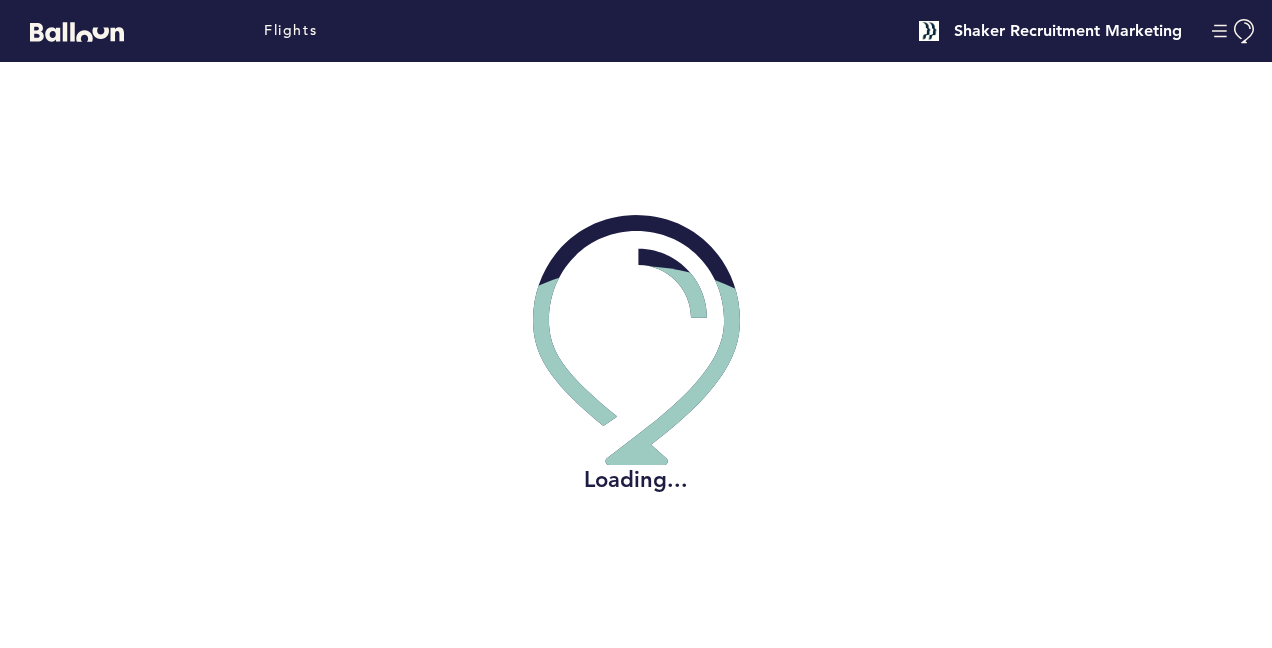 scroll, scrollTop: 0, scrollLeft: 0, axis: both 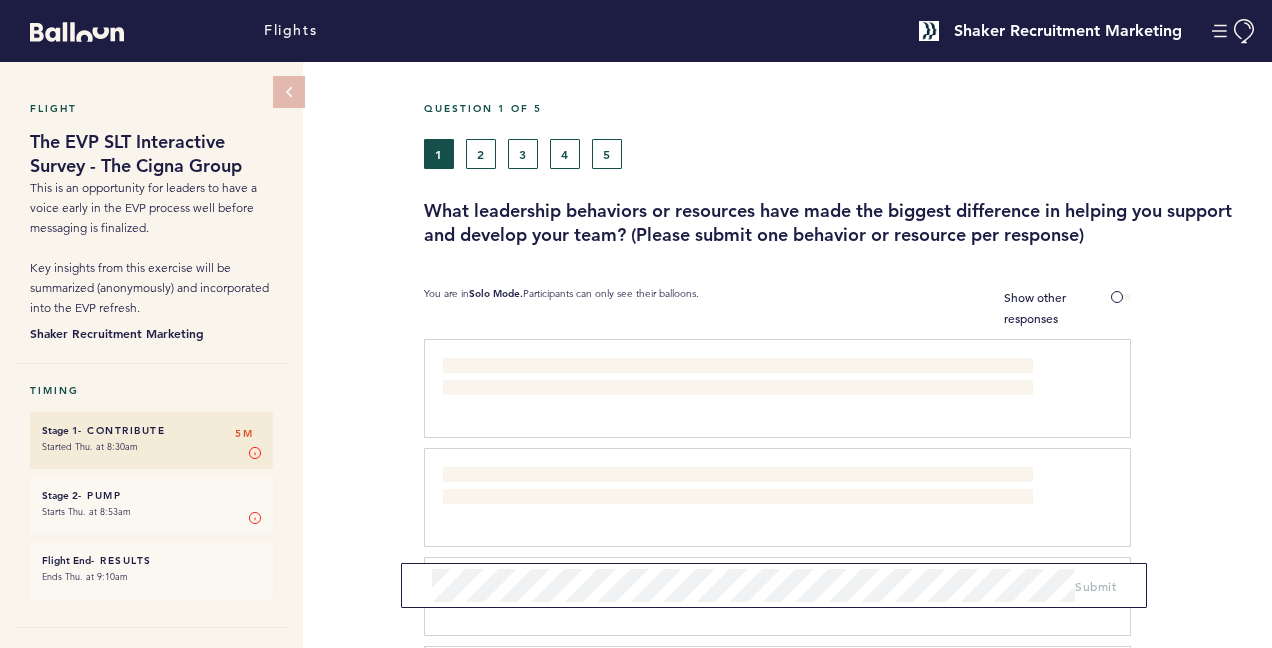 click on "Question 1 of 5   1   2   3   4   5  What leadership behaviors or resources have made the biggest difference in helping you support and develop your team? (Please submit one behavior or resource per response)  You are in  Solo Mode.  Participants can only see their balloons.   Show other responses  The resource that helps me the most is an incredible HRBP who provides partnership, support and counsel in developing my team.  clear   submit  Collaboration, conflict resolution, strong oral and written presentation skills, great tenacity and driving projects over the finish line and of course great negotiation skills  clear   submit  Clear communication of top enterprise goals  clear   submit  Honesty, Transparency, Goal Setting and Proper Management Process and Check ins   clear   submit  Empowering the team with autonomy and accountability  - valuing their input  clear   submit  results orientation, humility, team  clear   submit   clear   submit   clear   submit  Authenticity, vulnerability and honesty." at bounding box center (848, 1632) 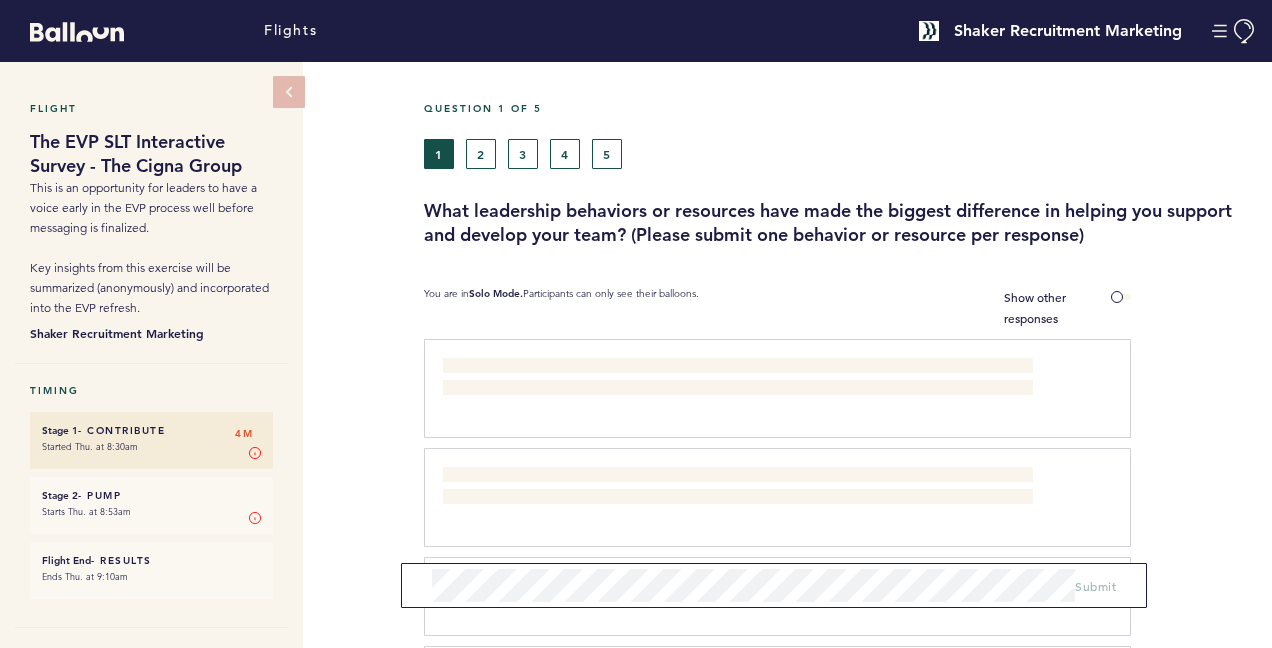 click on "The resource that helps me the most is an incredible HRBP who provides partnership, support and counsel in developing my team." at bounding box center [735, 378] 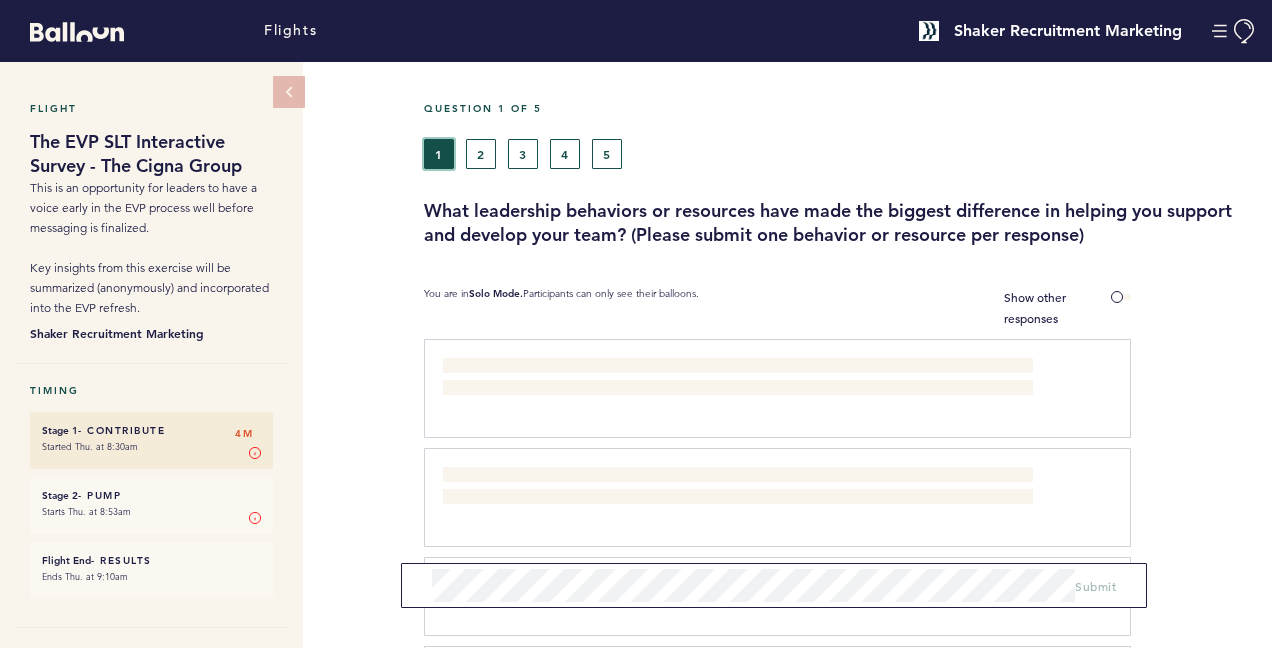 click on "1" at bounding box center [439, 154] 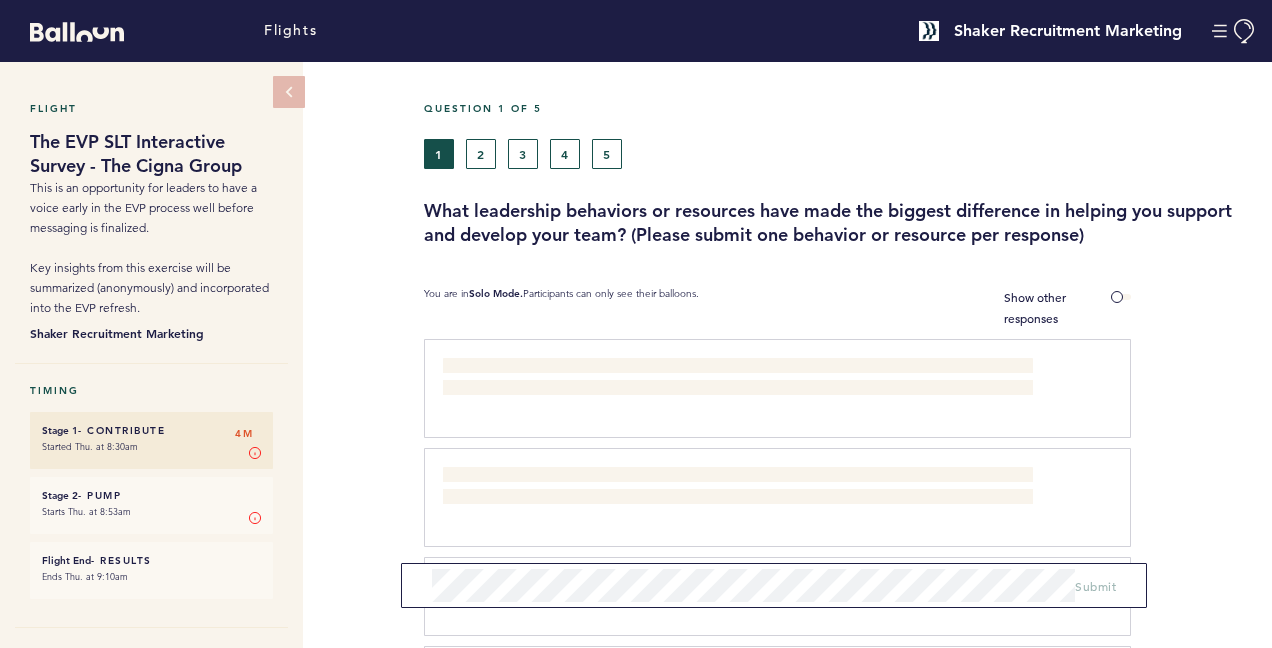 click on "The resource that helps me the most is an incredible HRBP who provides partnership, support and counsel in developing my team." at bounding box center (735, 378) 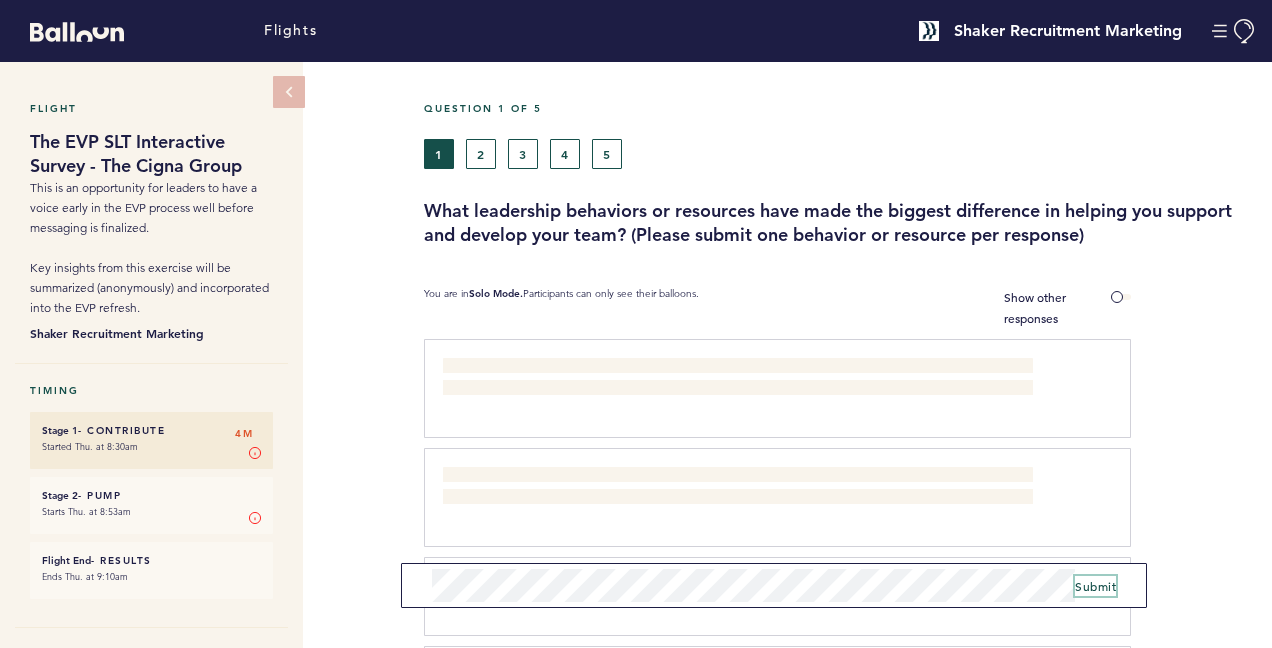 click on "Submit" at bounding box center (1095, 586) 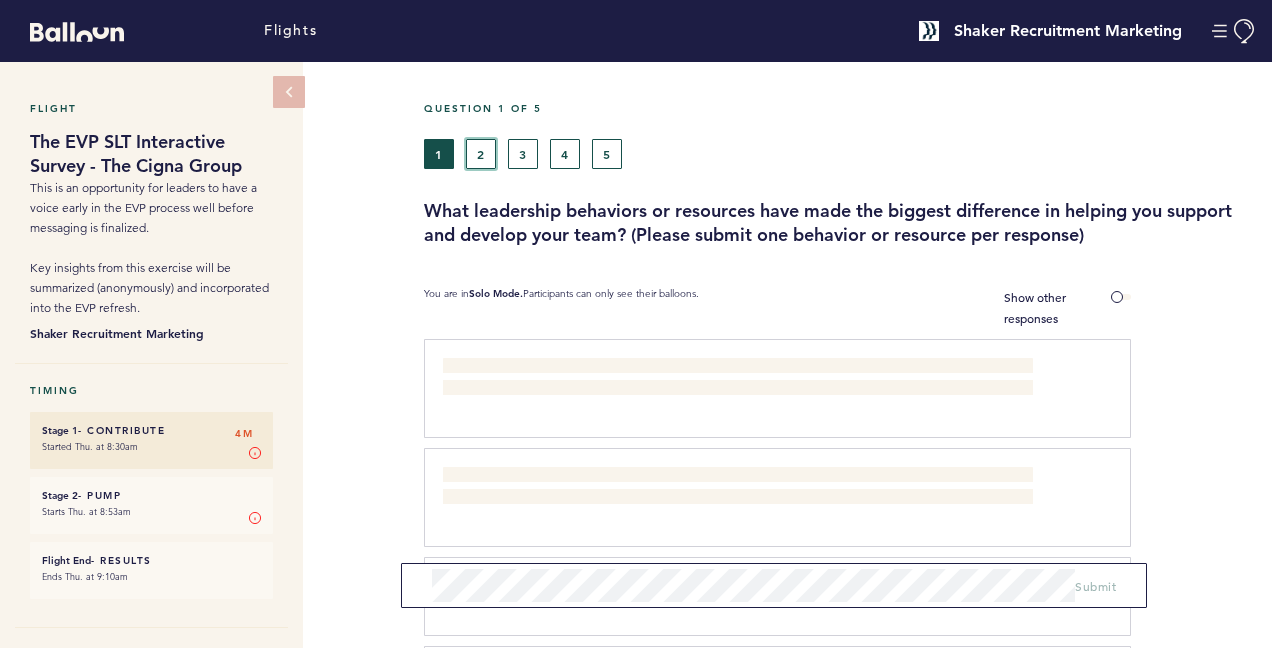 click on "2" at bounding box center (481, 154) 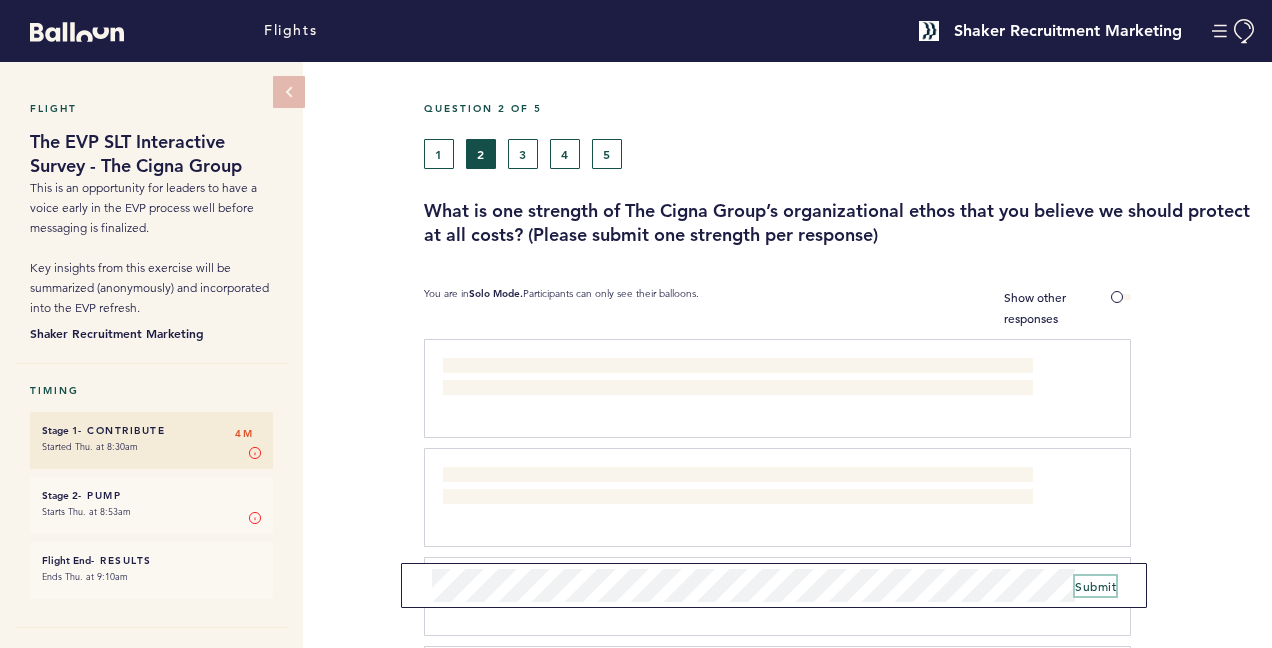 click on "Submit" at bounding box center [1095, 586] 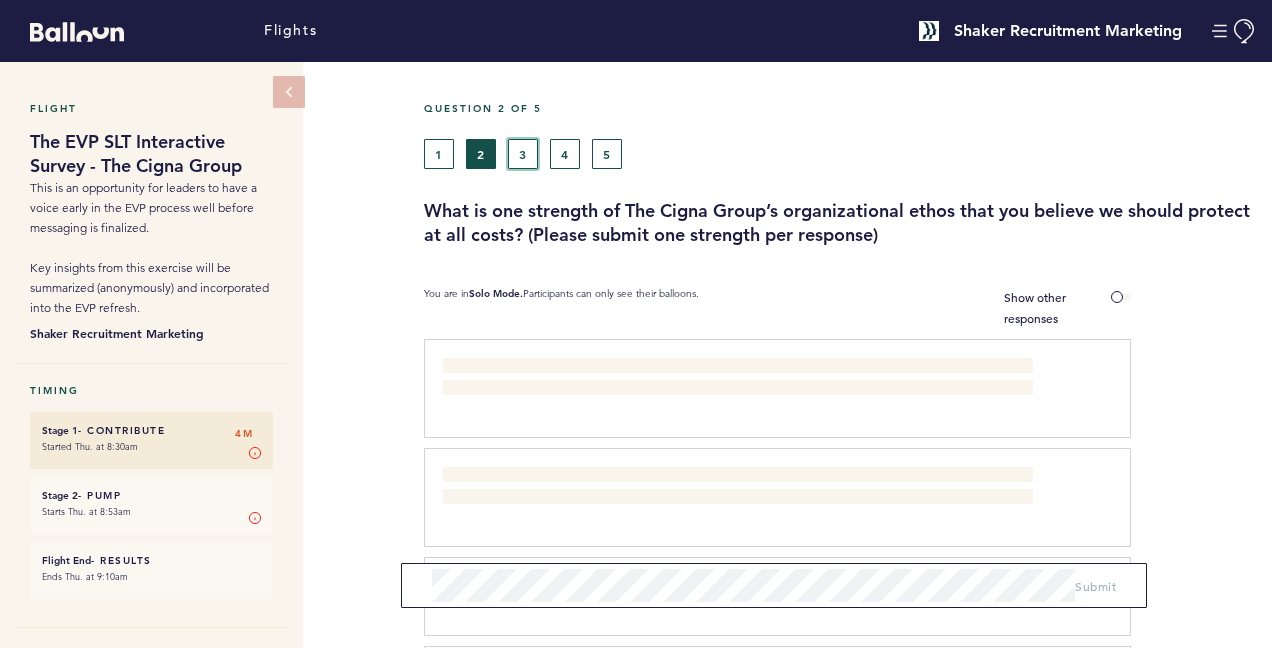 click on "3" at bounding box center [523, 154] 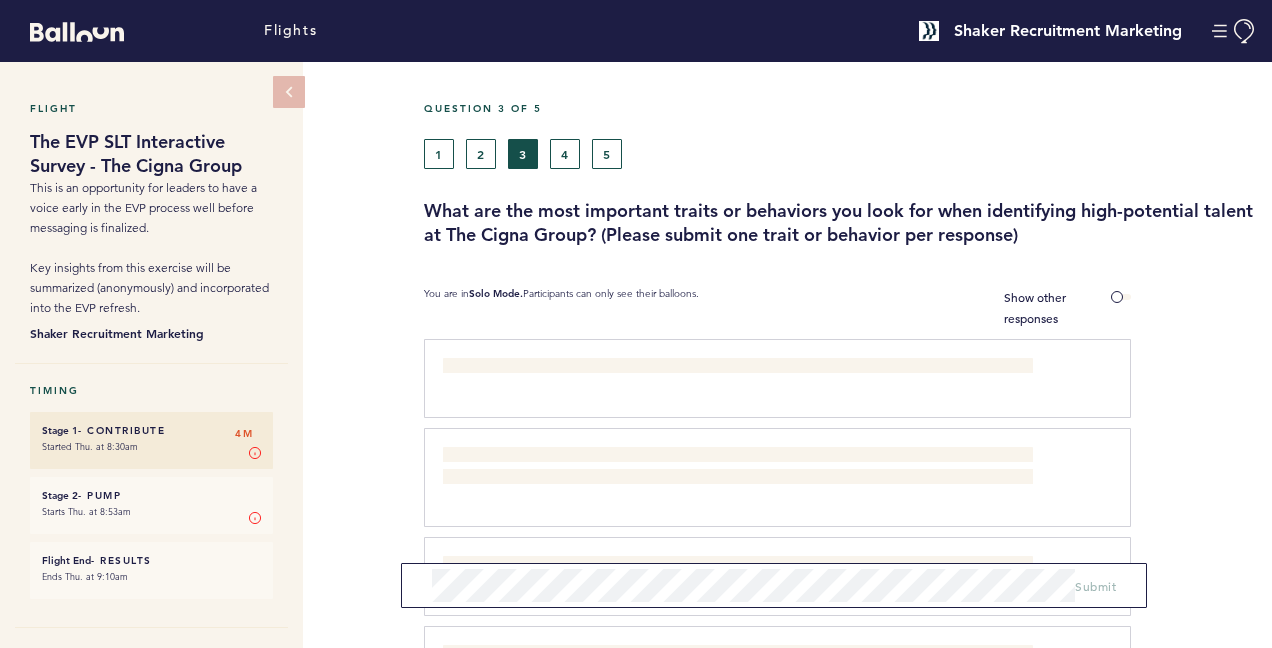 click on "Consistency" at bounding box center [475, 368] 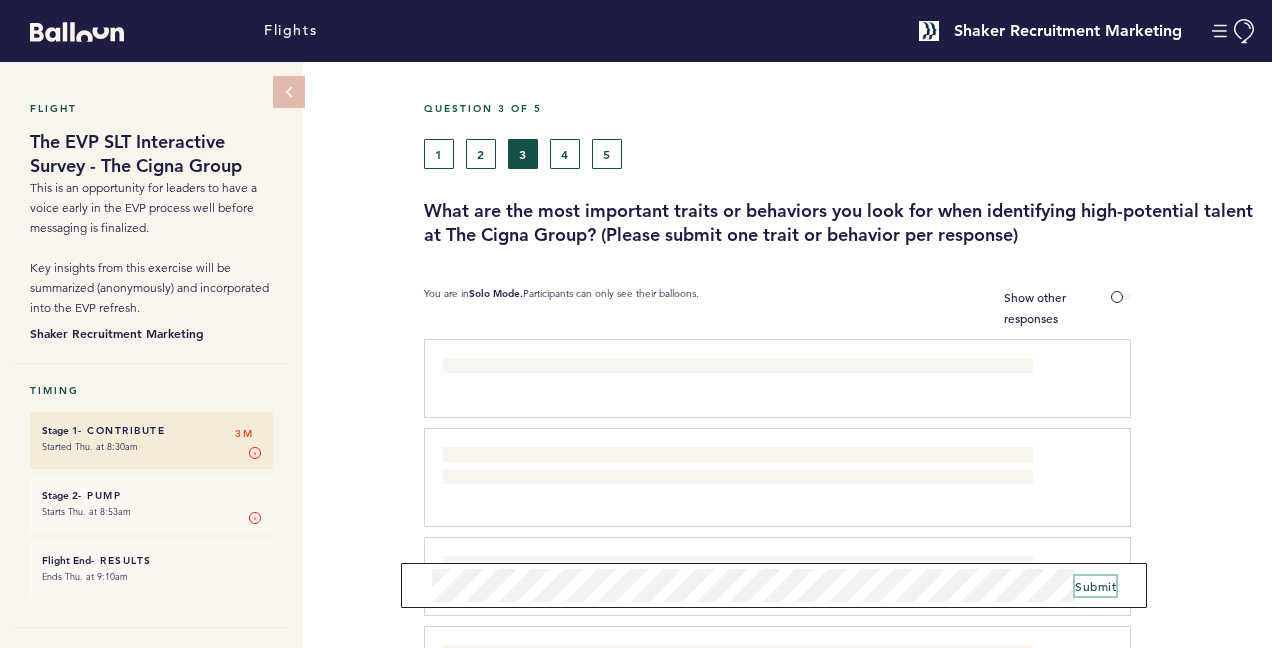 click on "Submit" at bounding box center [1095, 586] 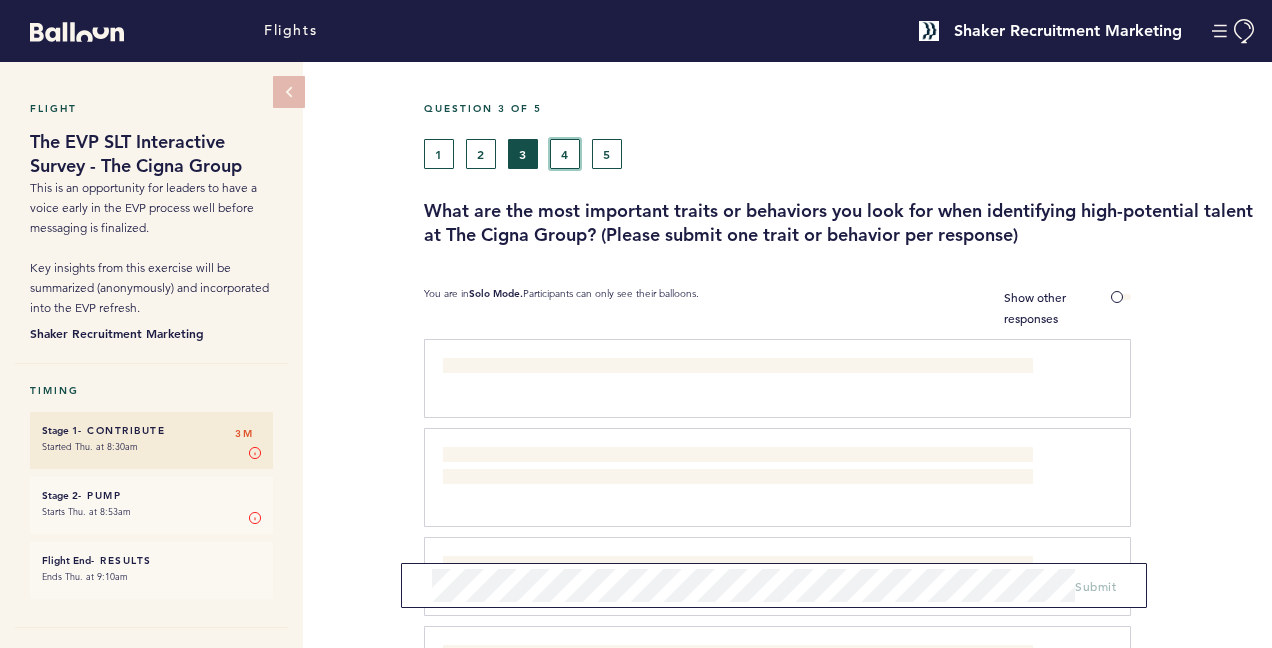 click on "4" at bounding box center [565, 154] 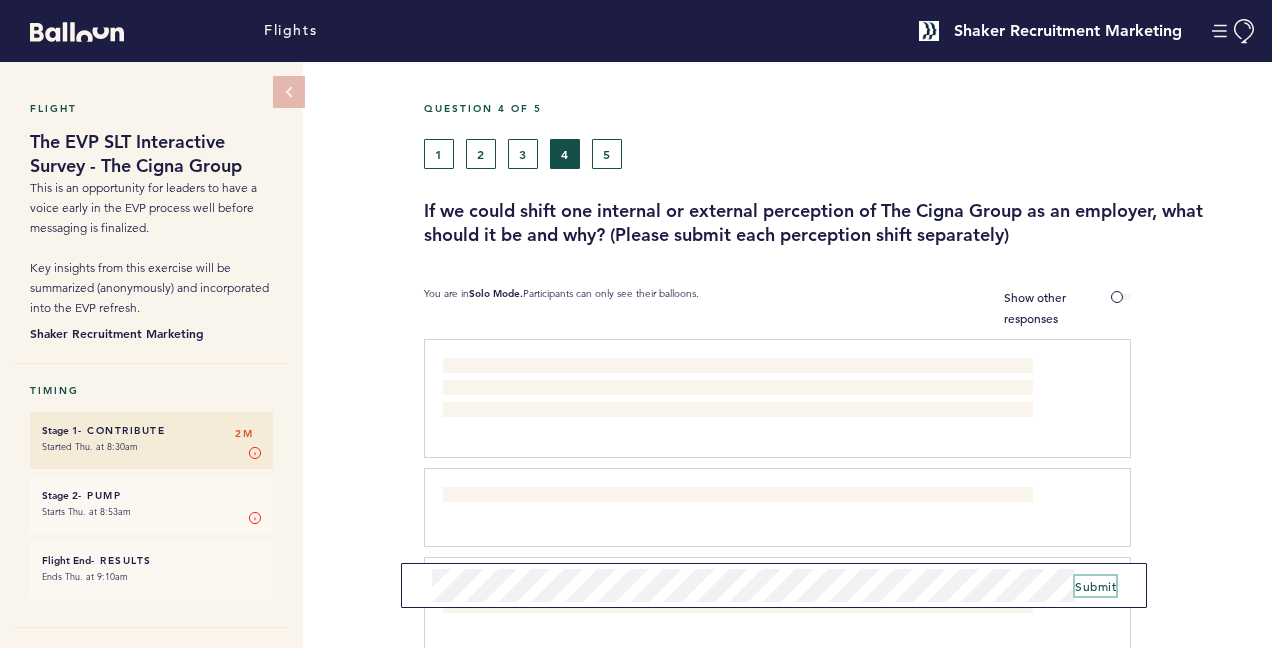 click on "Submit" at bounding box center [1095, 586] 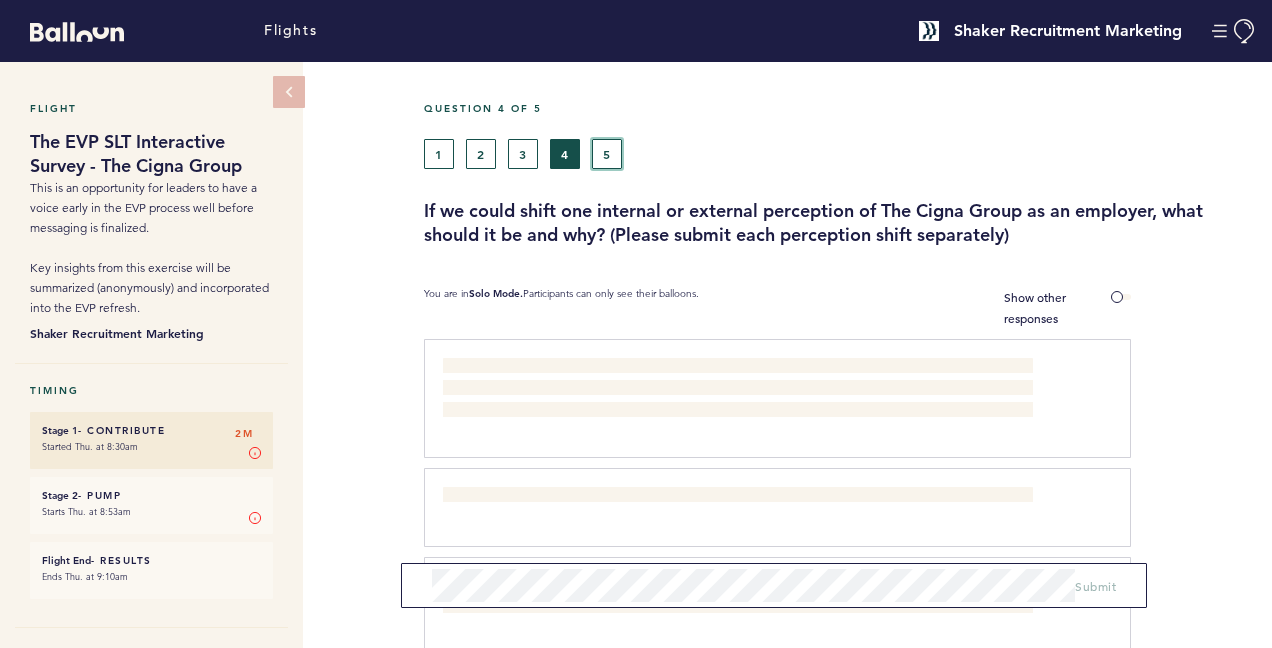 click on "5" at bounding box center [607, 154] 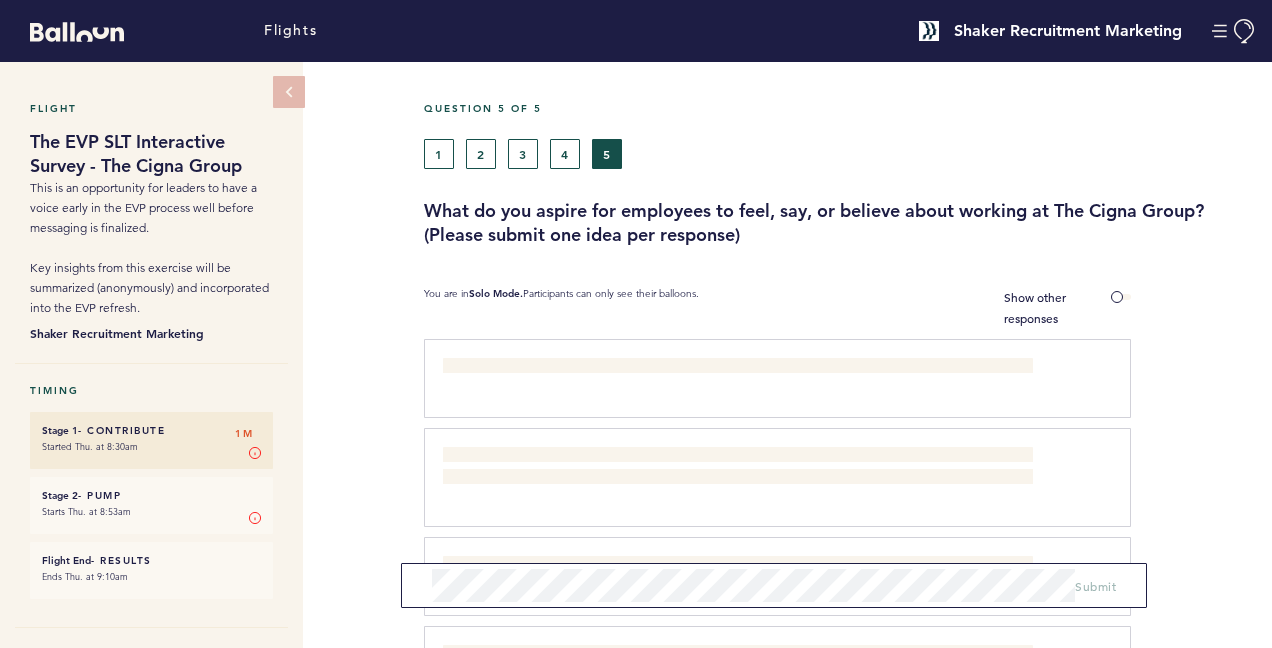 click on "Flight The EVP SLT Interactive Survey - The Cigna Group This is an opportunity for leaders to have a voice early in the EVP process well before messaging is finalized.
Key insights from this exercise will be summarized (anonymously) and incorporated into the EVP refresh. Shaker Recruitment Marketing Timing Stage 1  - Contribute   1M   Started Thu. at 8:30am  Stage 1  In Stage 1, you can contribute your ideas, feedback, or information. Submit as many "balloons" (responses, to the question above) as you want here. Try to only submit one idea per balloon!   When you are ready, you can toggle on collaborate mode to reveal and start commenting on other contributors' balloons.  Learn More Stage 2  - Pump   1M   Starts Thu. at 8:53am  Stage 2  In Stage 2, you vote on the responses by pumping the balloons that you like or support.   Click once for balloons you support/like and twice for your top choices.  Learn More Flight End  - Results  1M  Ends Thu. at 9:10am  Participation Participants 42 Stage 1 60% Stage 2 0%" at bounding box center (159, 1349) 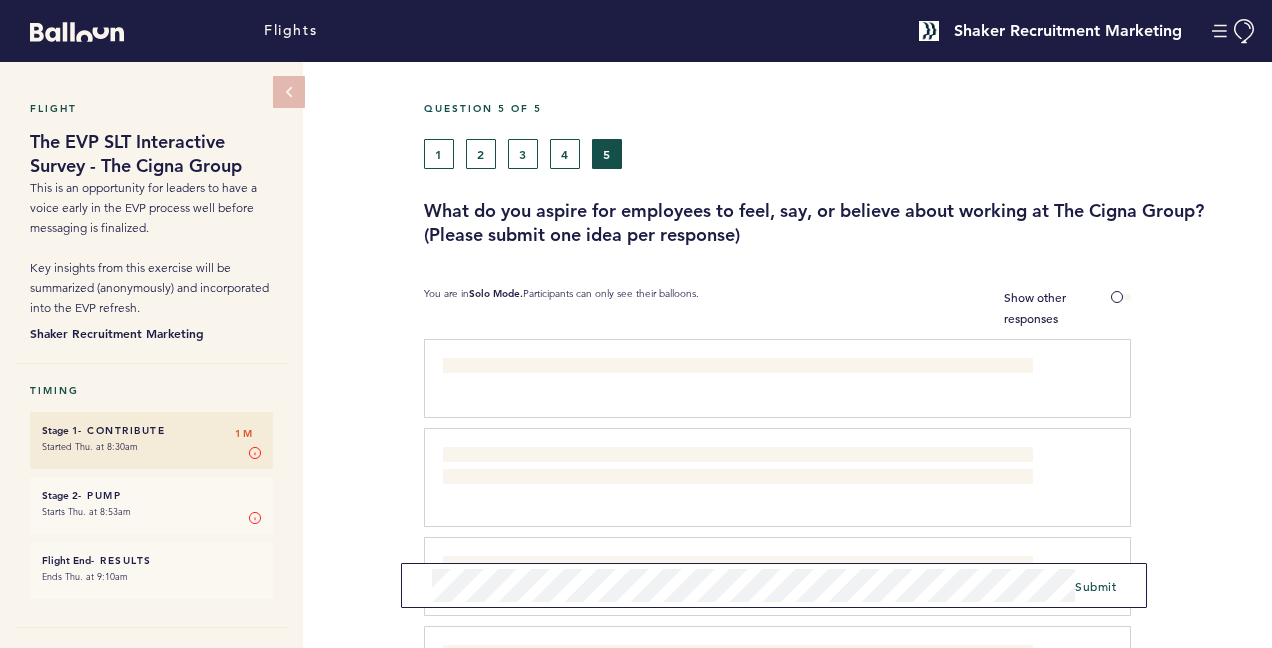 click on "Submit" at bounding box center [774, 585] 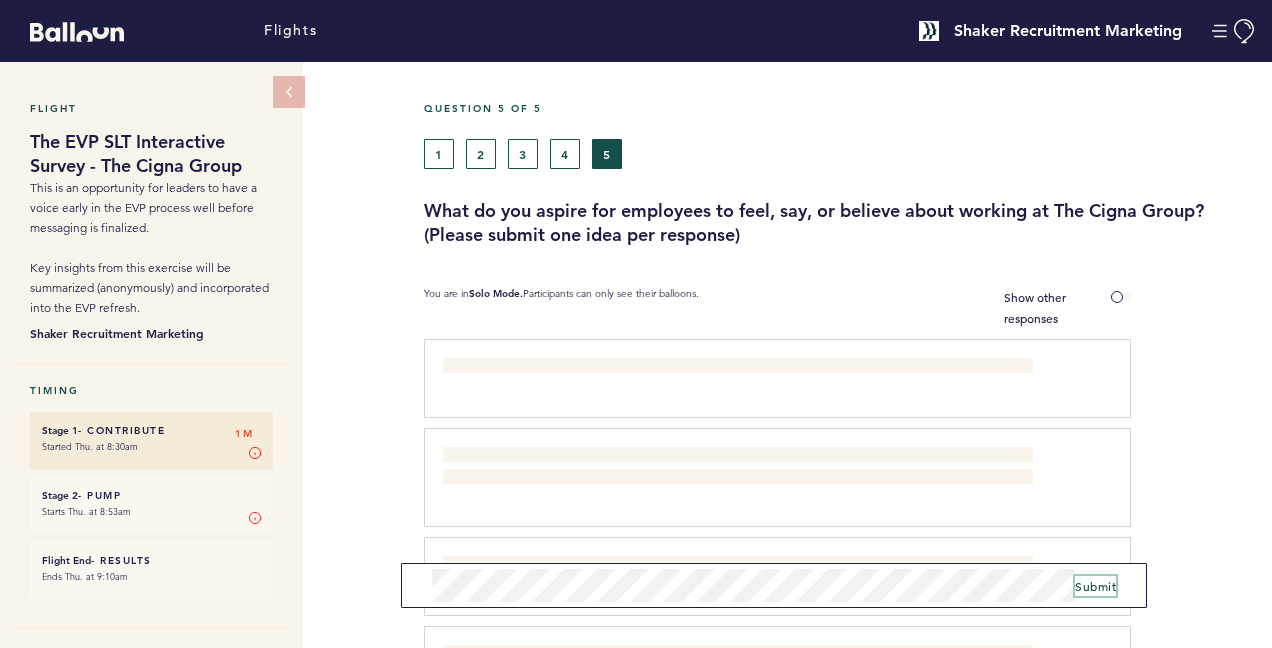 click on "Submit" at bounding box center [1095, 586] 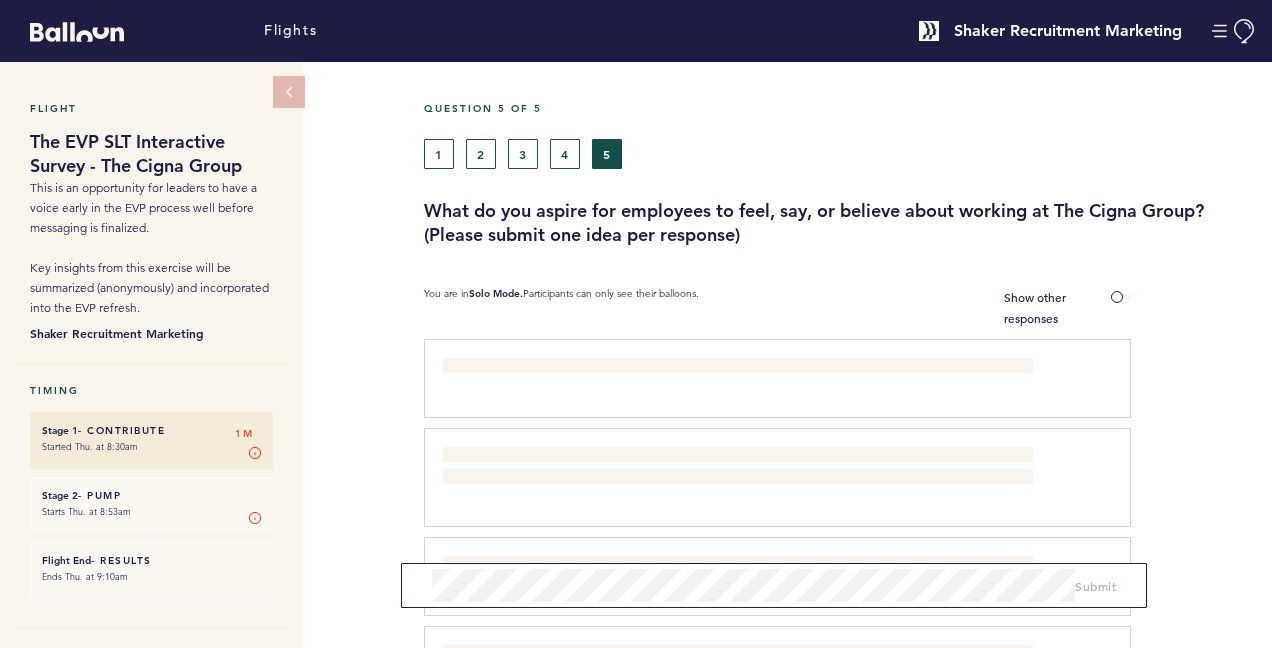 click at bounding box center [1201, 584] 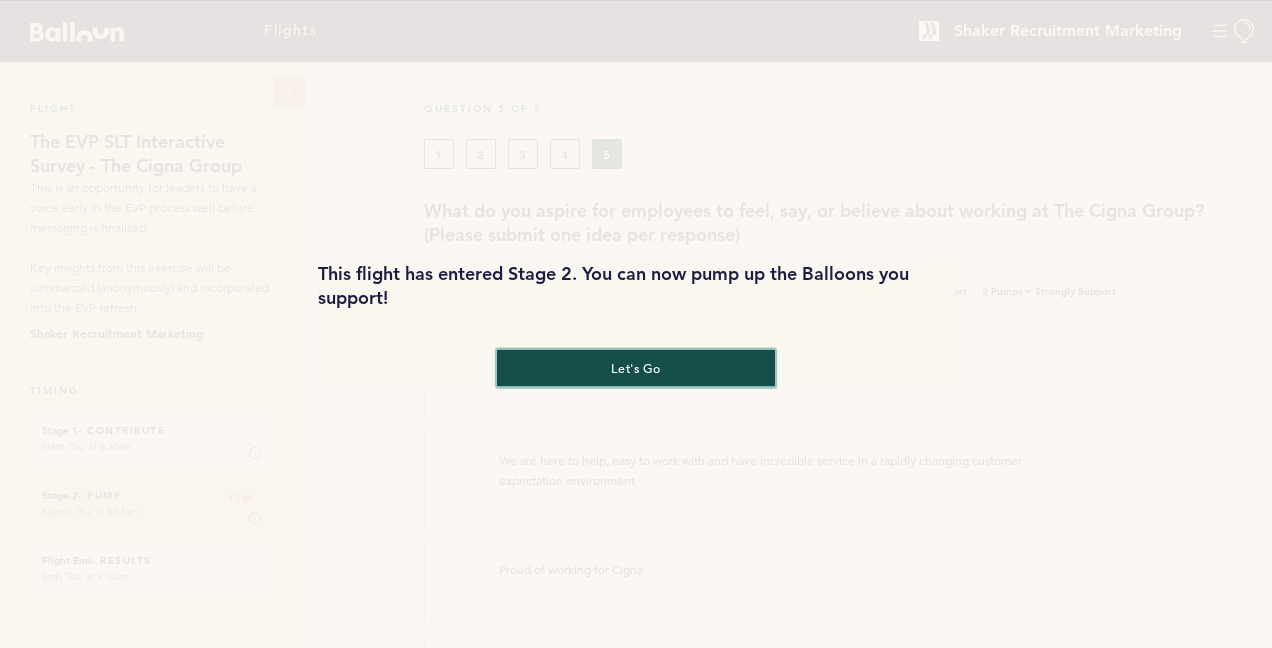 click on "let's go" at bounding box center (636, 367) 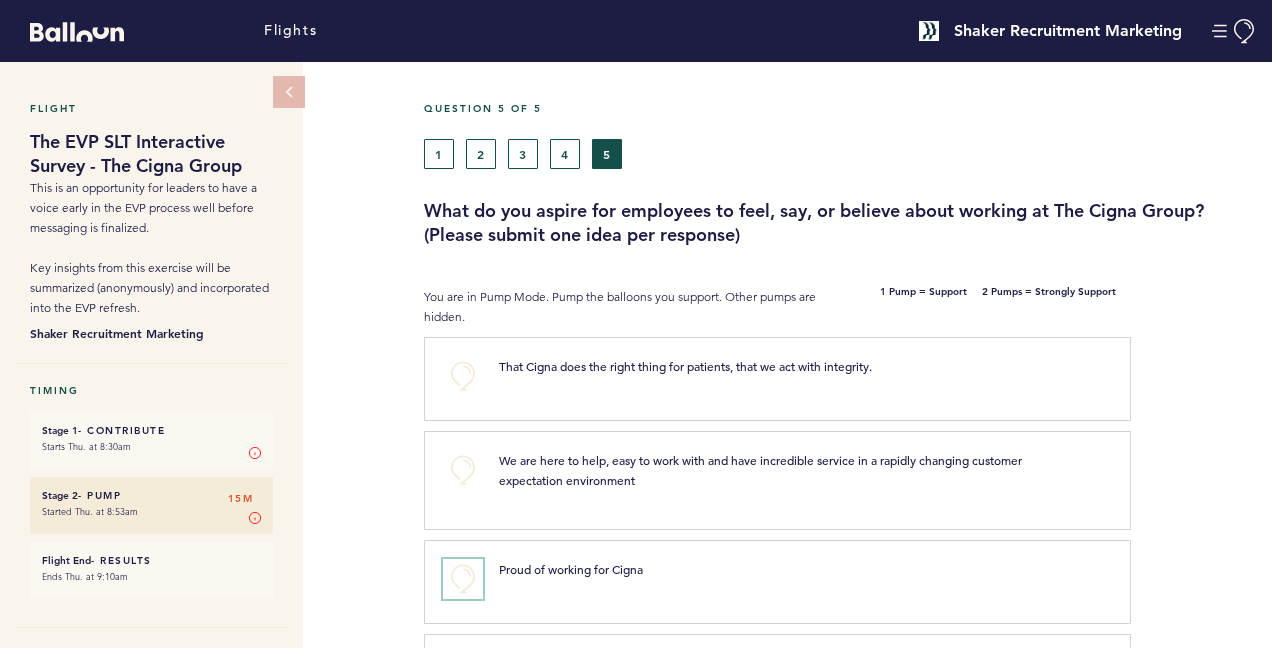 click on "+0" at bounding box center [463, 579] 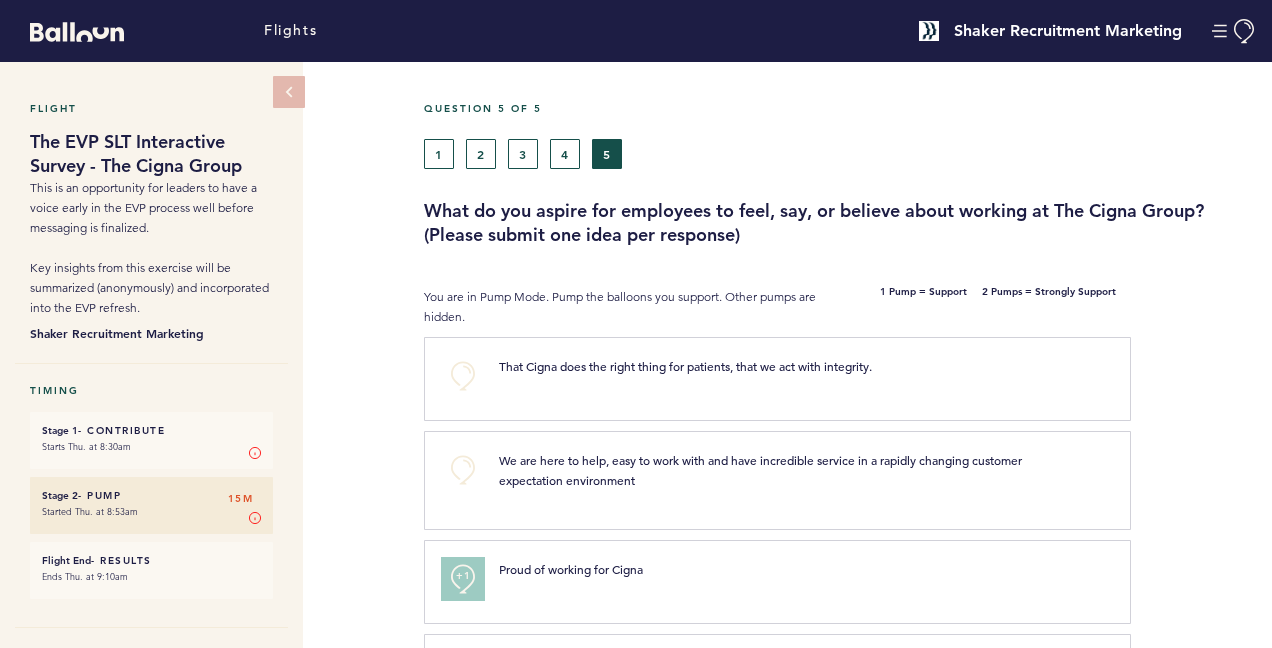 click on "+1" at bounding box center (463, 576) 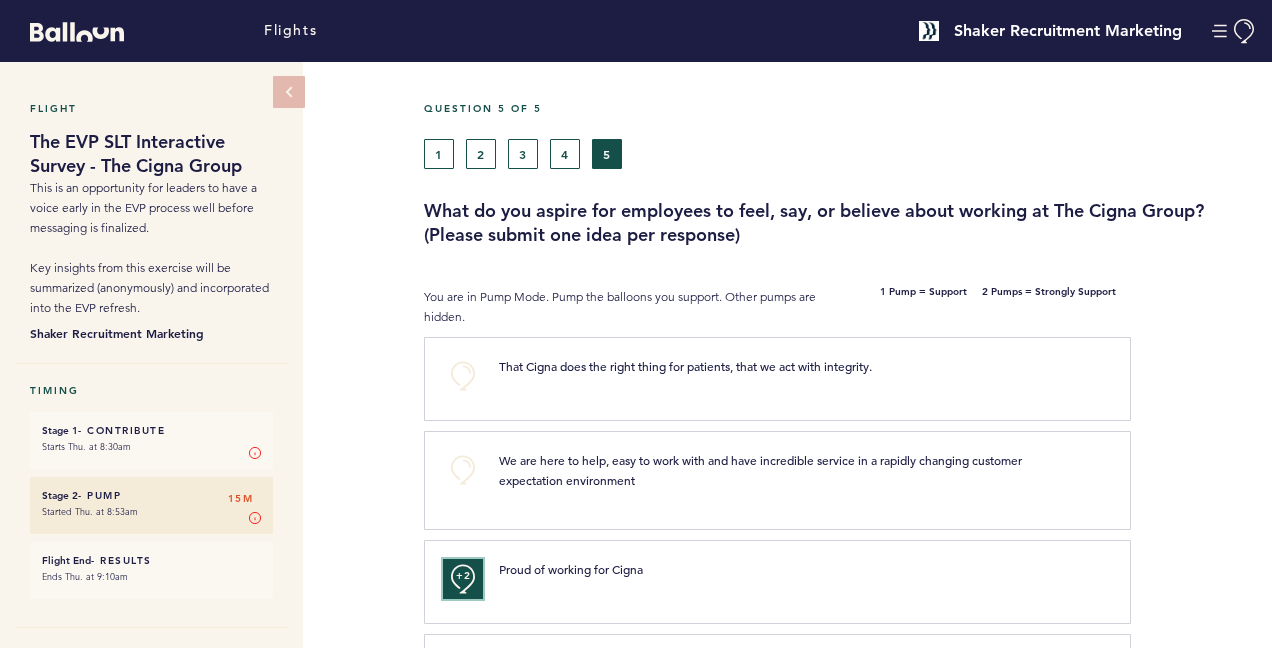 type 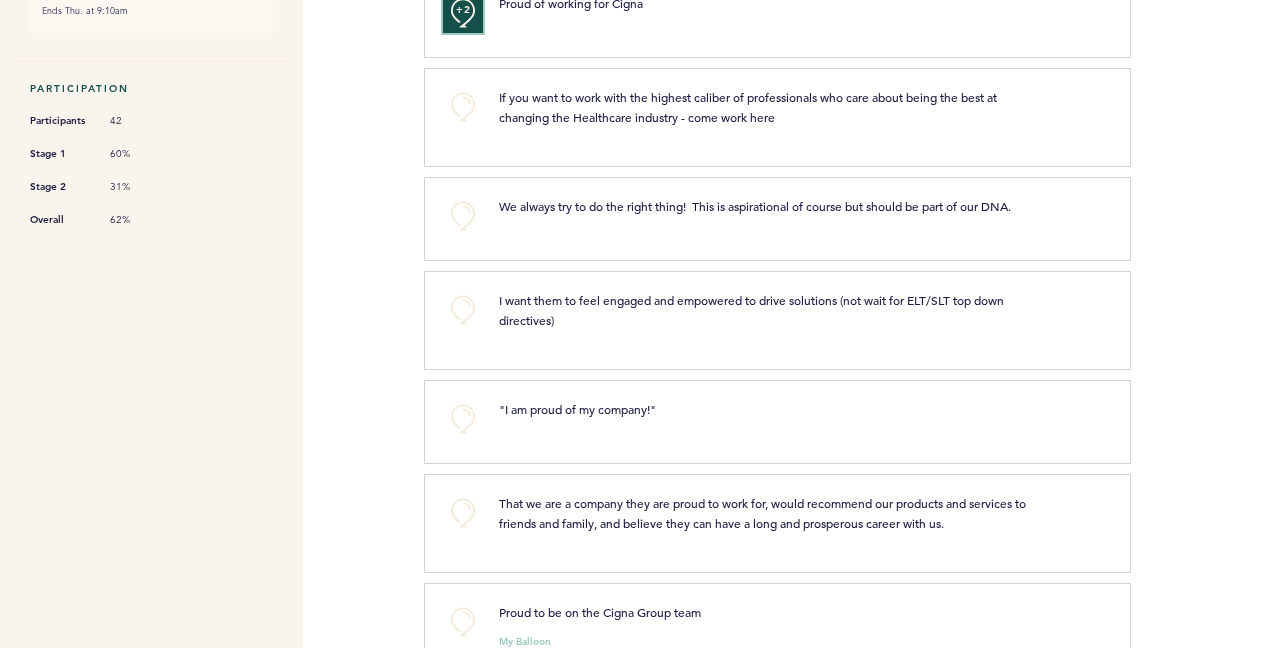 scroll, scrollTop: 600, scrollLeft: 0, axis: vertical 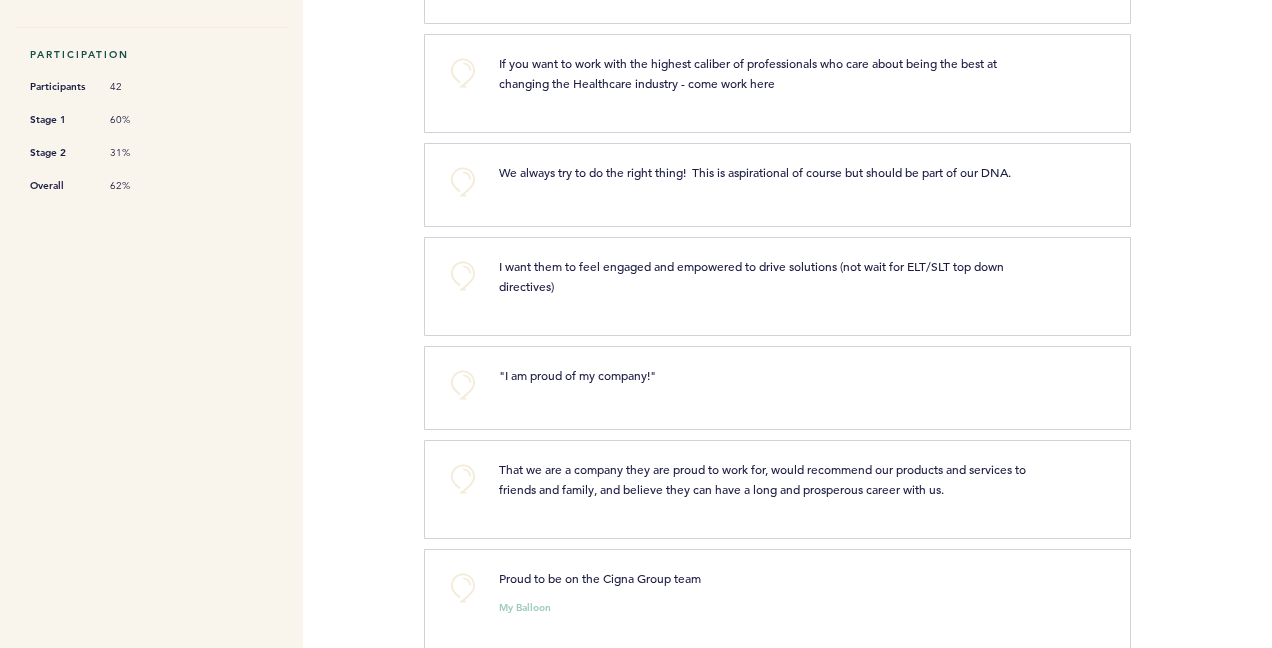 click on "If you want to work with the highest caliber of professionals who care about being the best at changing the Healthcare industry - come work here  clear   submit" at bounding box center [794, 80] 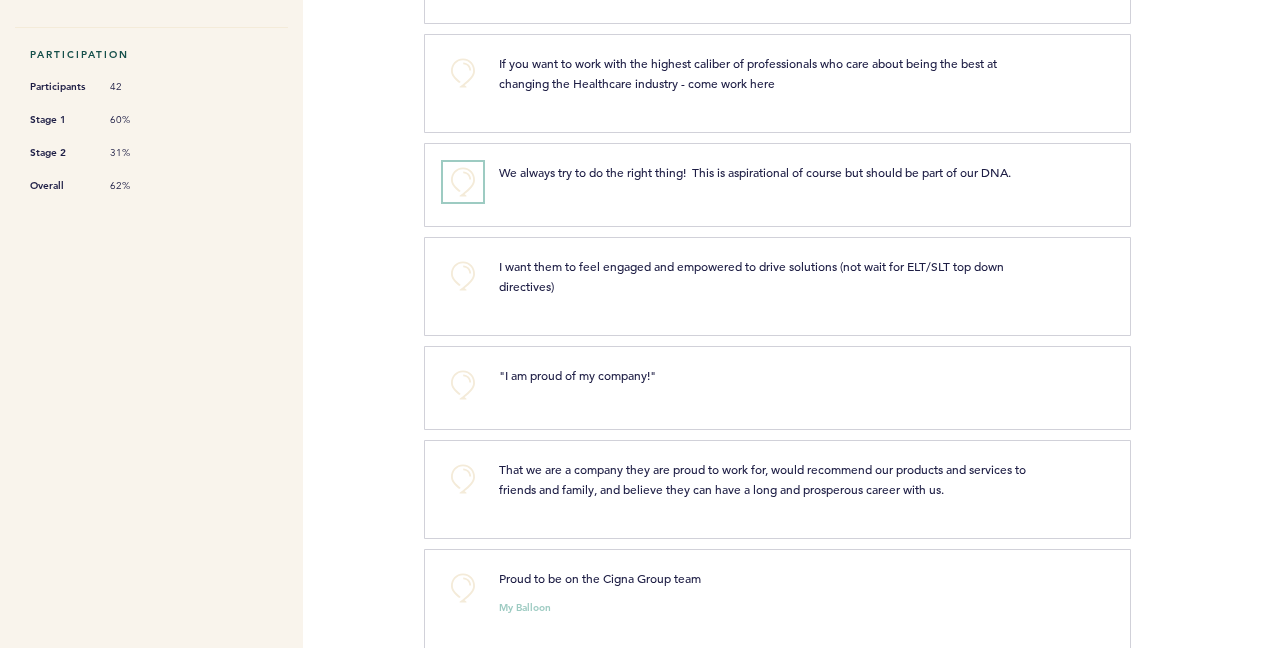 click on "+0" at bounding box center (463, 182) 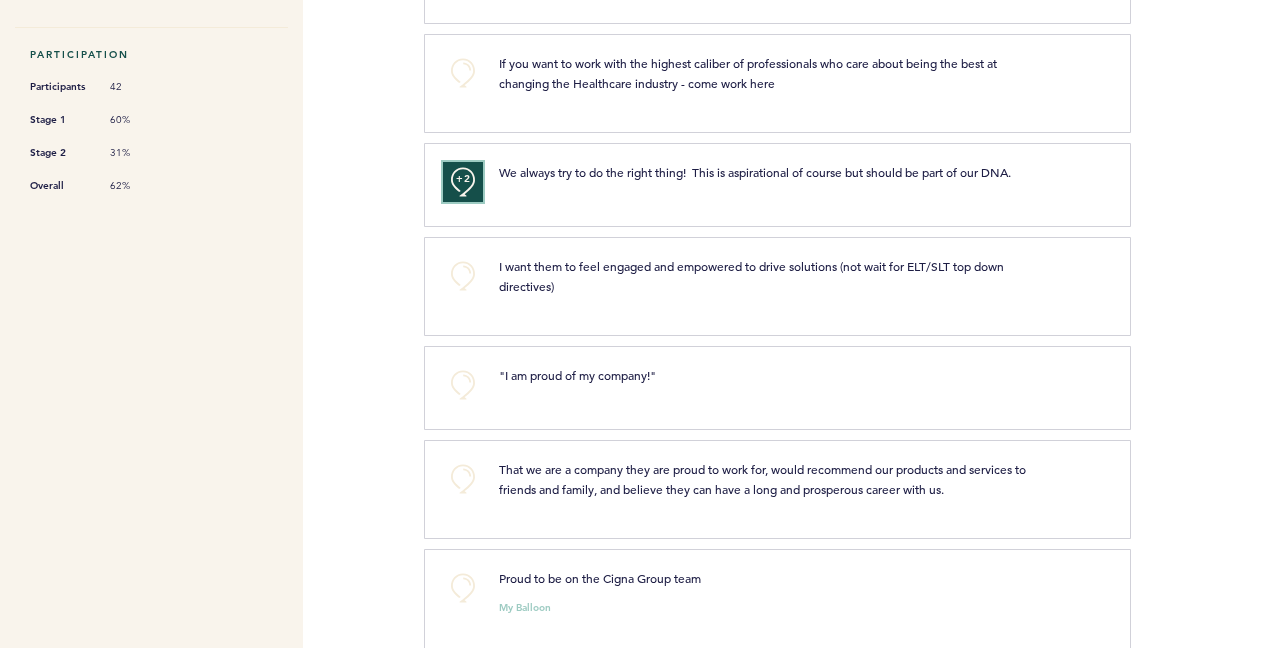 type 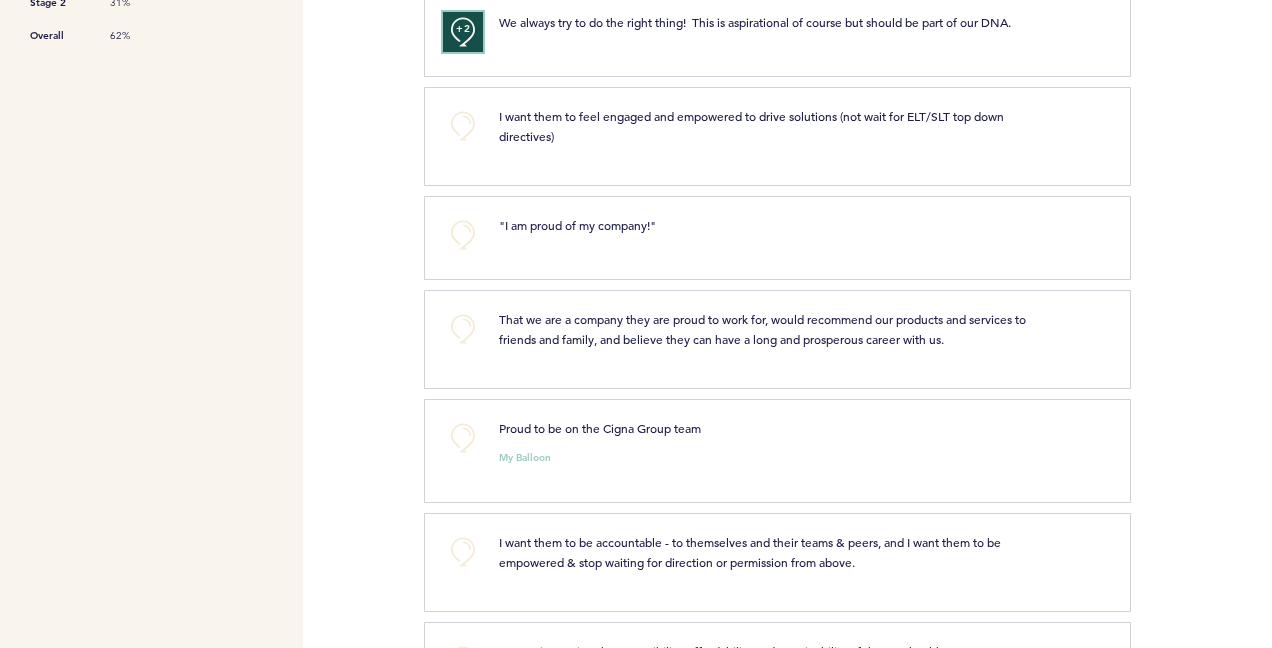 scroll, scrollTop: 760, scrollLeft: 0, axis: vertical 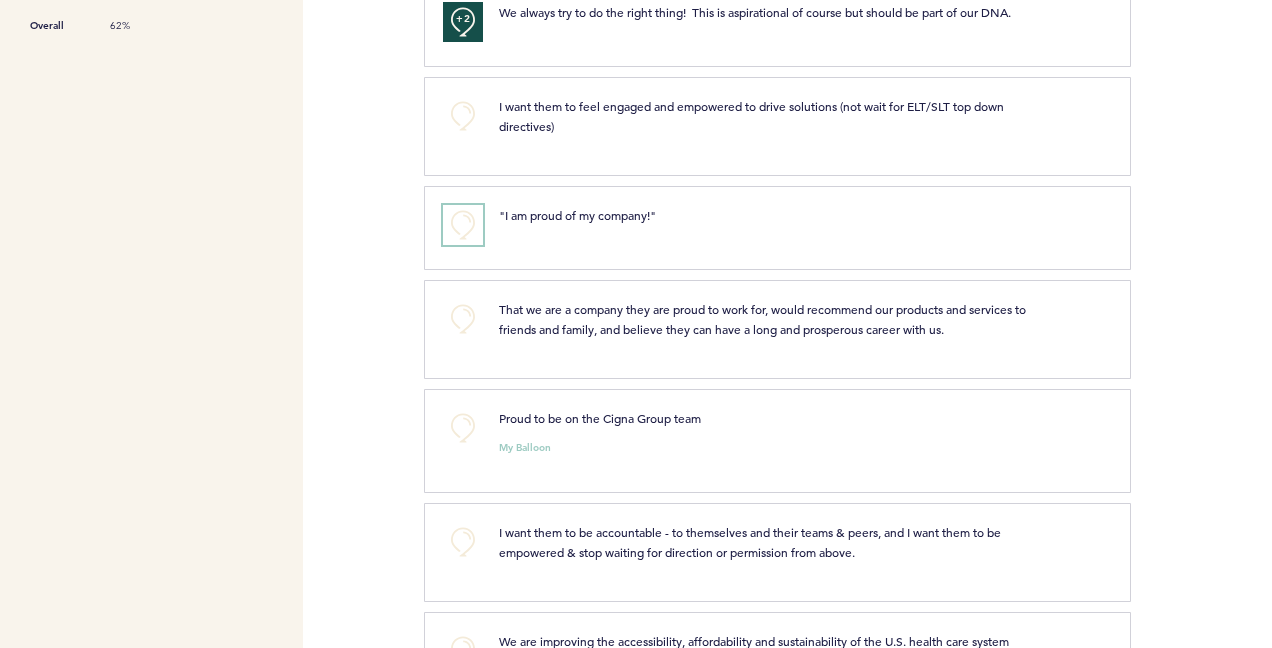 click on "+0" at bounding box center [463, 225] 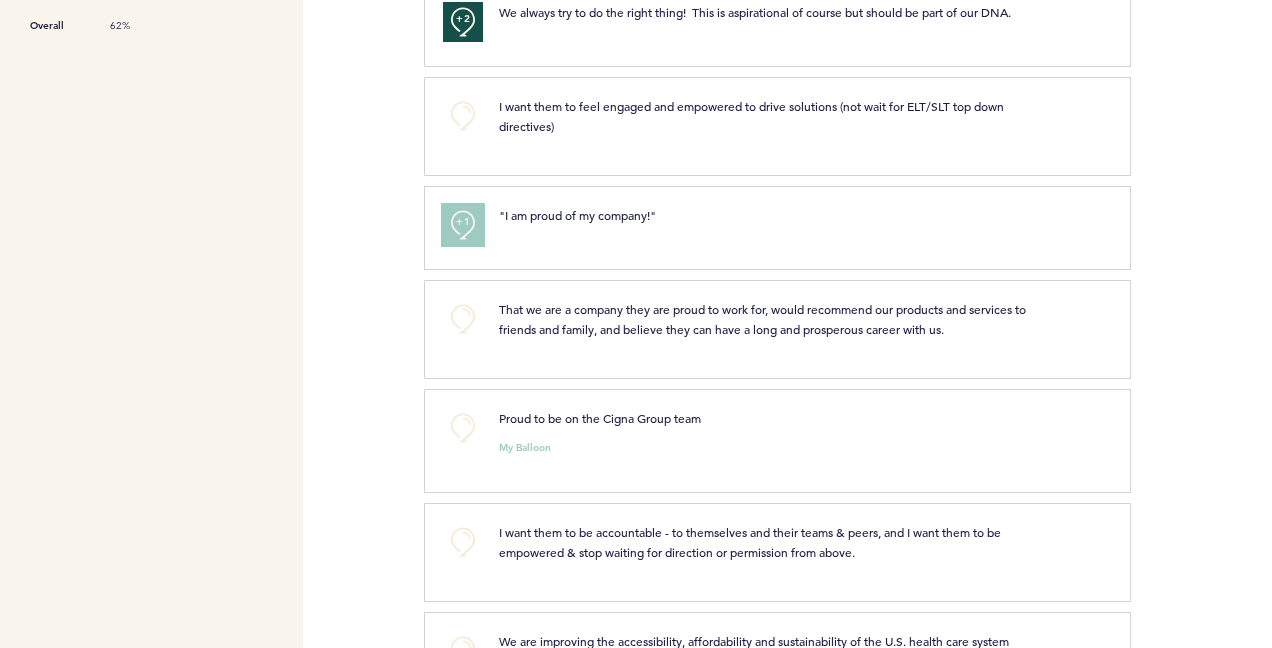 click on "+1" at bounding box center [463, 222] 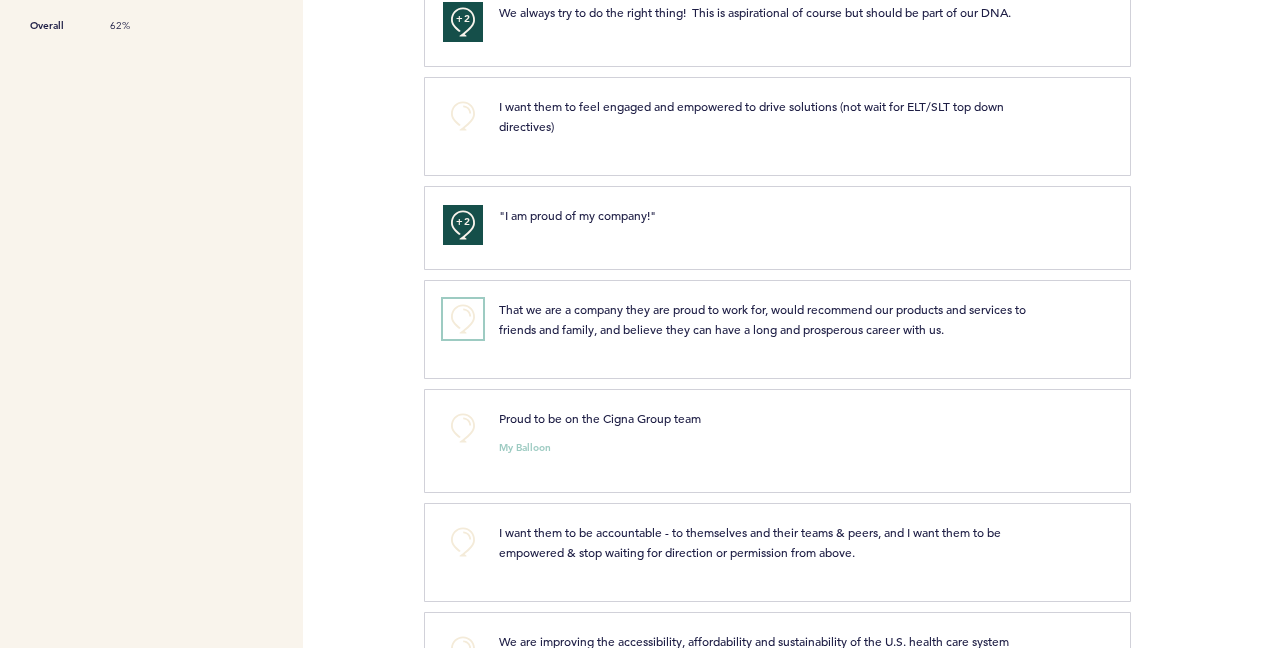 click on "+0" at bounding box center [463, 319] 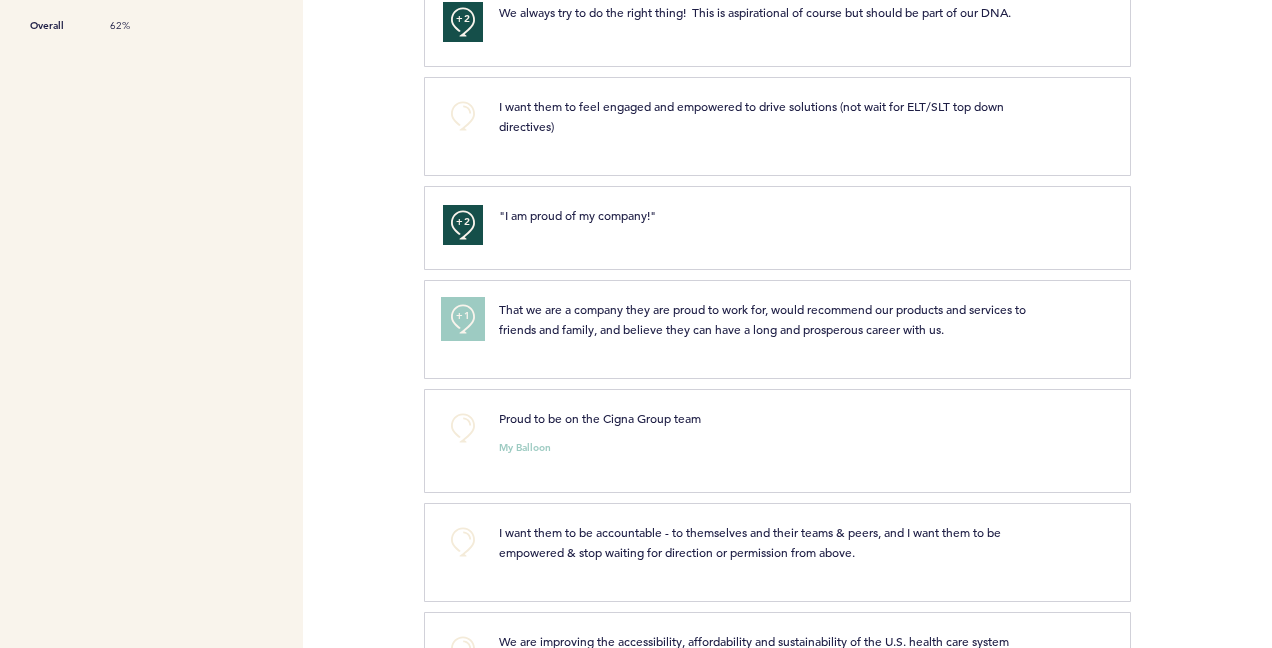 click on "+1" at bounding box center (463, 316) 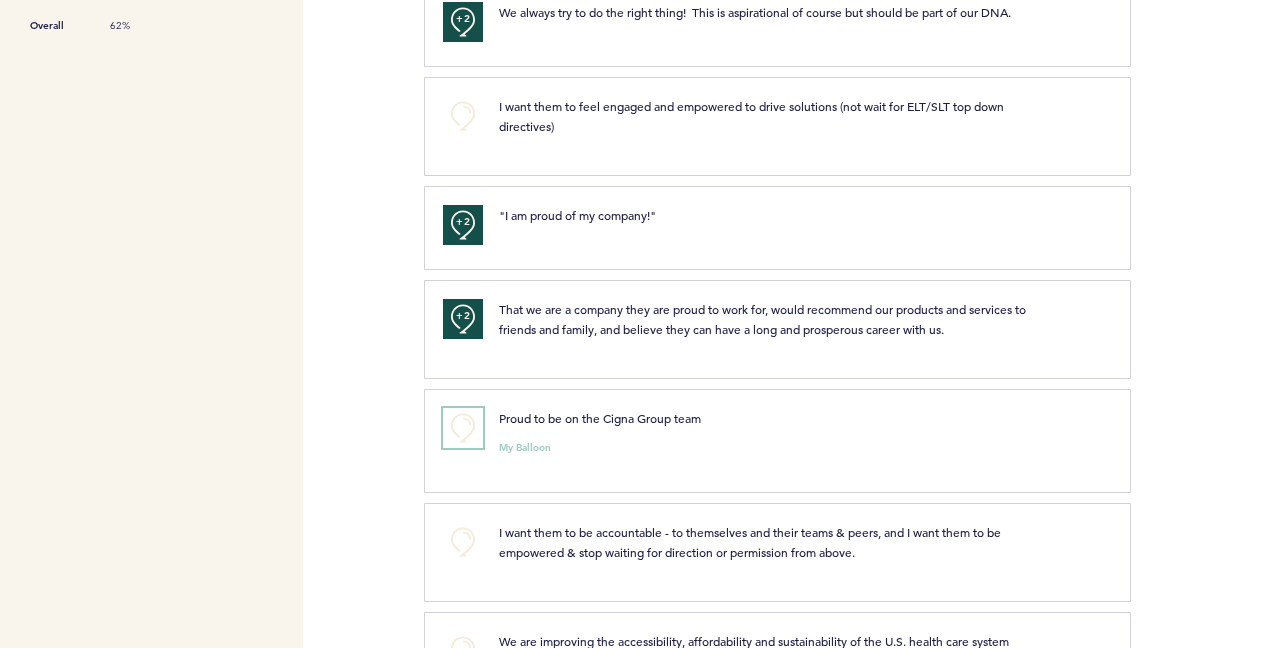 click on "+0" at bounding box center (463, 428) 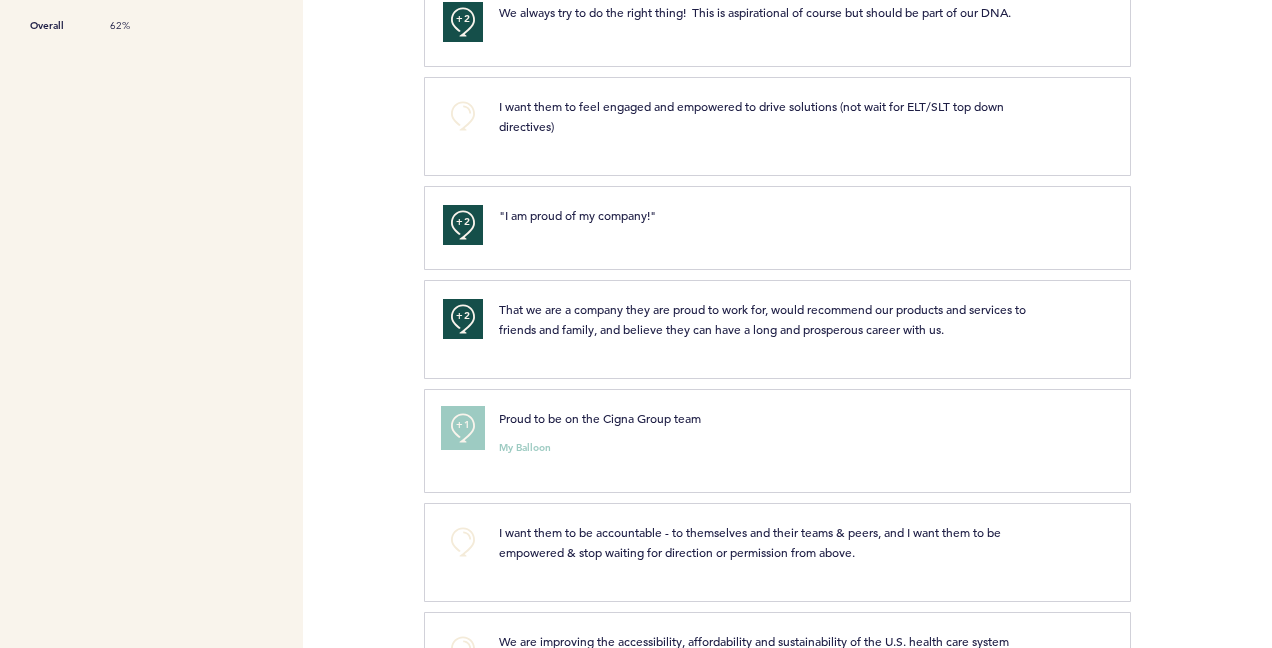 click on "+1" at bounding box center (463, 425) 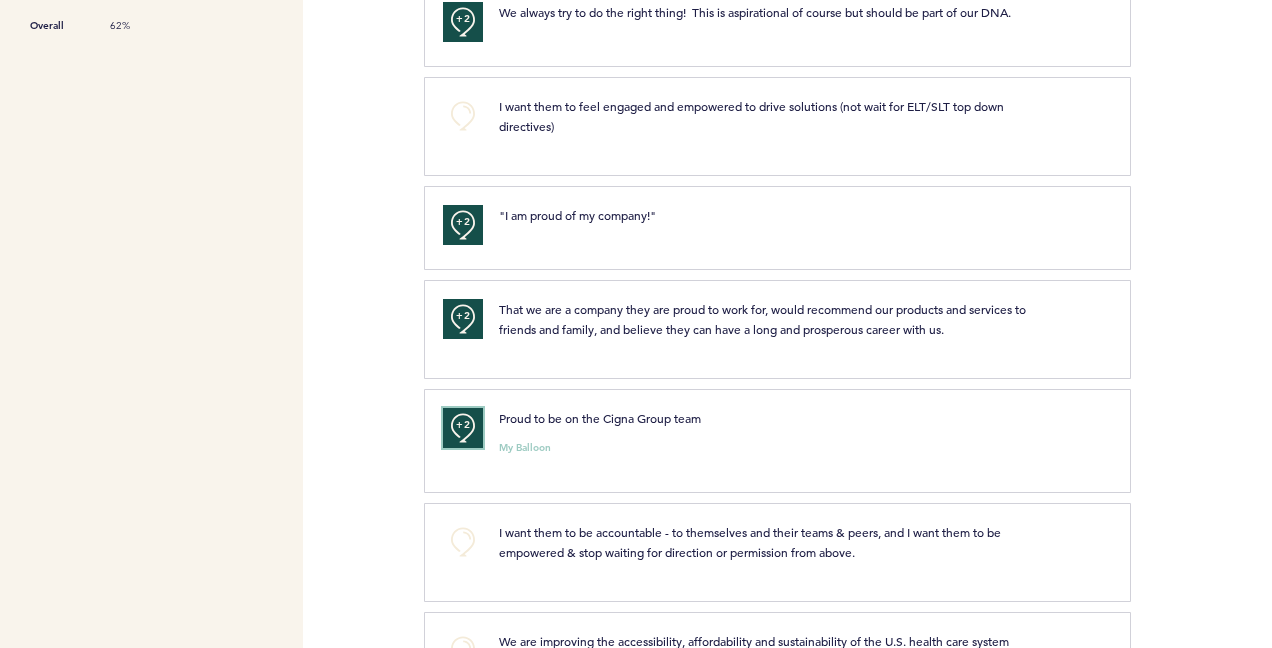 type 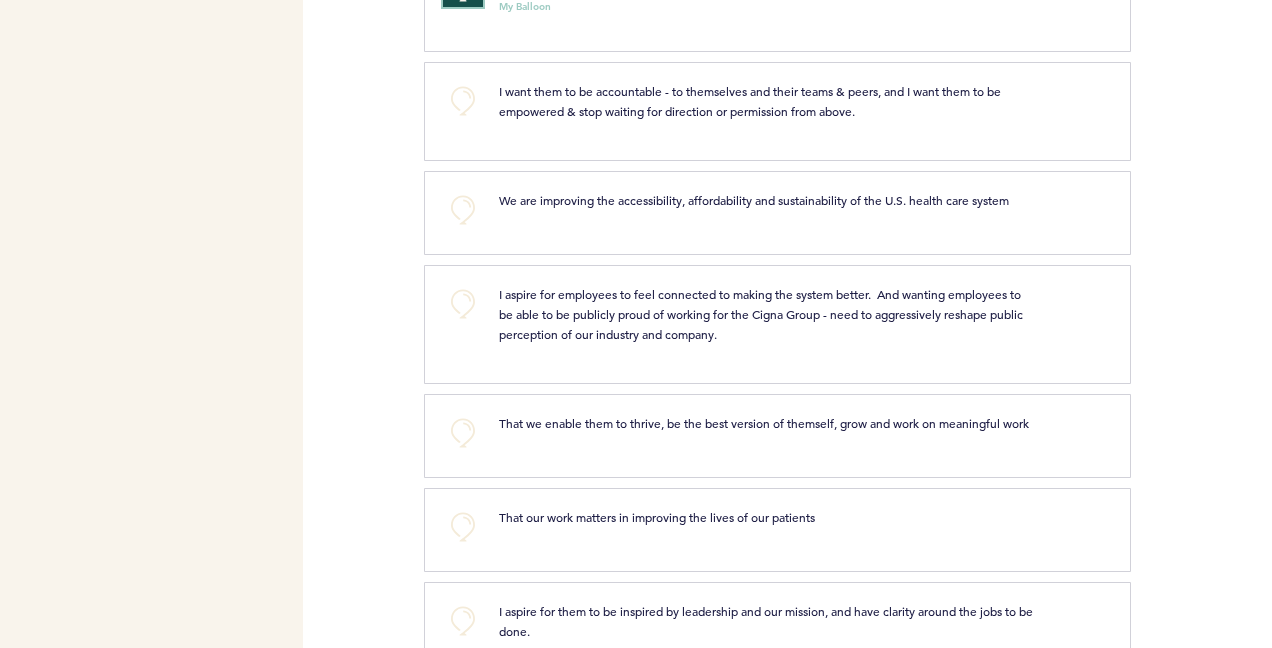 scroll, scrollTop: 1240, scrollLeft: 0, axis: vertical 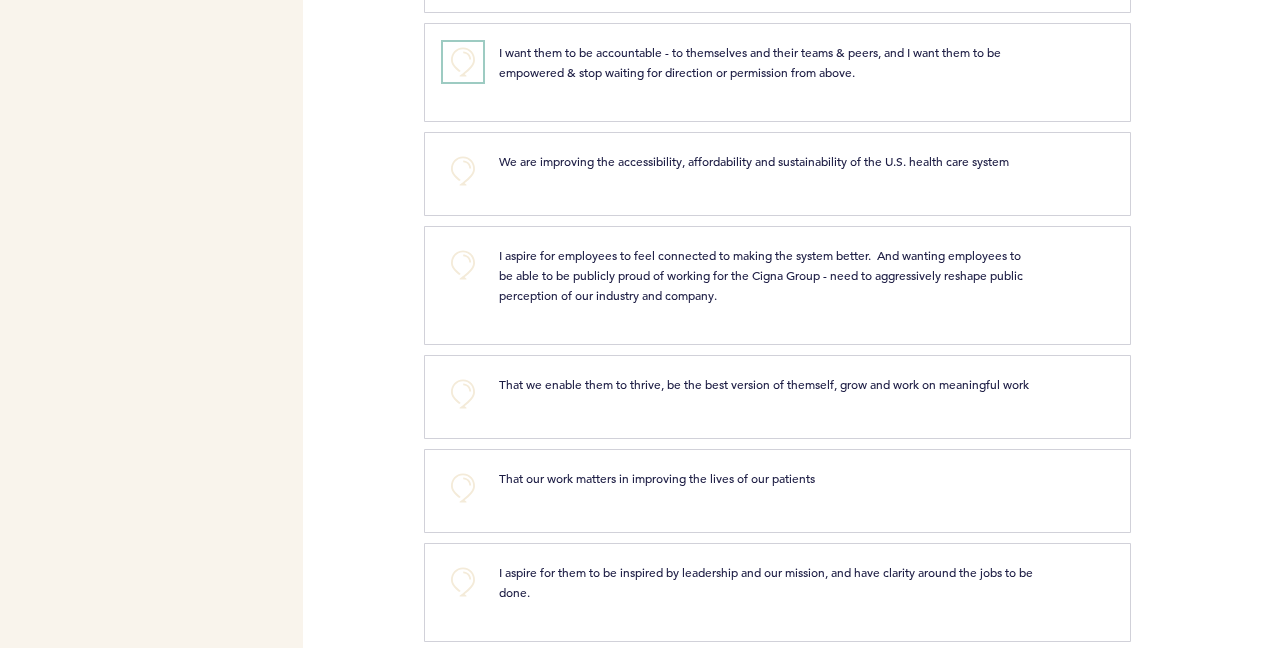 click on "+0" at bounding box center [463, 62] 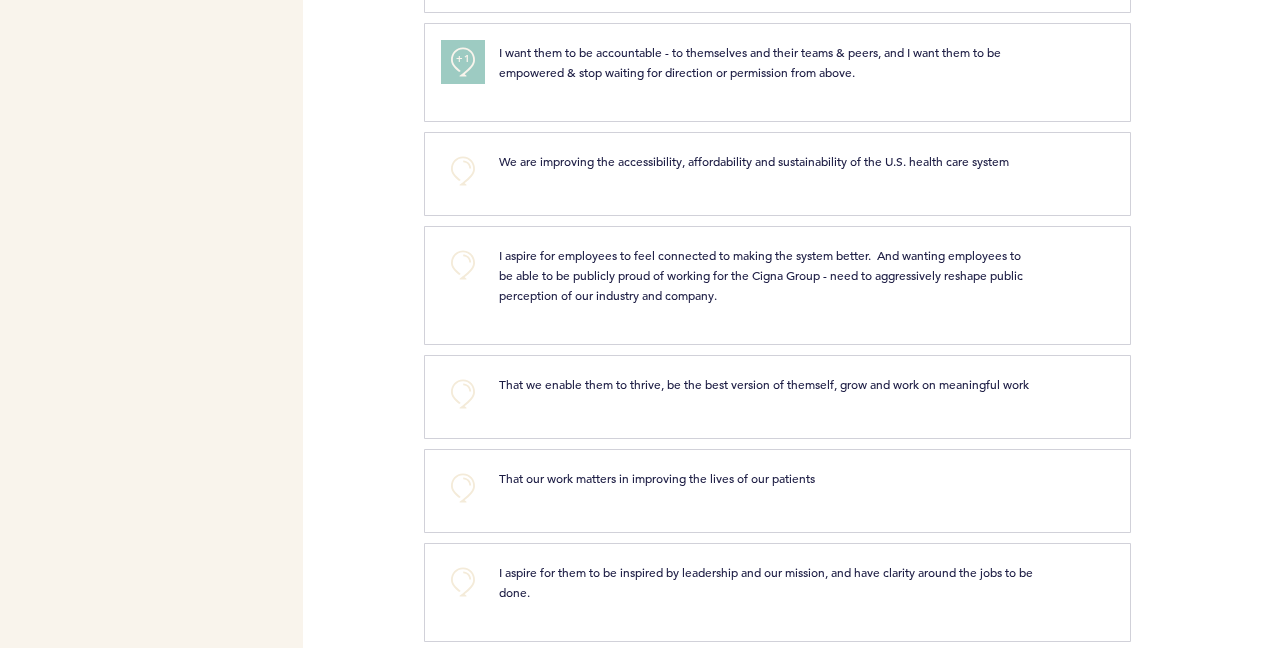 click on "+1" at bounding box center (463, 59) 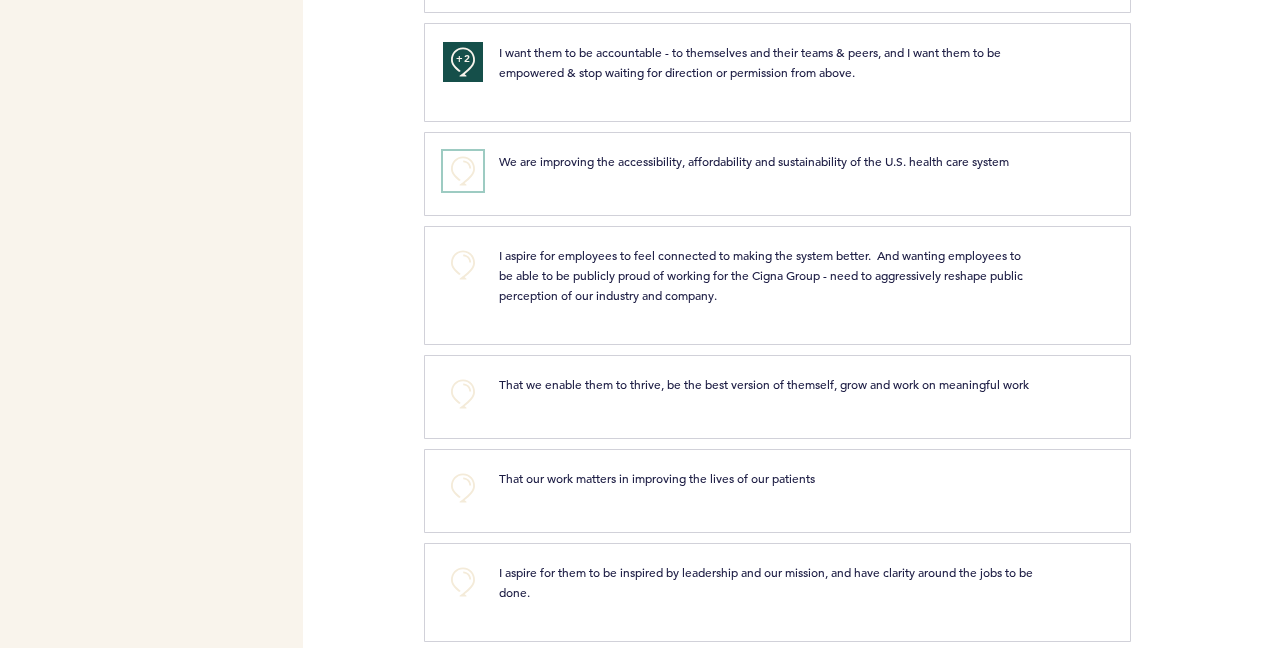 click on "+0" at bounding box center [463, 171] 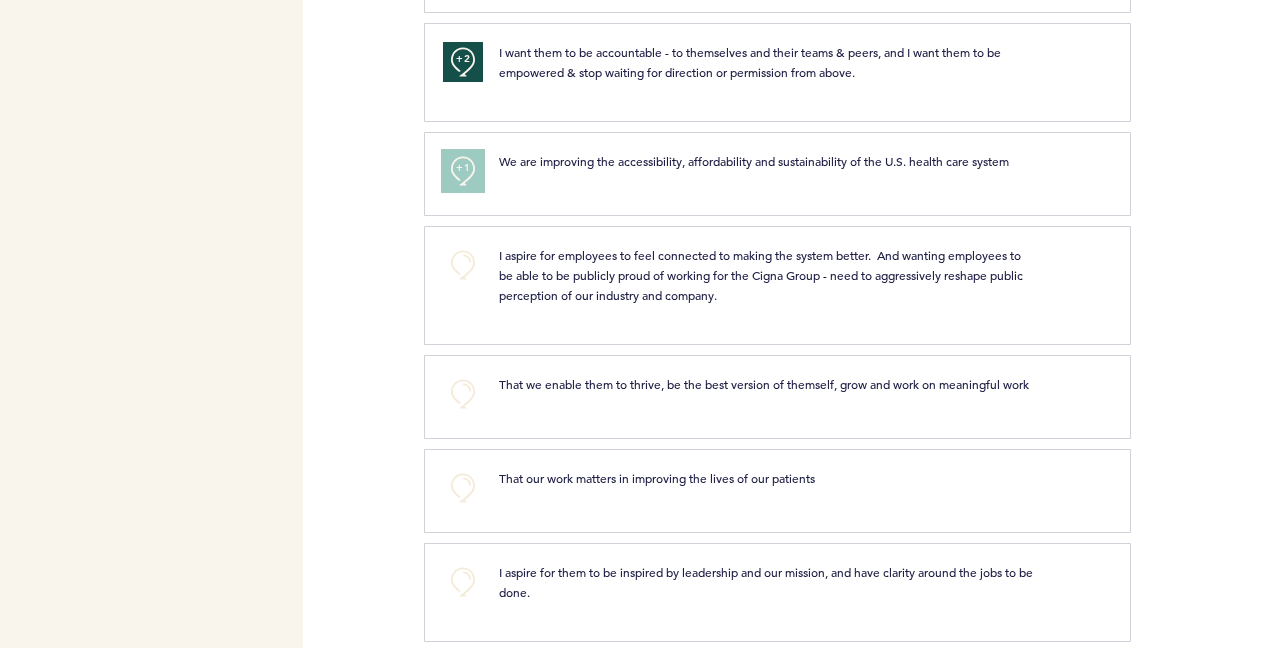 click on "+1" at bounding box center (463, 168) 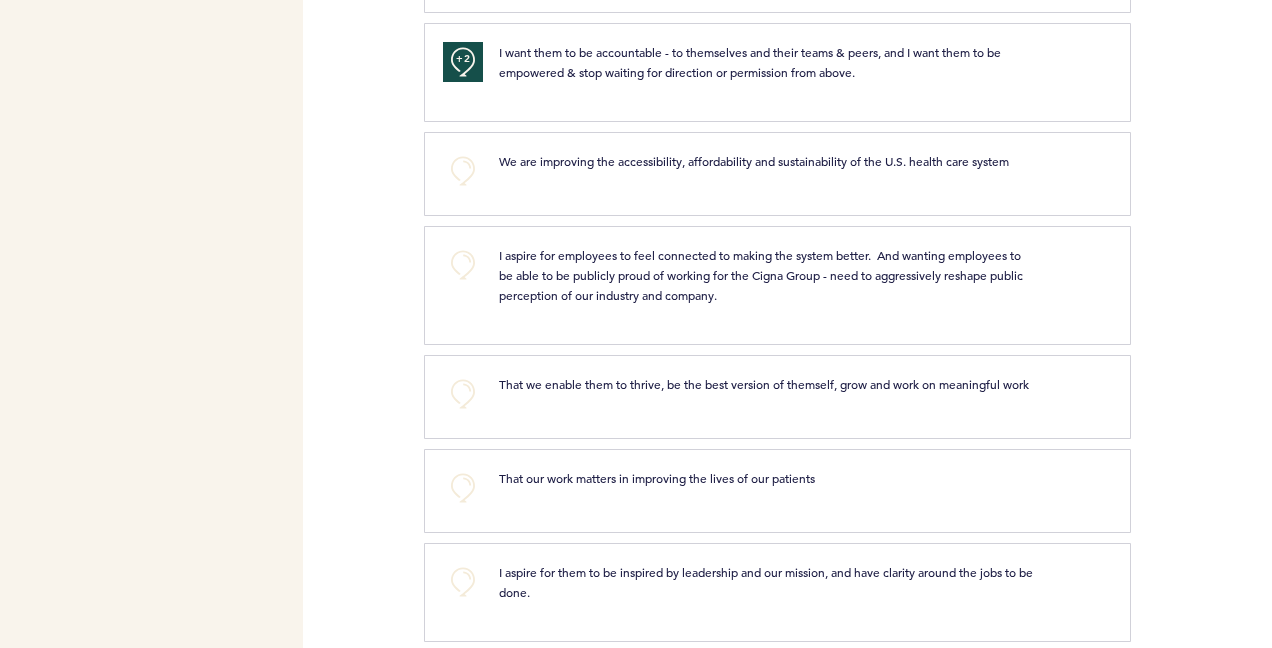 click on "I aspire for employees to feel connected to making the system better.  And wanting employees to be able to be publicly proud of working for the Cigna Group - need to aggressively reshape public perception of our industry and company." at bounding box center [762, 275] 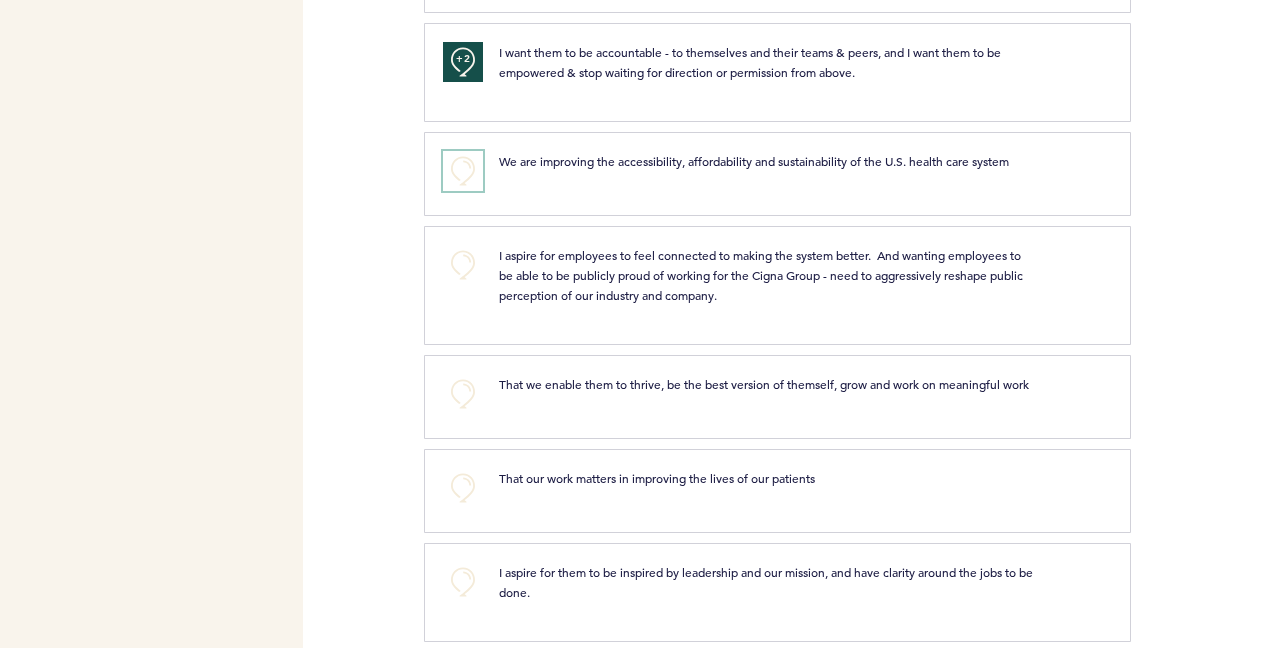 click on "+0" at bounding box center [463, 171] 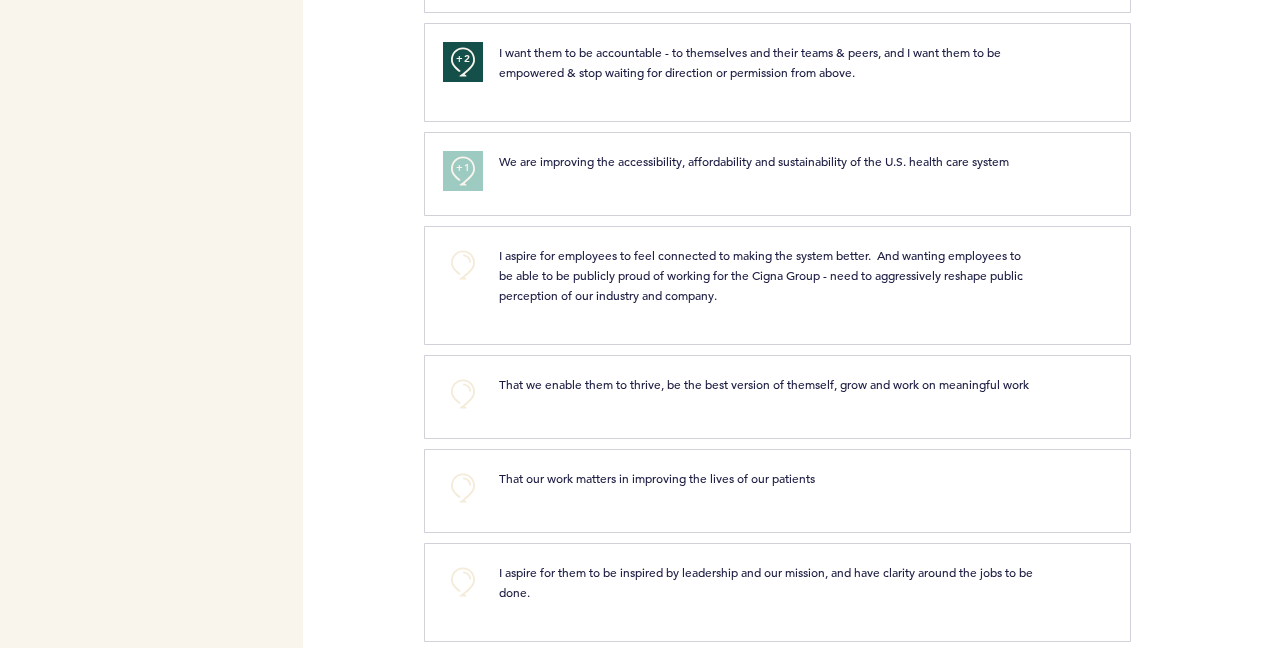 click on "I aspire for employees to feel connected to making the system better.  And wanting employees to be able to be publicly proud of working for the Cigna Group - need to aggressively reshape public perception of our industry and company." at bounding box center (762, 275) 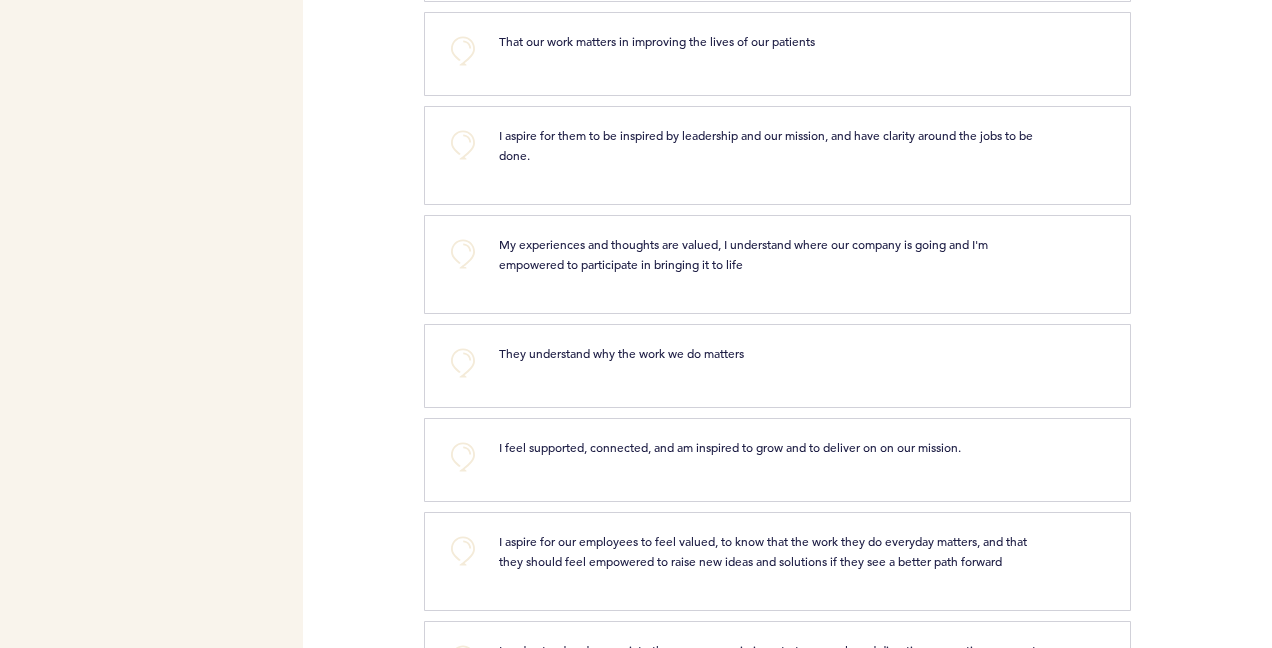 scroll, scrollTop: 1680, scrollLeft: 0, axis: vertical 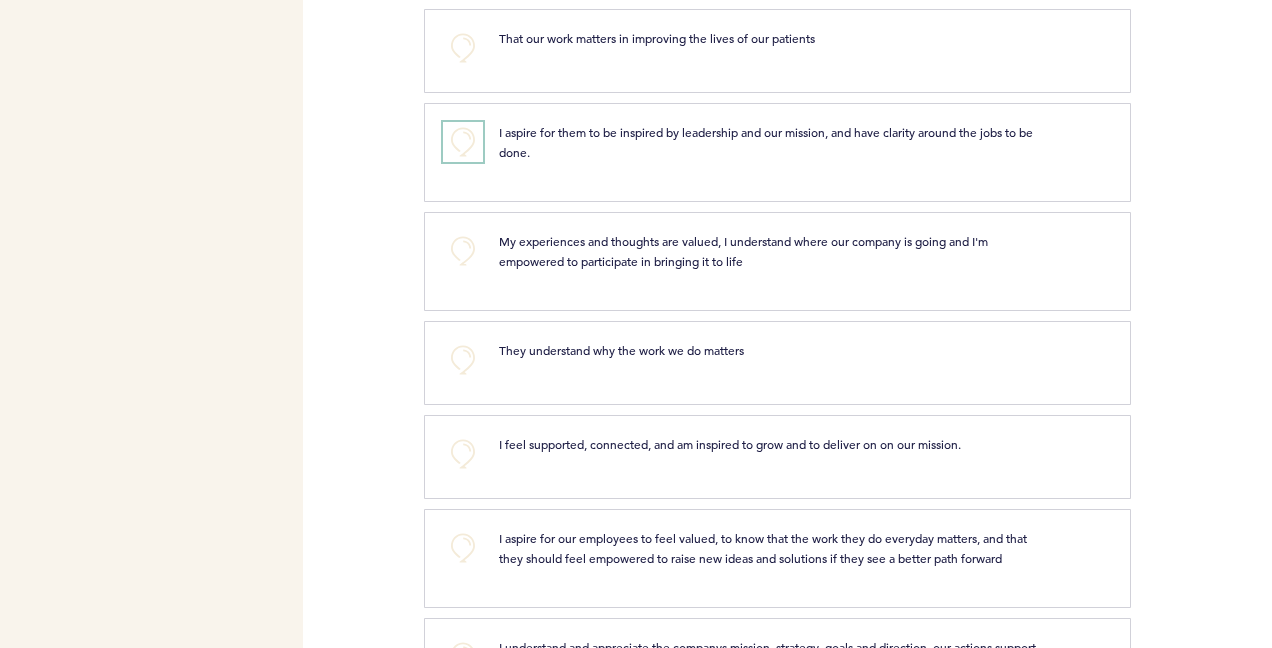 click on "+0" at bounding box center (463, 142) 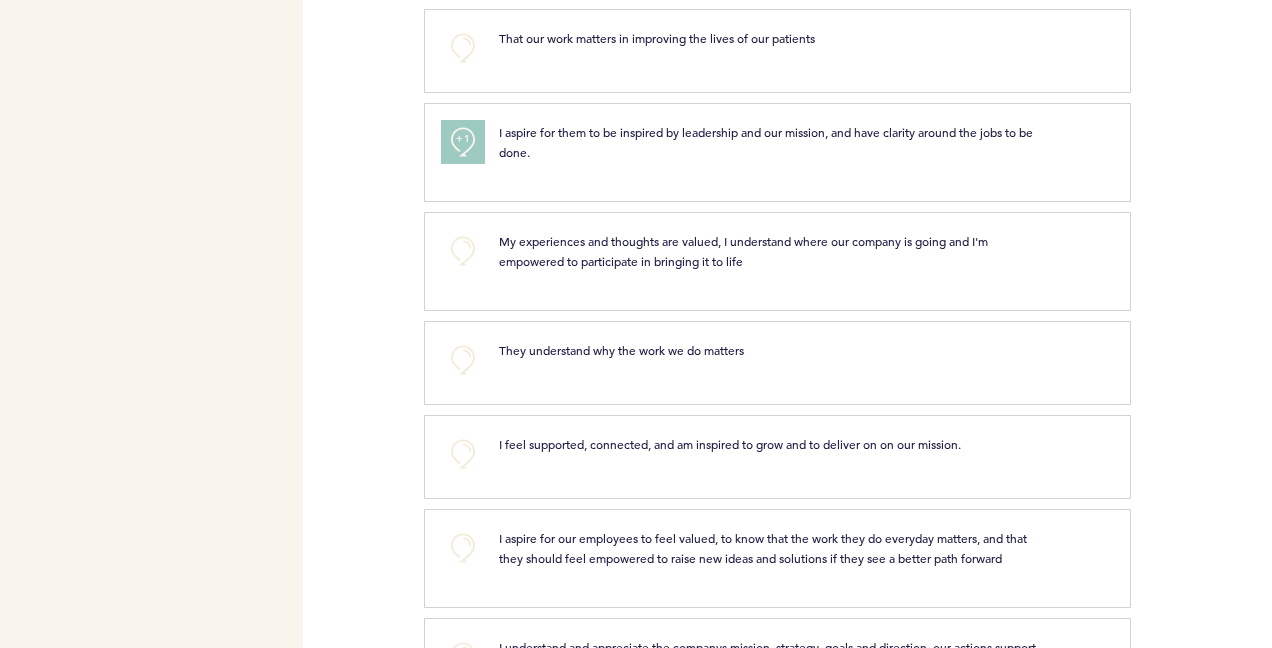 click on "+1" at bounding box center [463, 139] 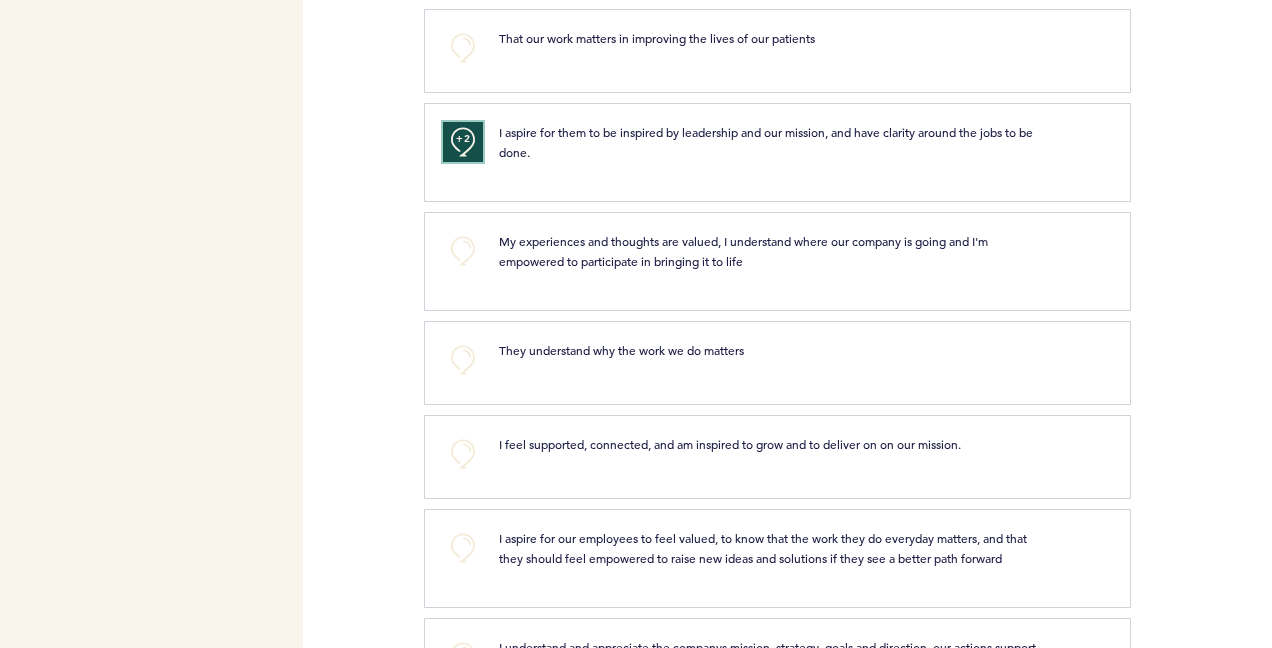 type 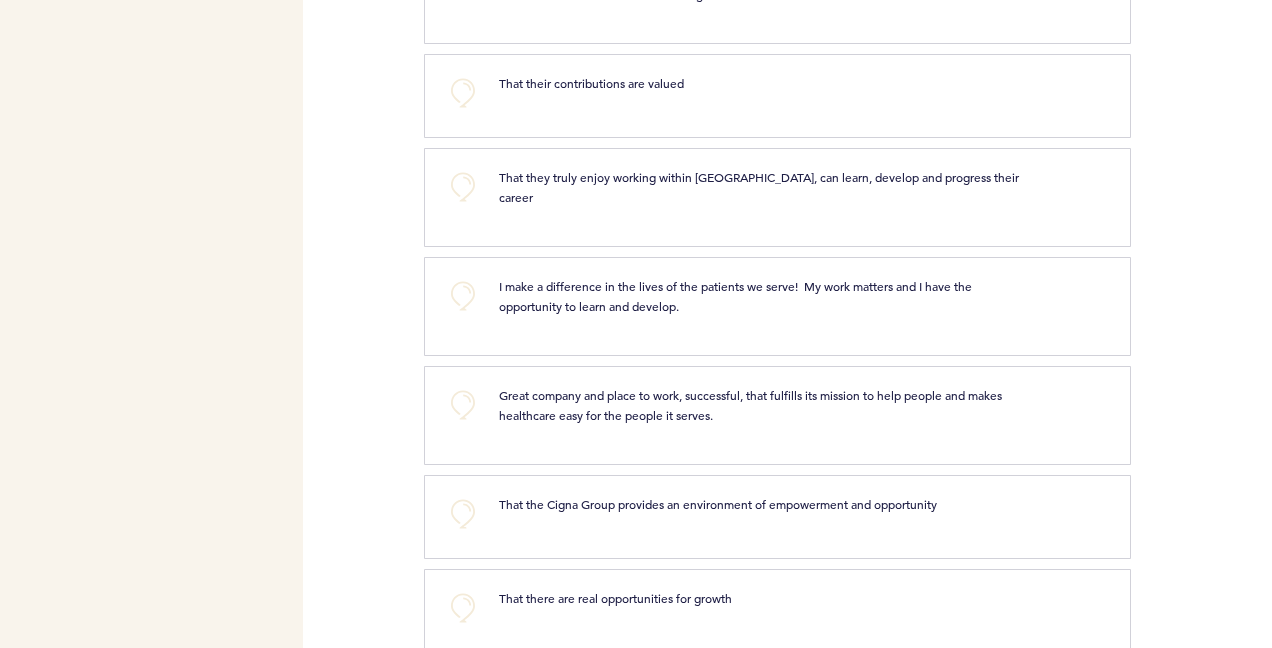 scroll, scrollTop: 2374, scrollLeft: 0, axis: vertical 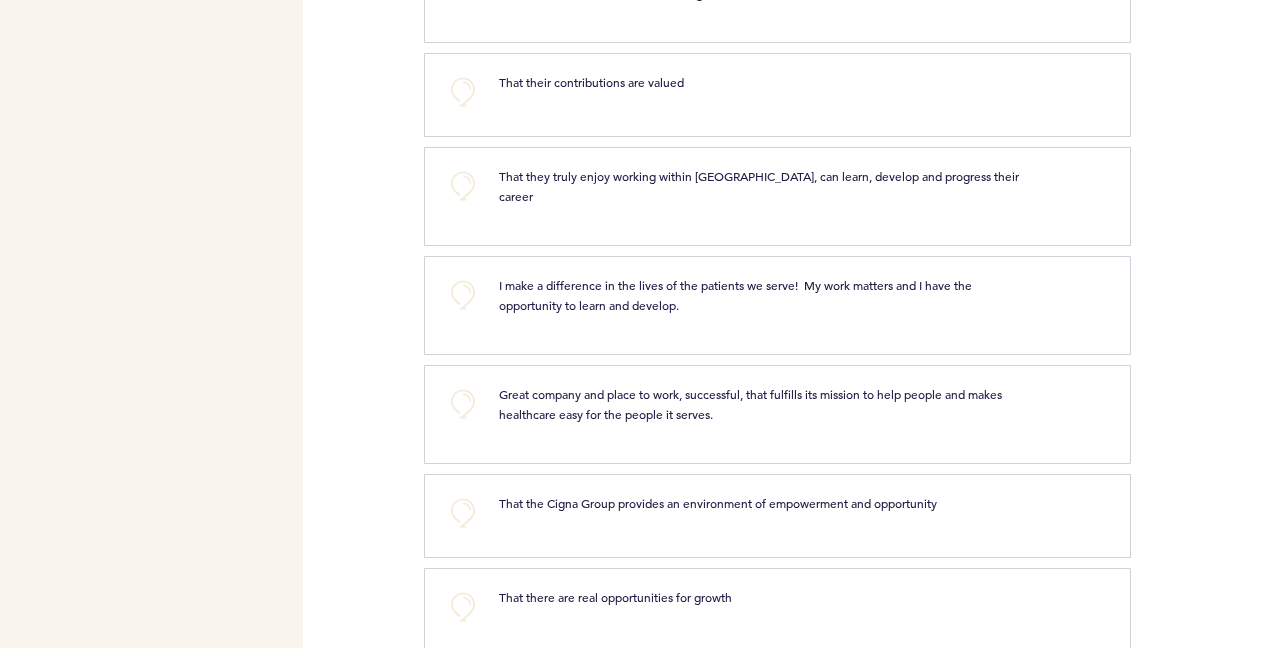 click on "Great company and place to work, successful, that fulfills its mission to help people and makes healthcare easy for the people it serves." at bounding box center [752, 404] 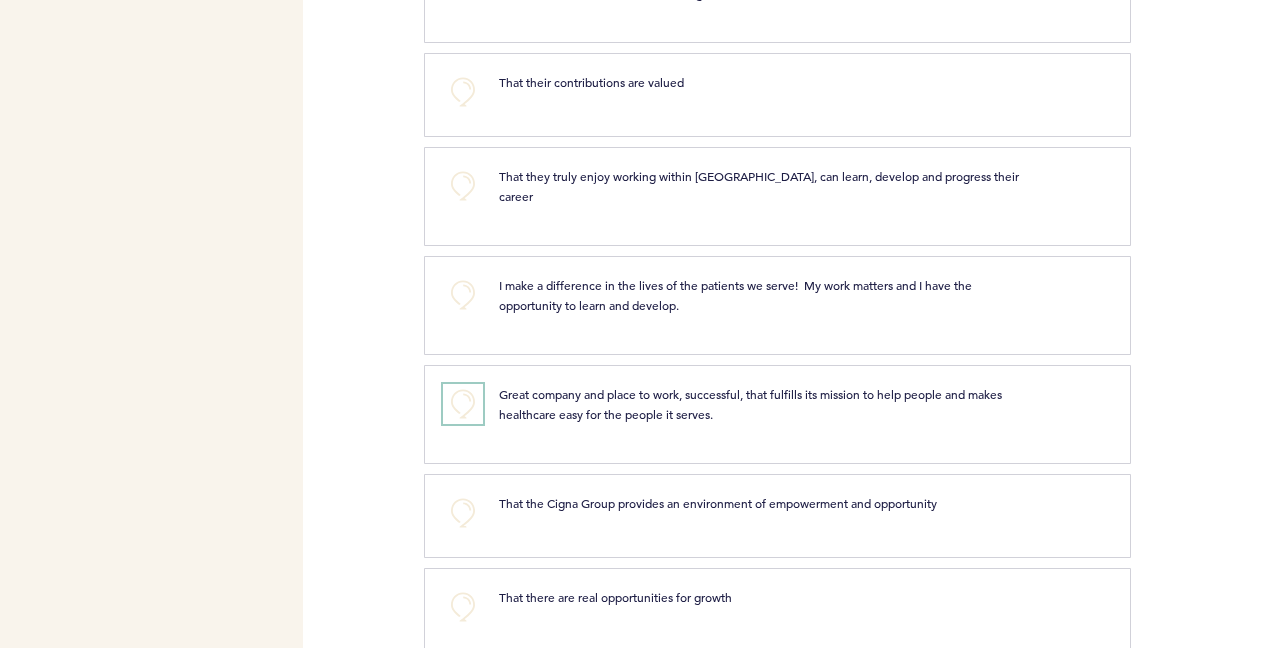 click on "+0" at bounding box center (463, 404) 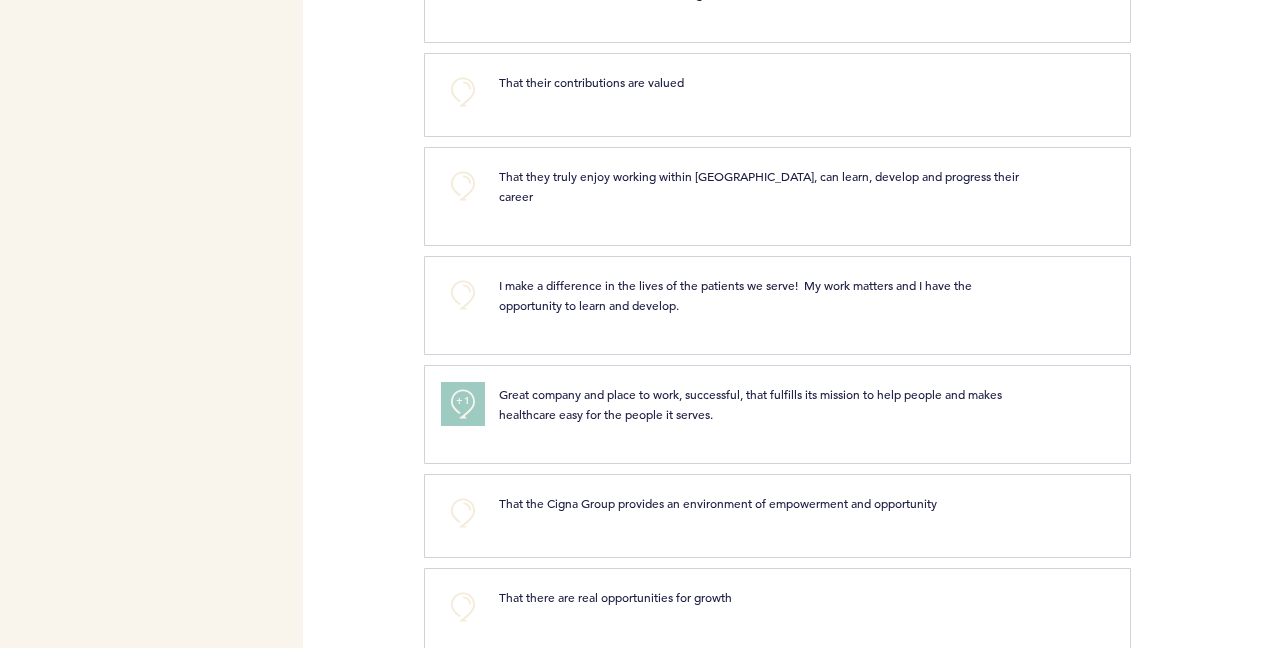 click on "+1" at bounding box center [463, 401] 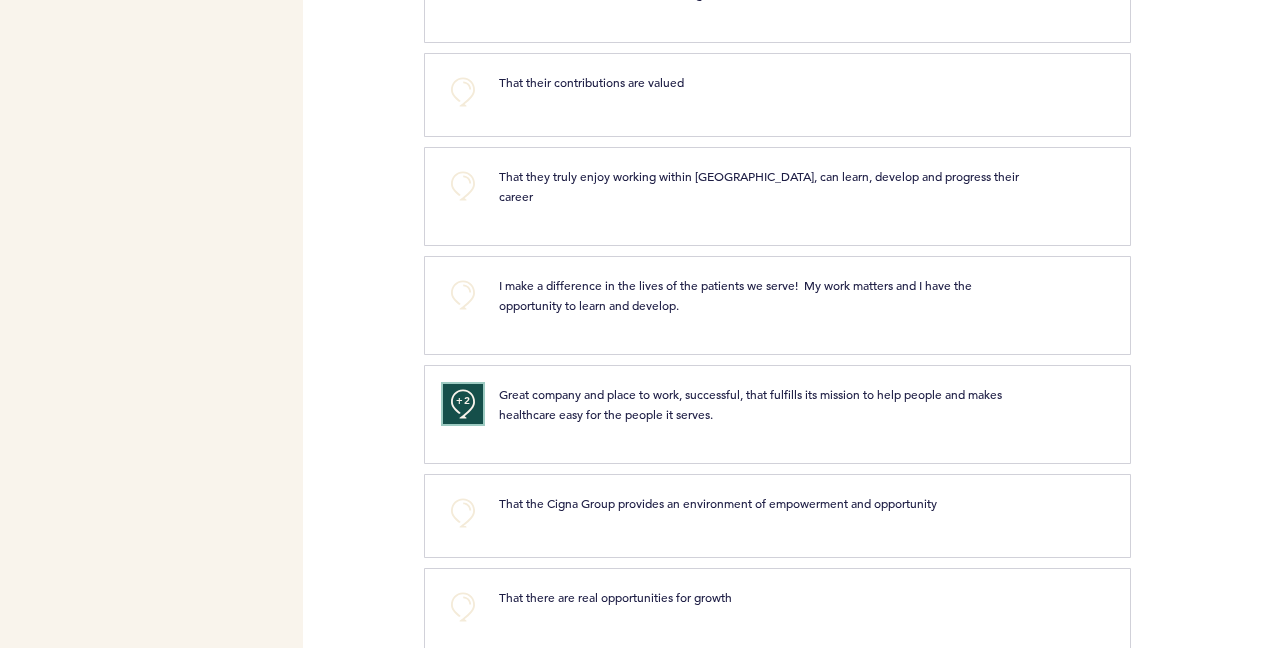 type 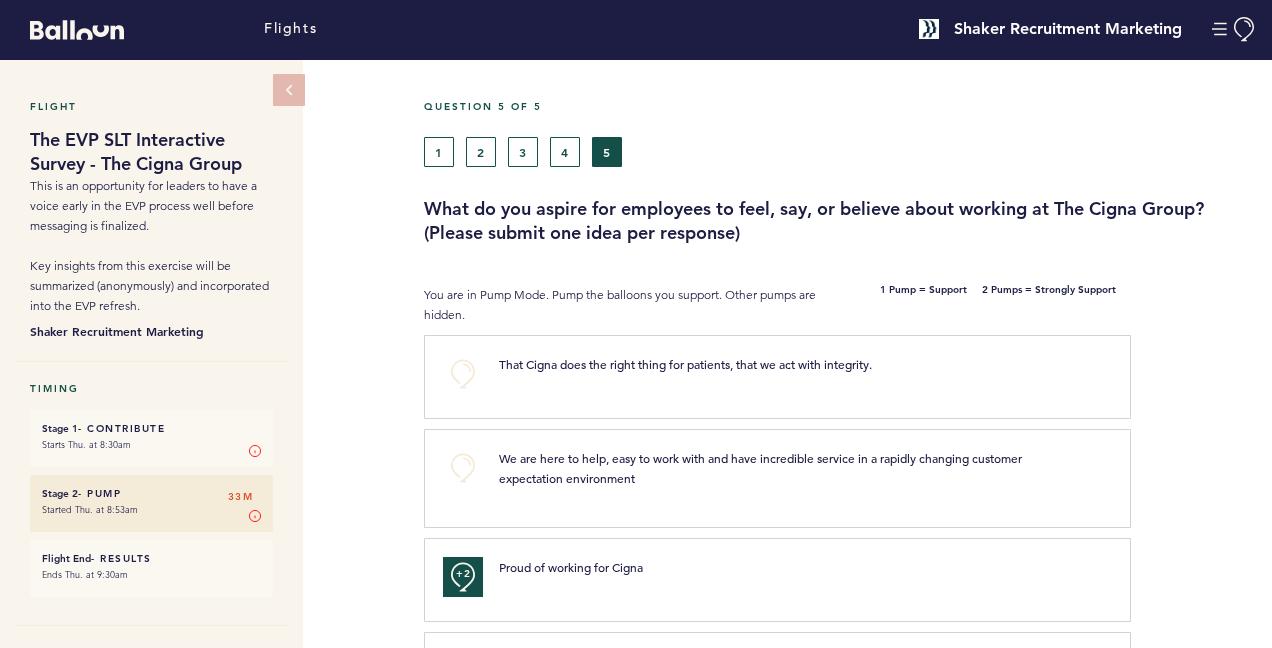 scroll, scrollTop: 0, scrollLeft: 0, axis: both 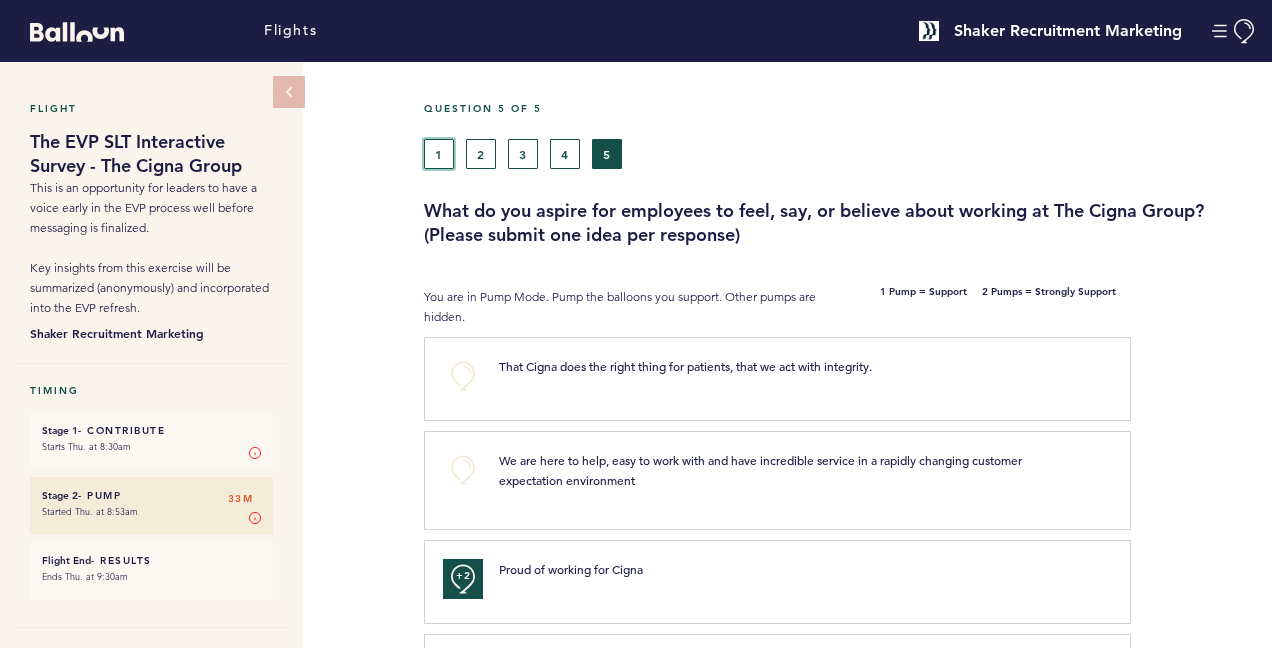 click on "1" at bounding box center [439, 154] 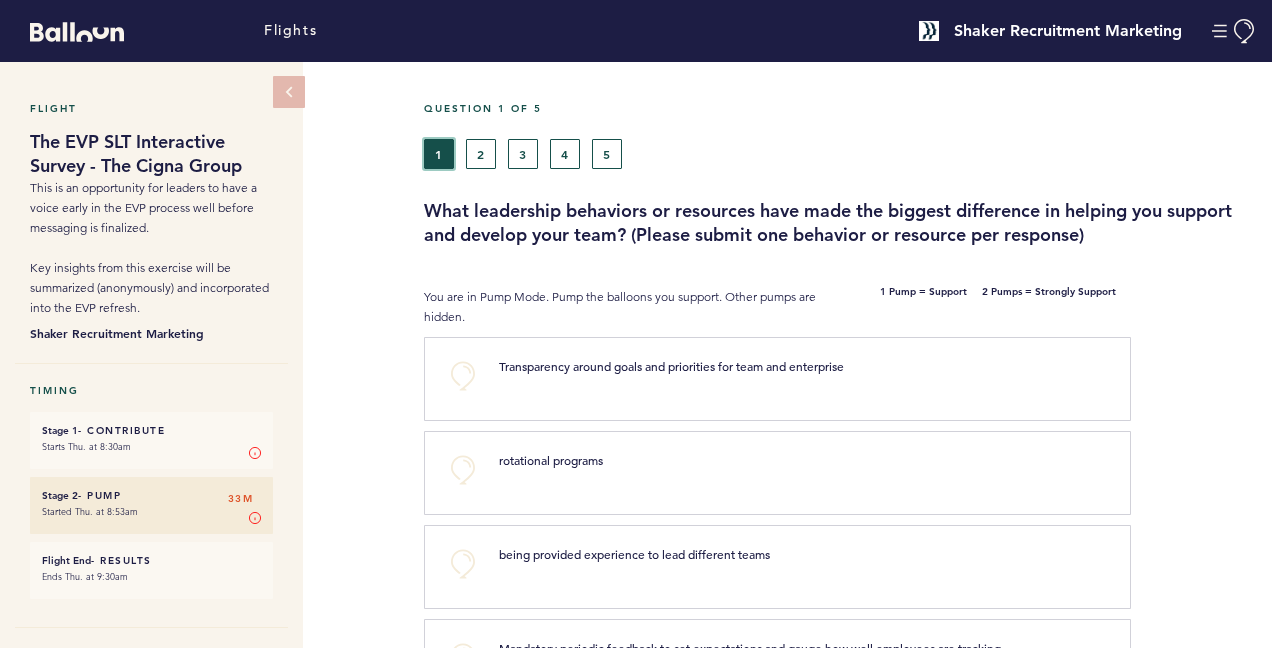 type 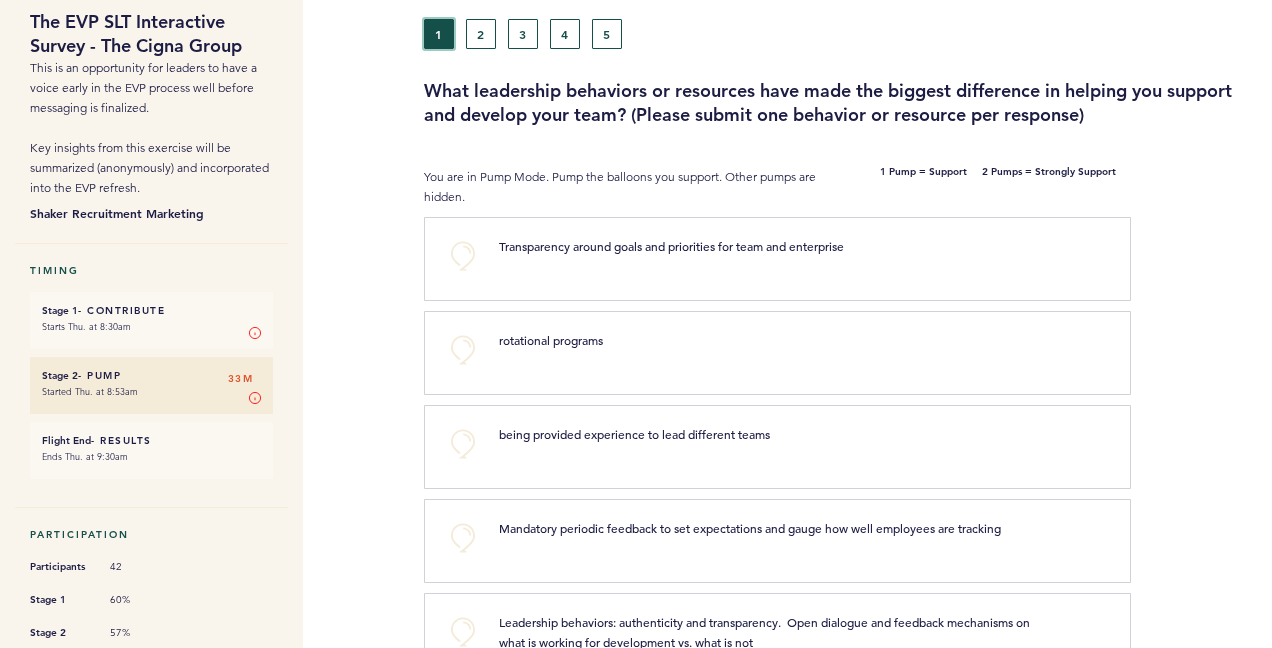 scroll, scrollTop: 160, scrollLeft: 0, axis: vertical 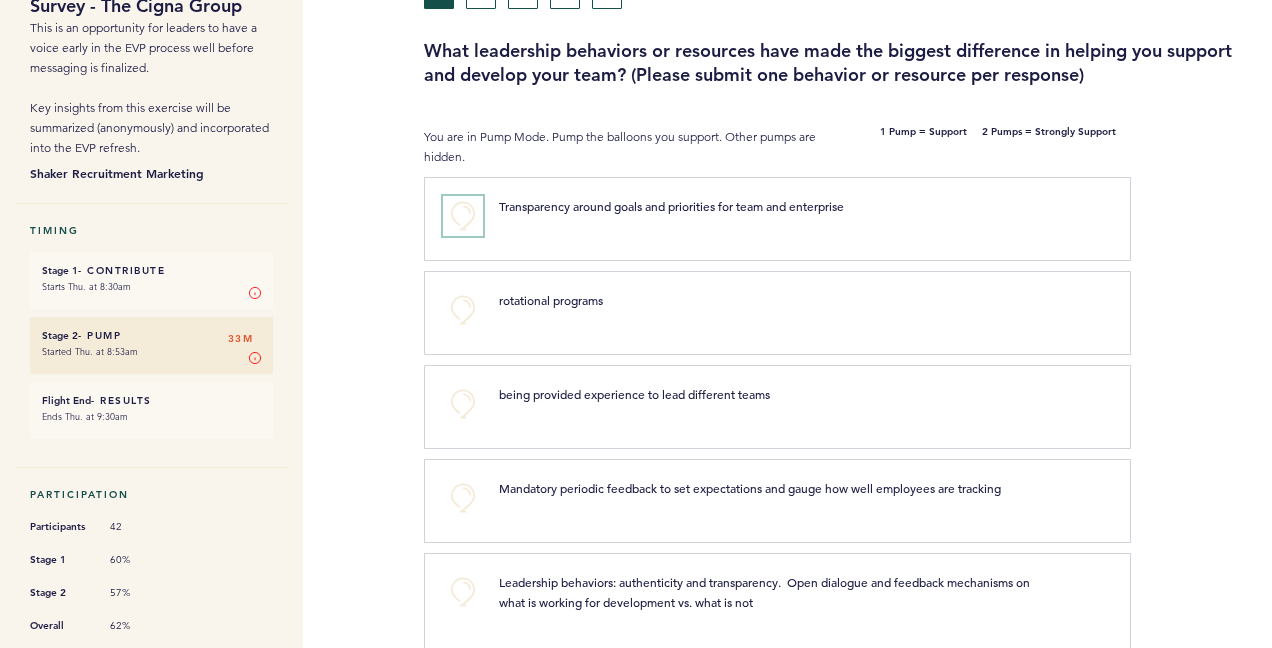 click on "+0" at bounding box center [463, 216] 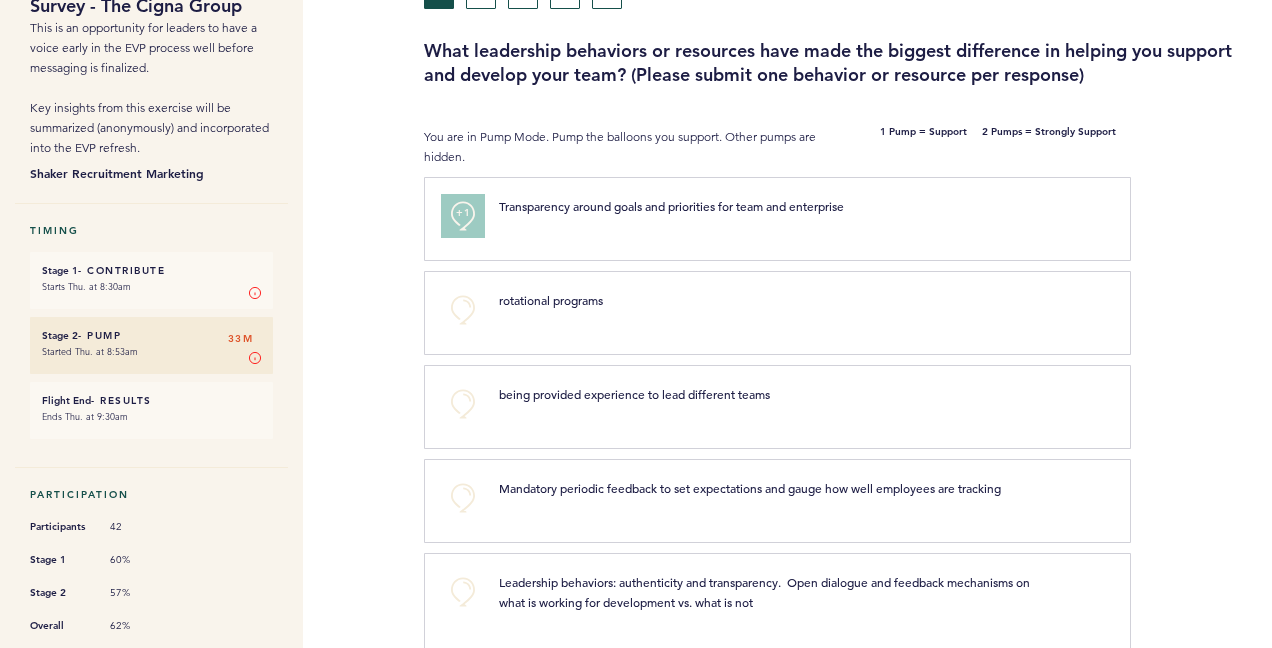 click on "+1" at bounding box center [463, 213] 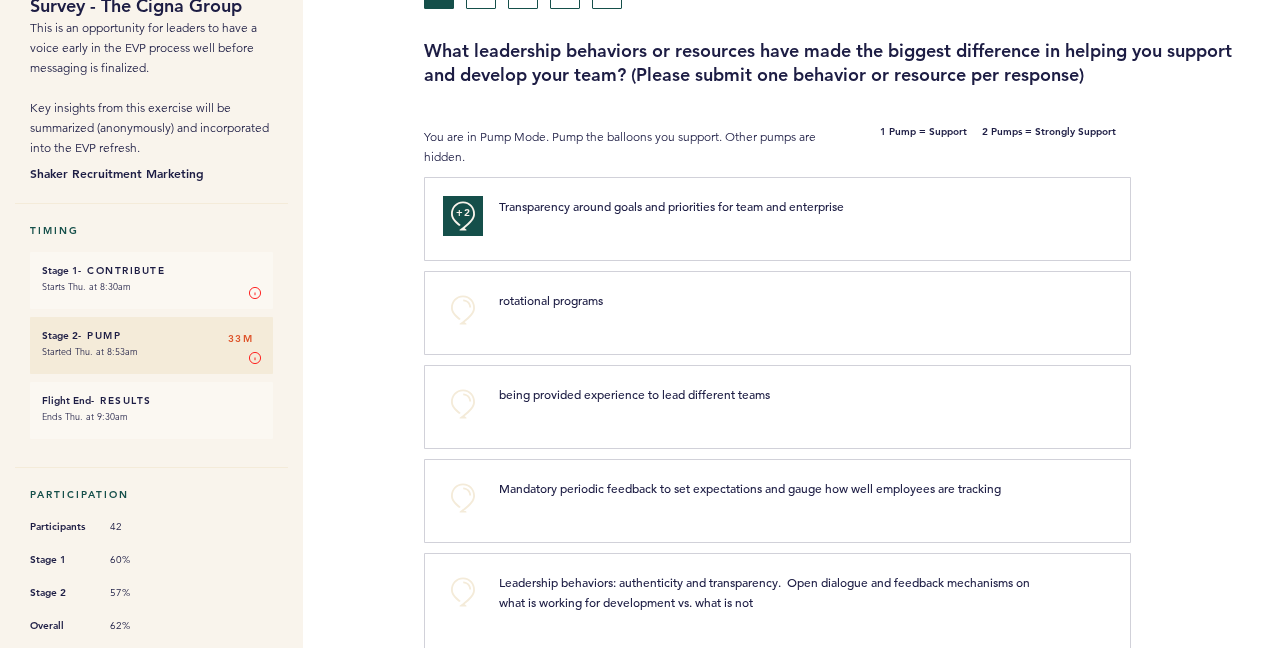 click on "Flight The EVP SLT Interactive Survey - The Cigna Group This is an opportunity for leaders to have a voice early in the EVP process well before messaging is finalized.
Key insights from this exercise will be summarized (anonymously) and incorporated into the EVP refresh. Shaker Recruitment Marketing Timing Stage 1  - Contribute   33M   Starts Thu. at 8:30am  Stage 1  In Stage 1, you can contribute your ideas, feedback, or information. Submit as many "balloons" (responses, to the question above) as you want here. Try to only submit one idea per balloon!   When you are ready, you can toggle on collaborate mode to reveal and start commenting on other contributors' balloons.  Learn More Stage 2  - Pump   33M   Started Thu. at 8:53am  Stage 2  In Stage 2, you vote on the responses by pumping the balloons that you like or support.   Click once for balloons you support/like and twice for your top choices.  Learn More Flight End  - Results  33M  Ends Thu. at 9:30am  Participation Participants 42 Stage 1 60% Stage 2" at bounding box center [636, 195] 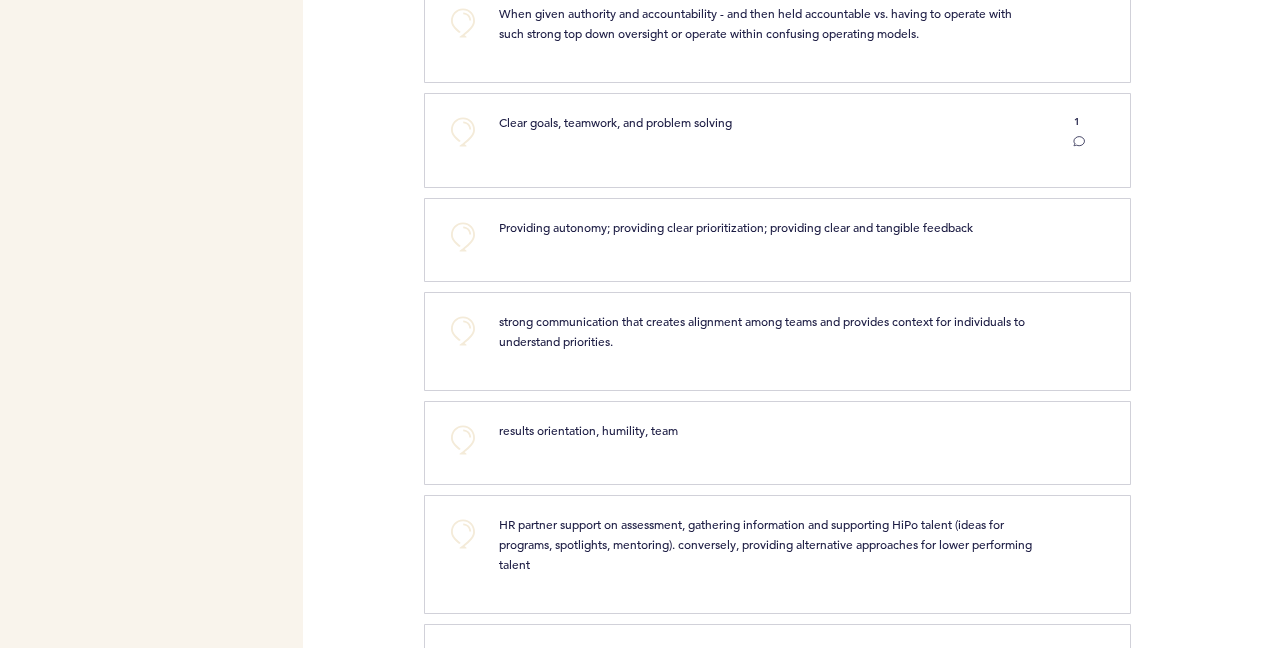 scroll, scrollTop: 1400, scrollLeft: 0, axis: vertical 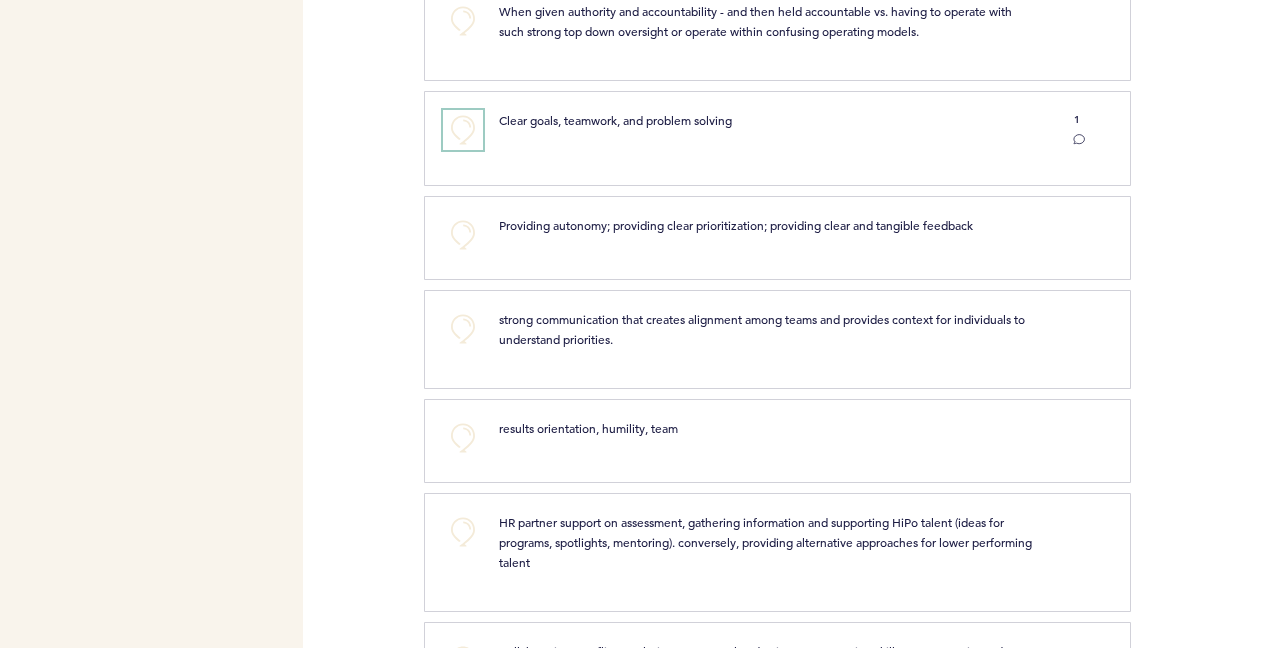 click on "+0" at bounding box center (463, 130) 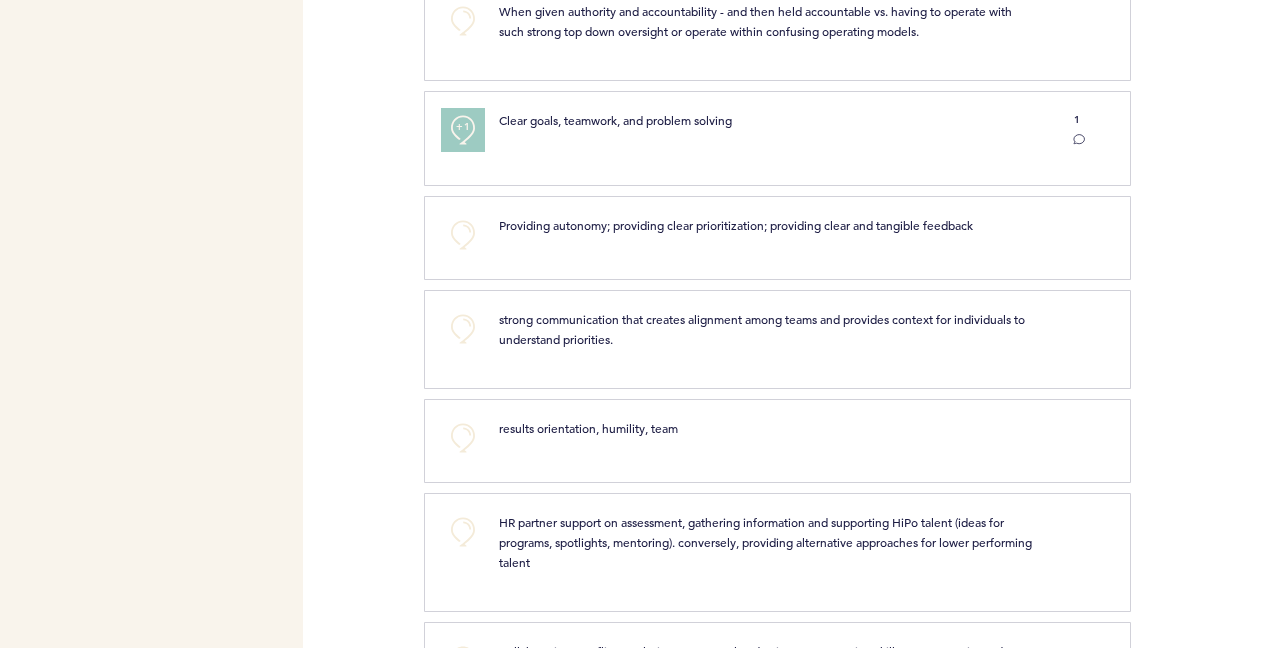type 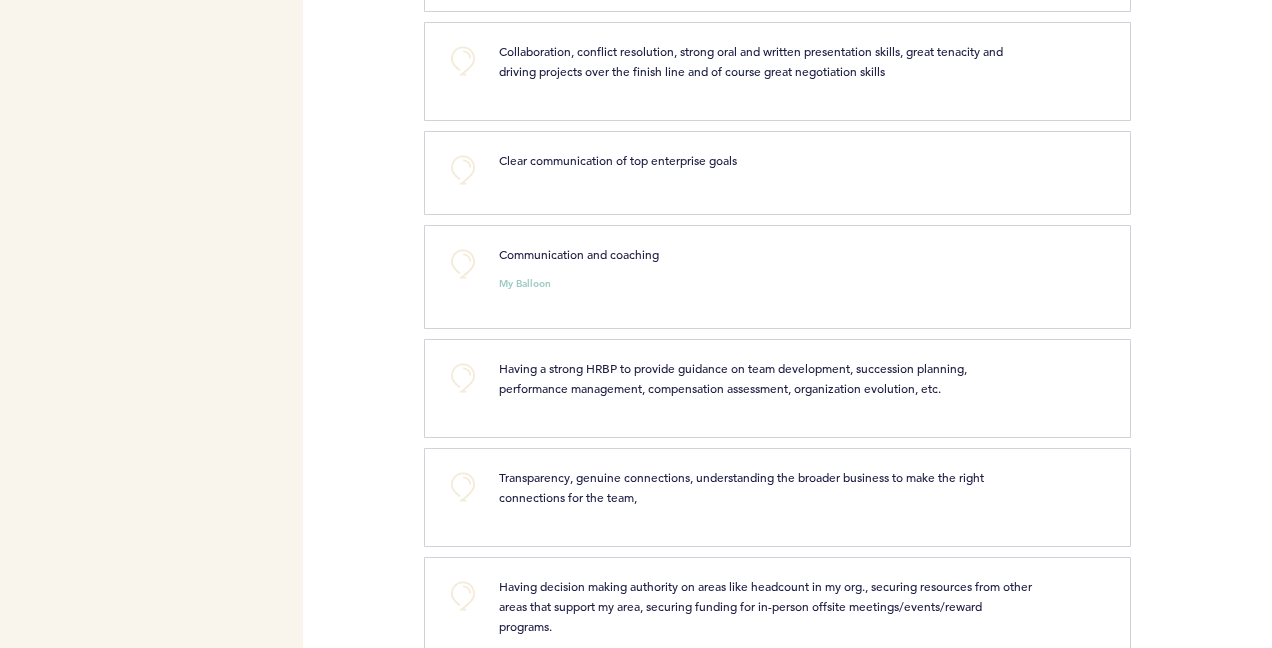 scroll, scrollTop: 2040, scrollLeft: 0, axis: vertical 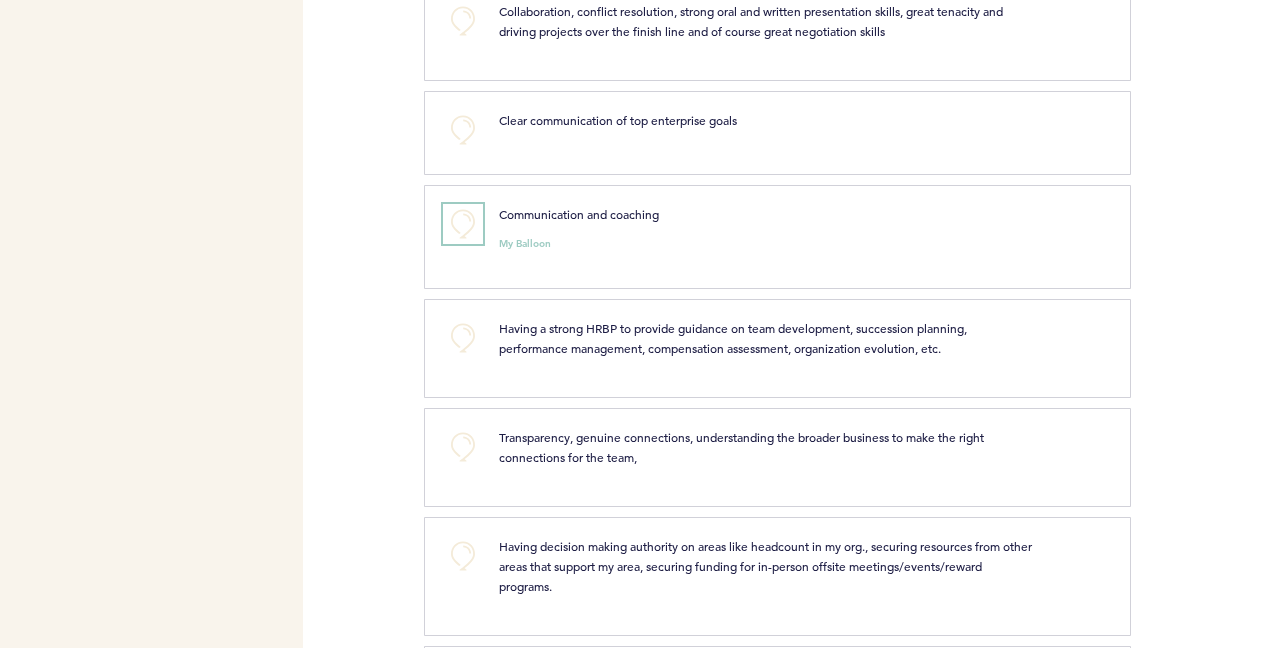 click on "+0" at bounding box center (463, 224) 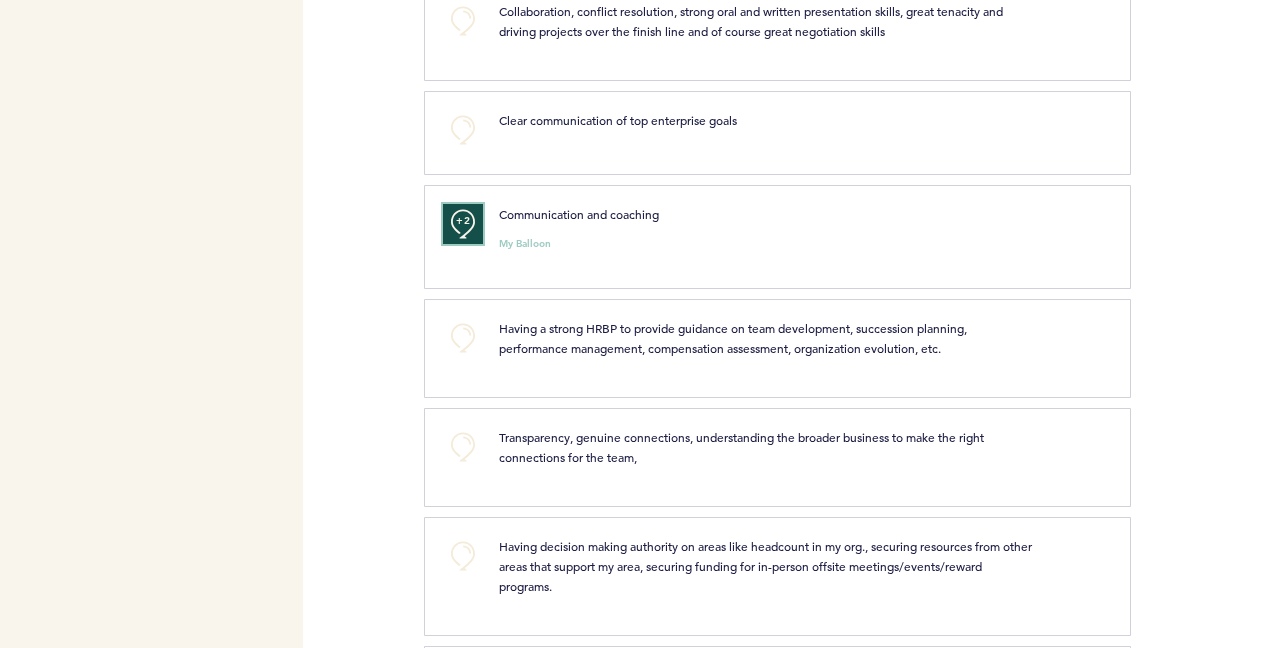 type 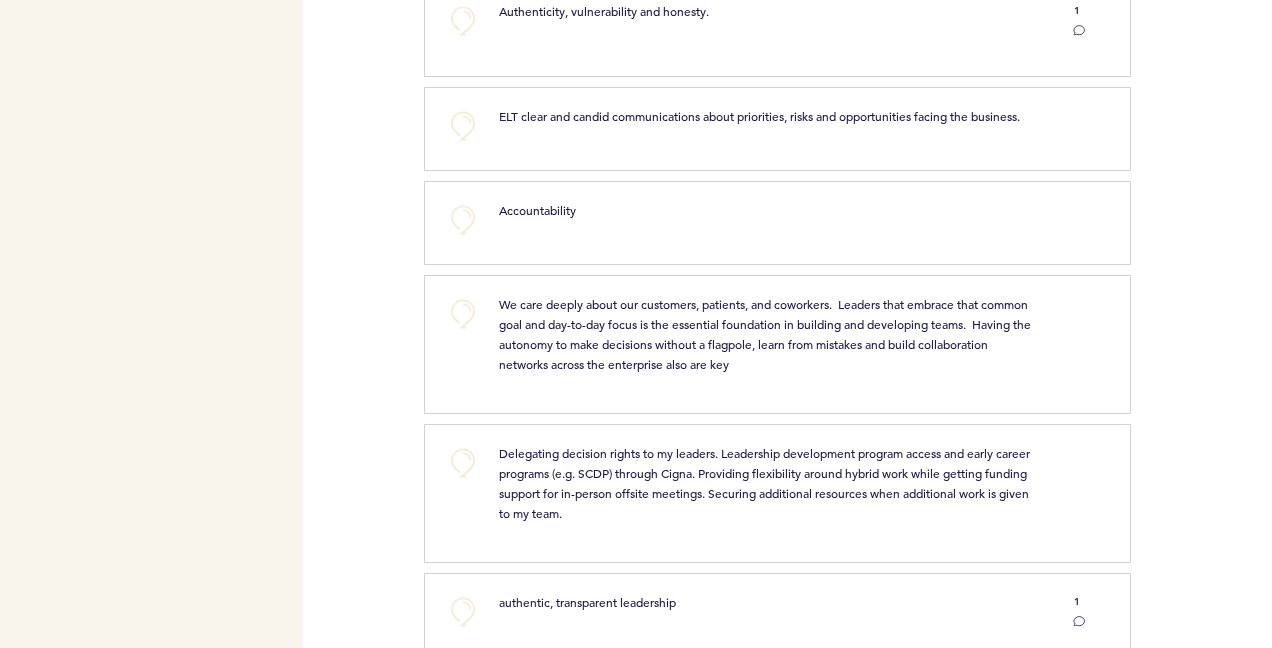 scroll, scrollTop: 2800, scrollLeft: 0, axis: vertical 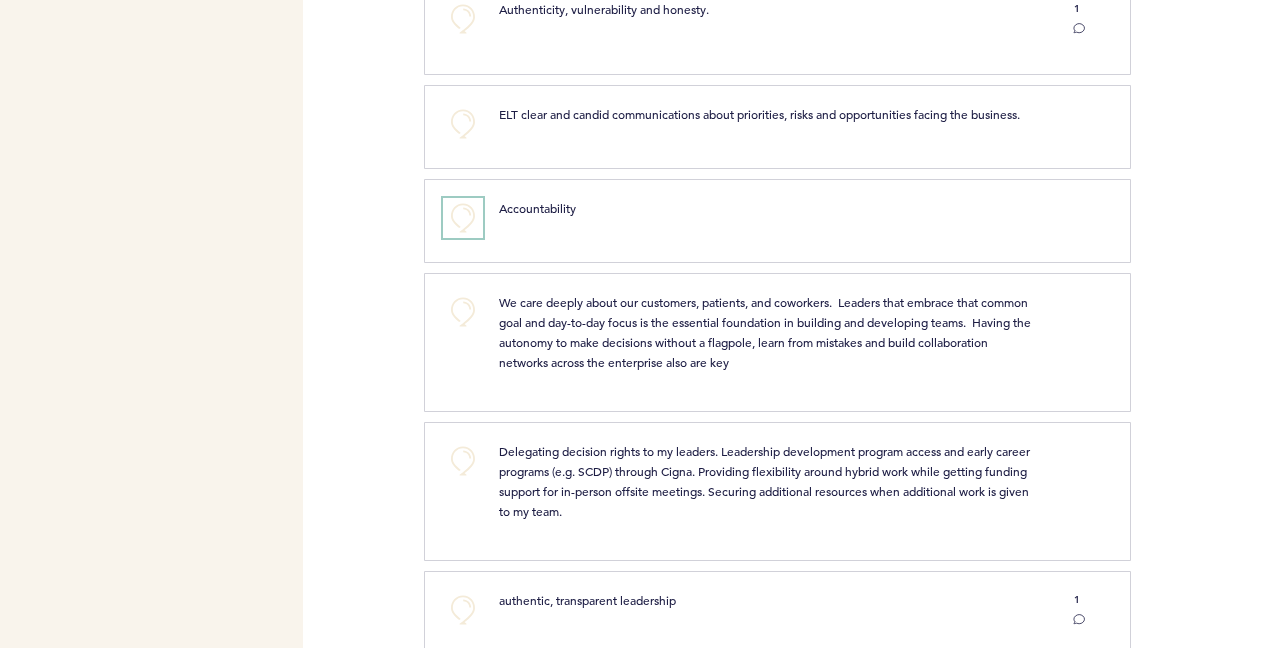 click on "+0" at bounding box center (463, 218) 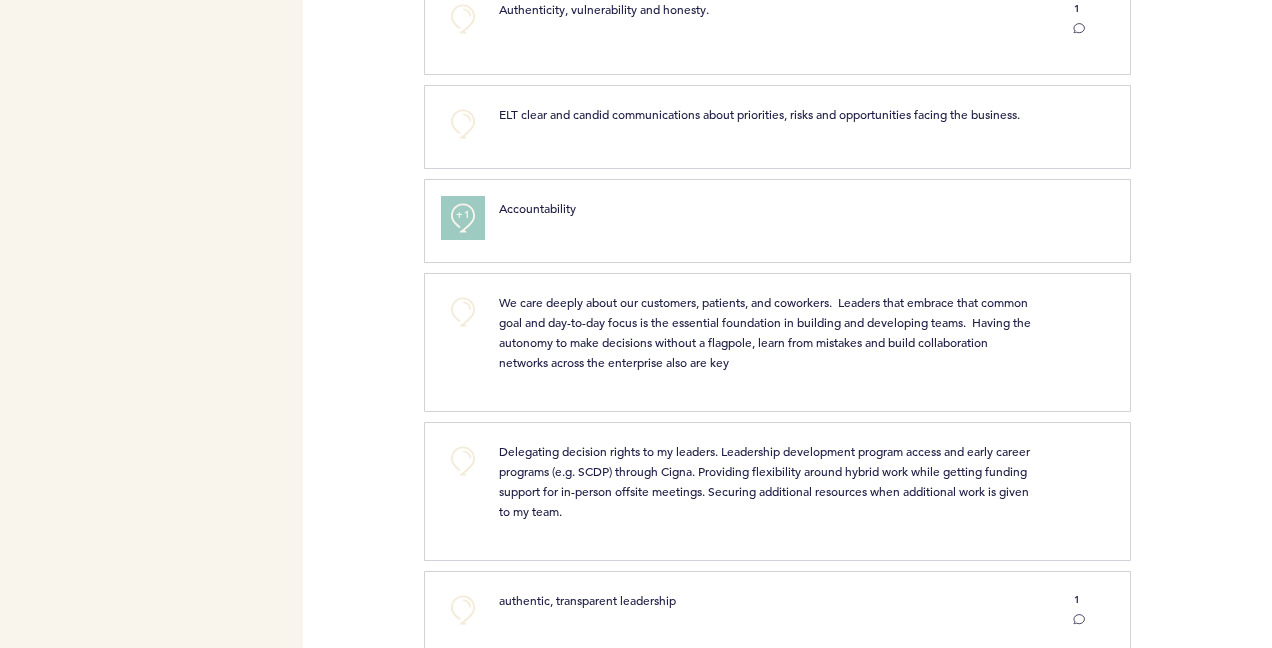 type 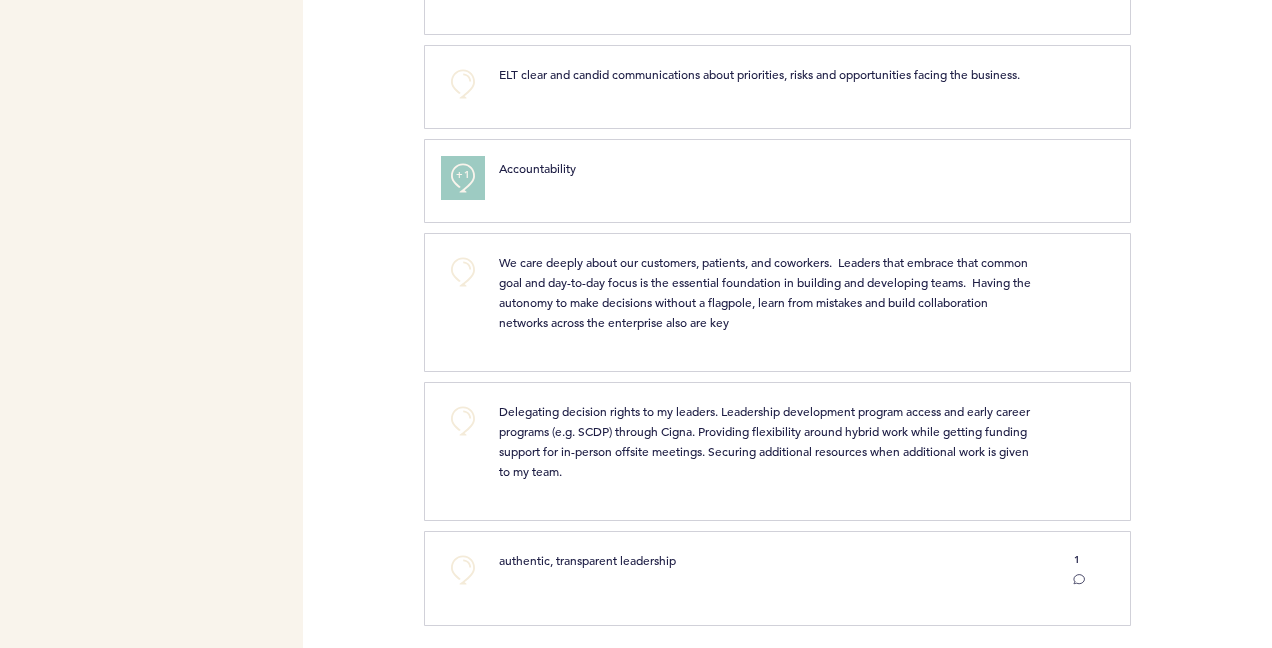 scroll, scrollTop: 2843, scrollLeft: 0, axis: vertical 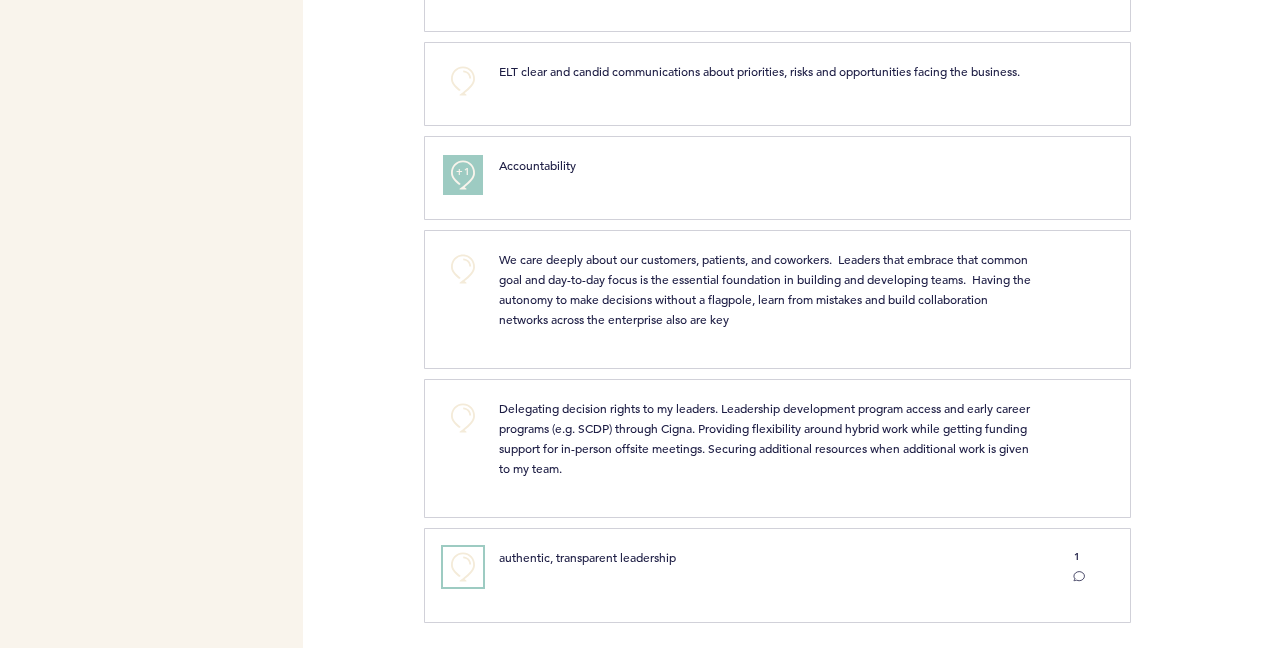 click on "+0" at bounding box center (463, 567) 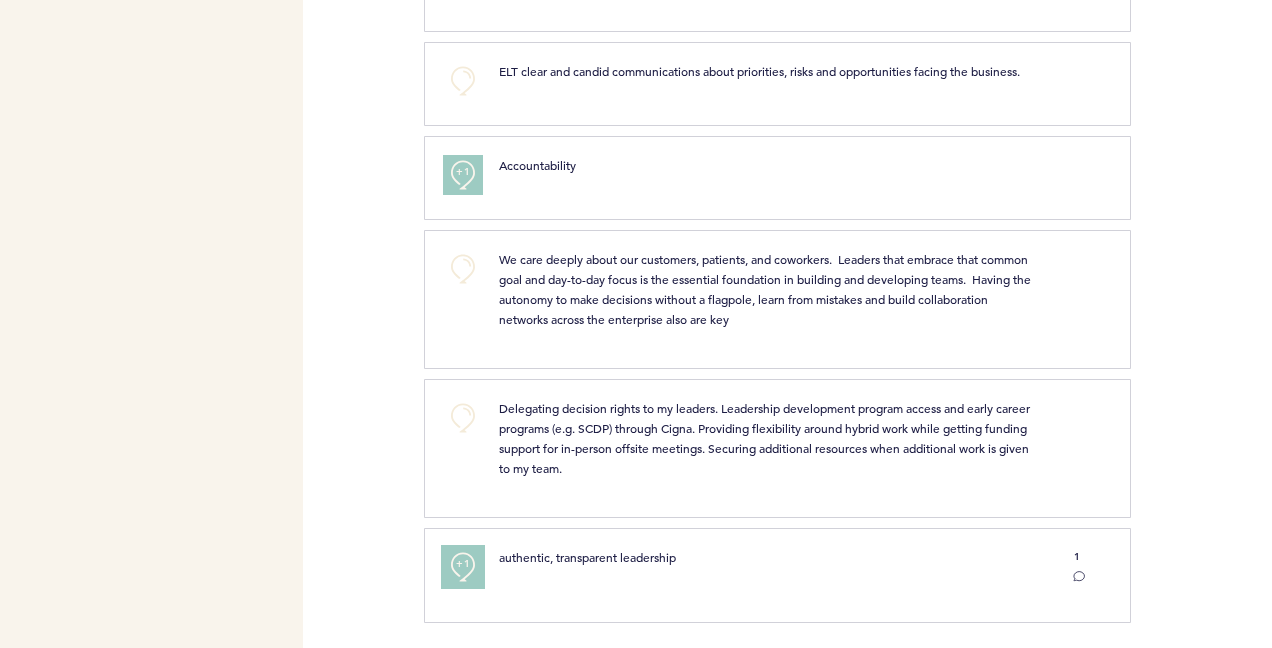 type 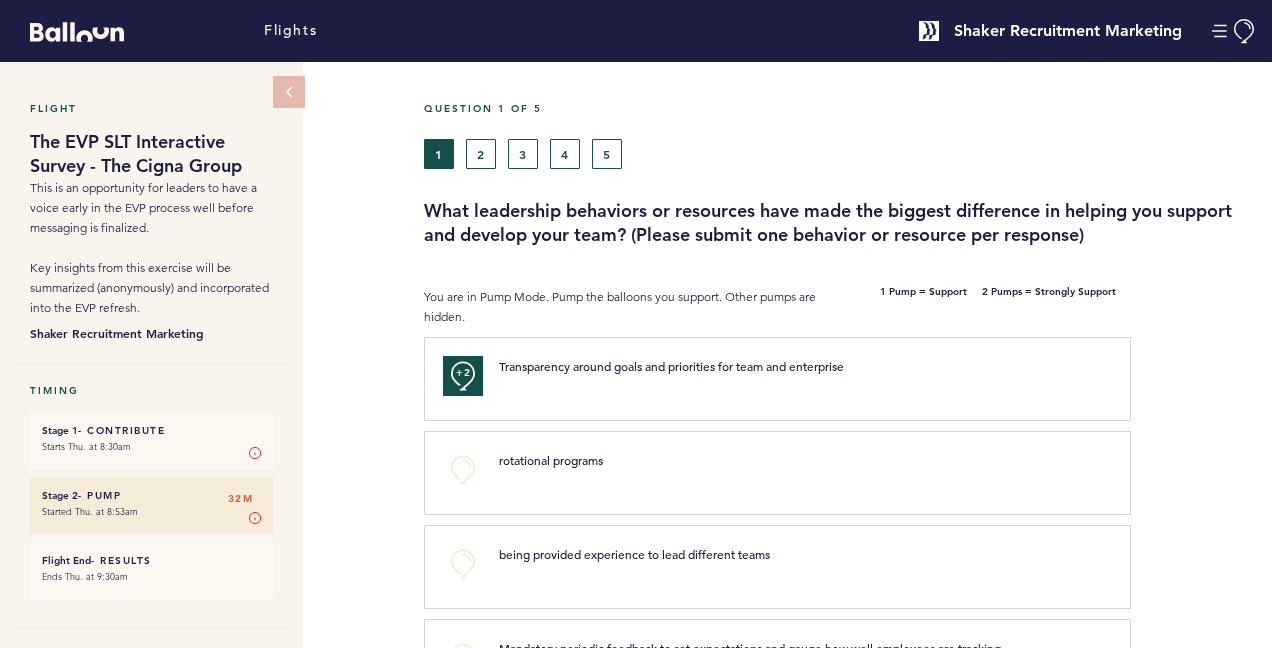 scroll, scrollTop: 0, scrollLeft: 0, axis: both 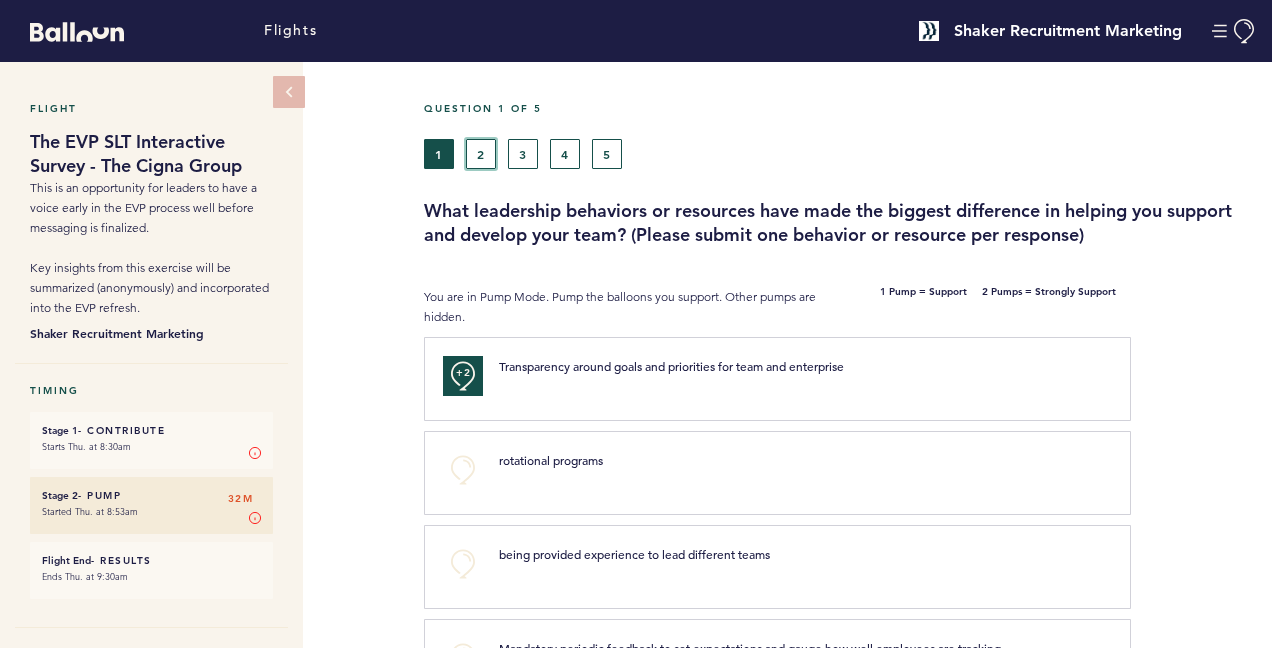 click on "2" at bounding box center [481, 154] 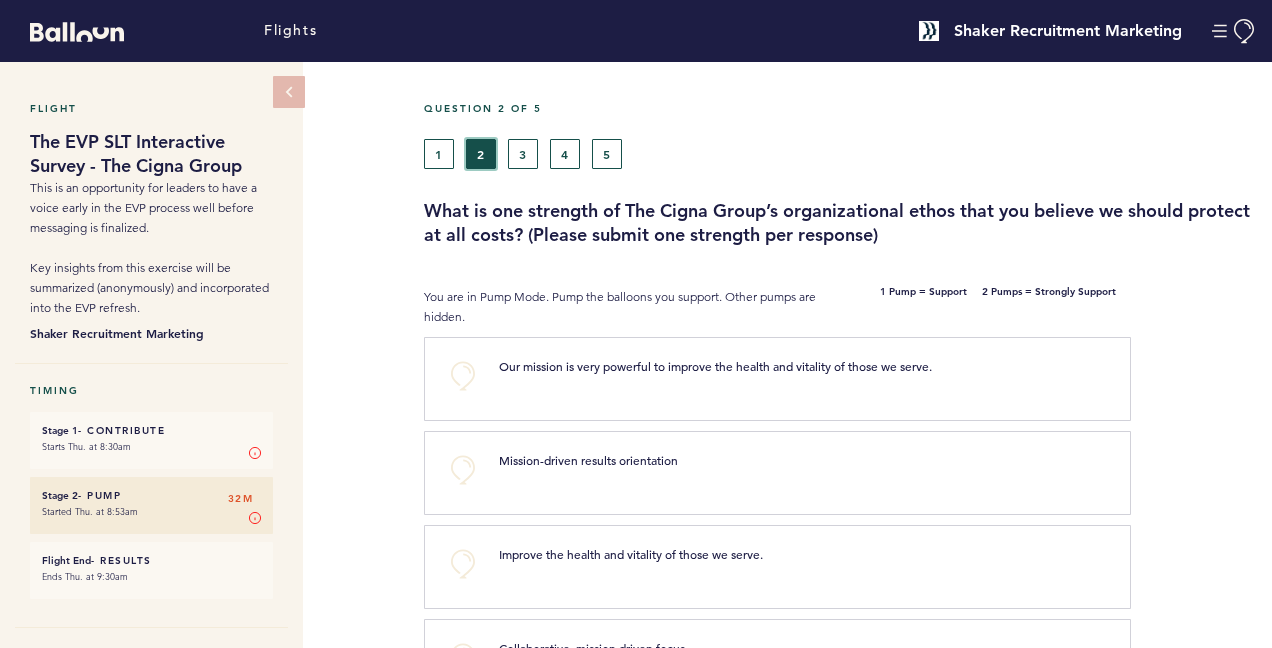 type 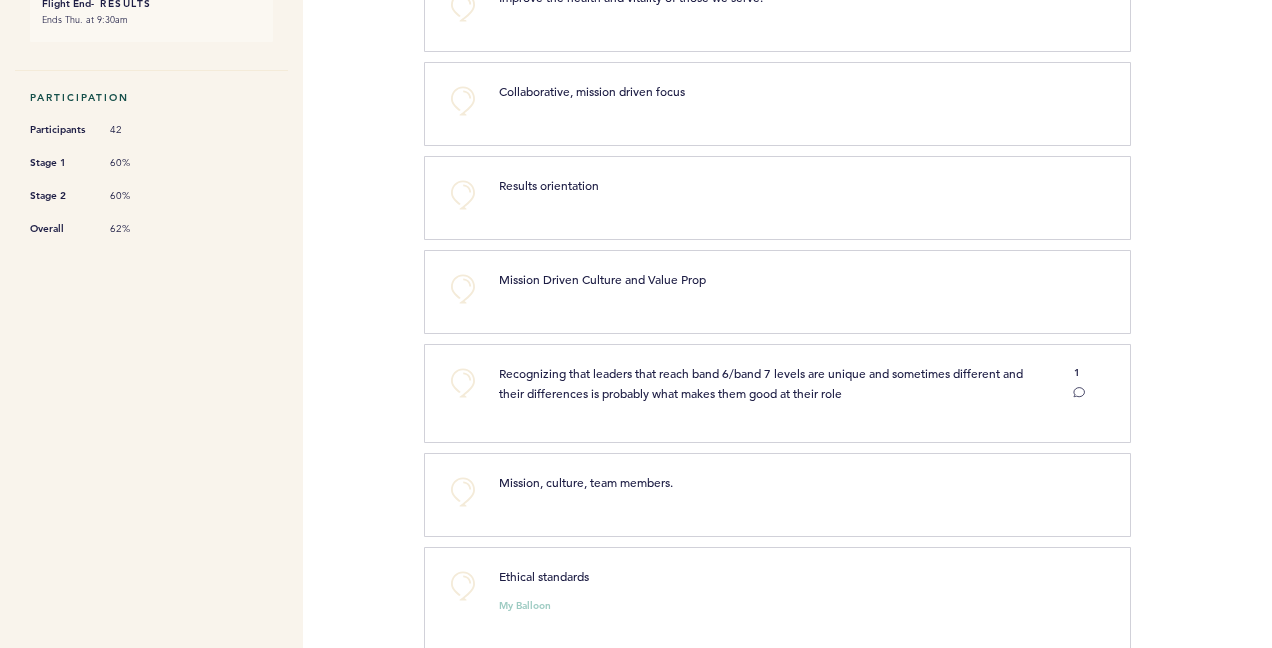 scroll, scrollTop: 560, scrollLeft: 0, axis: vertical 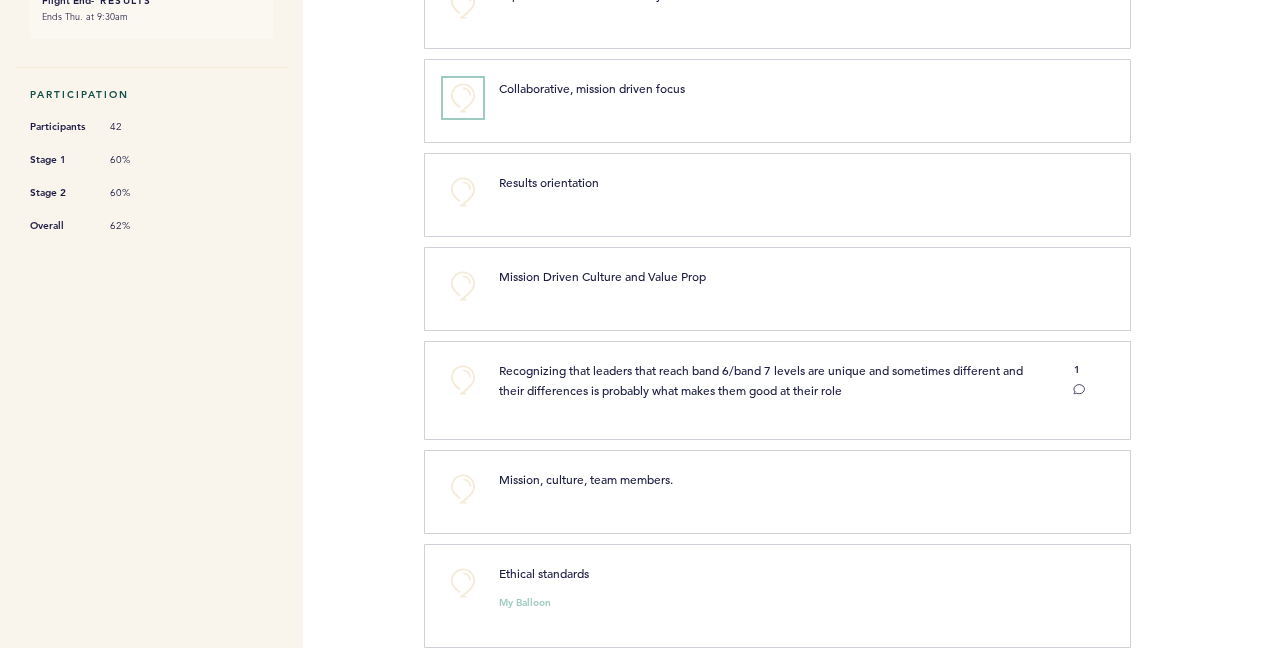 click on "+0" at bounding box center (463, 98) 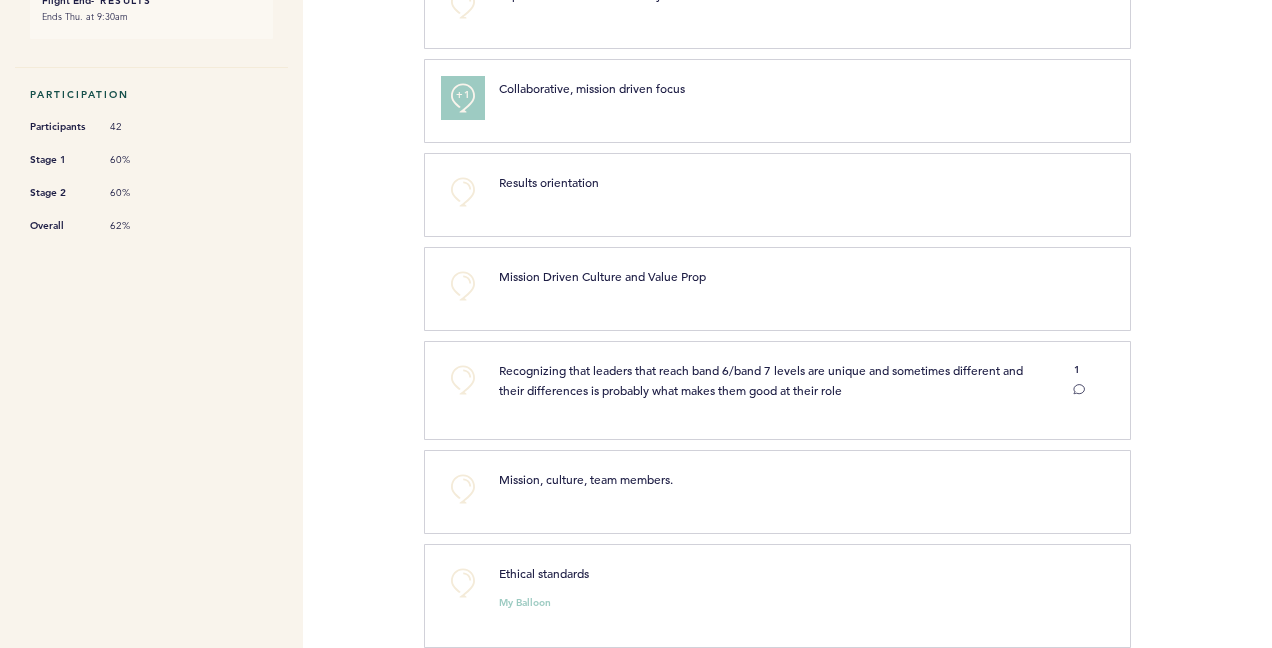 type 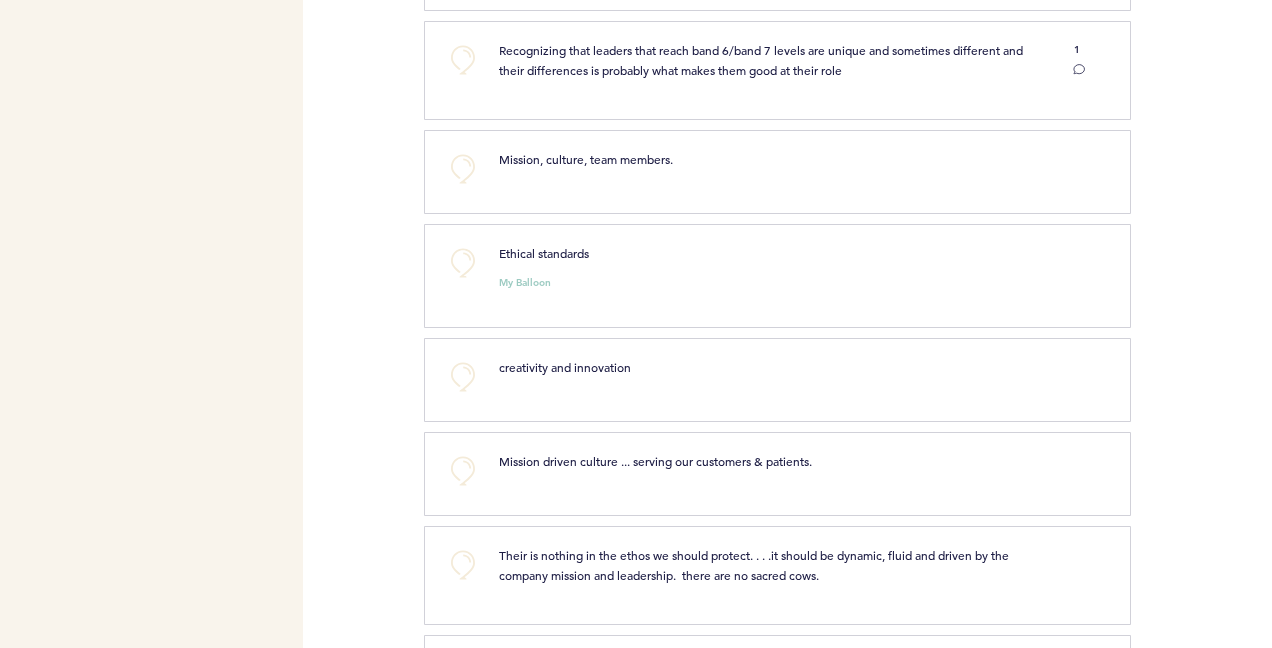 scroll, scrollTop: 920, scrollLeft: 0, axis: vertical 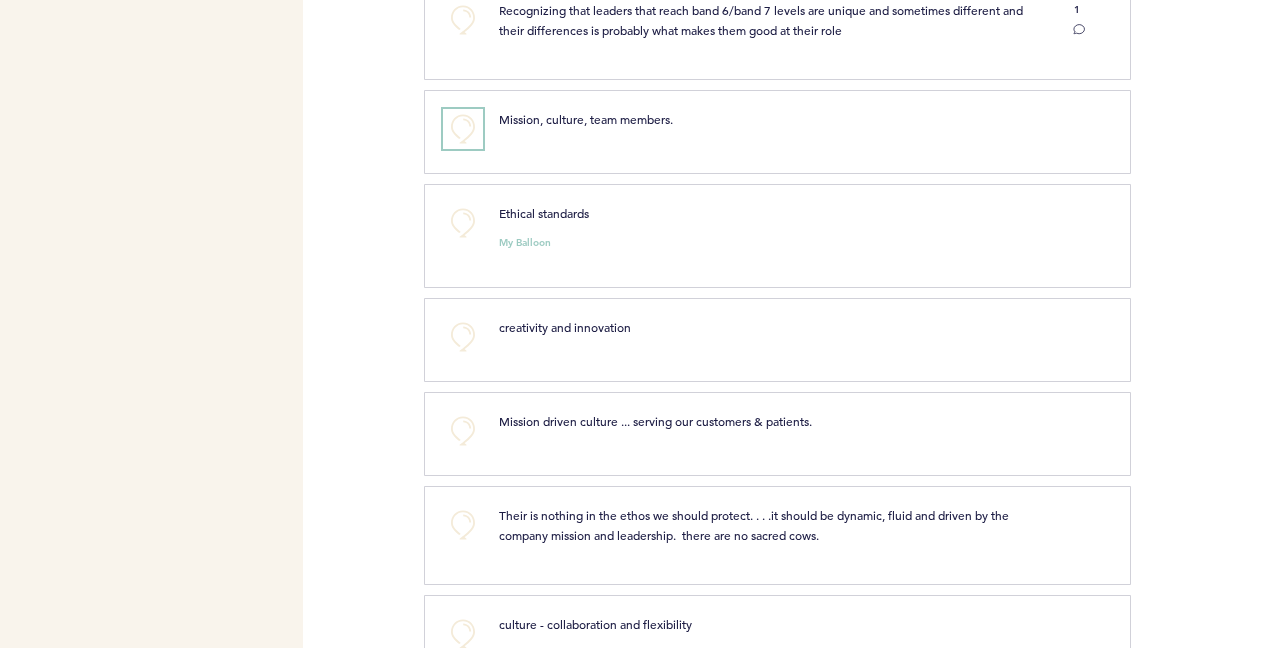 click on "+0" at bounding box center (463, 129) 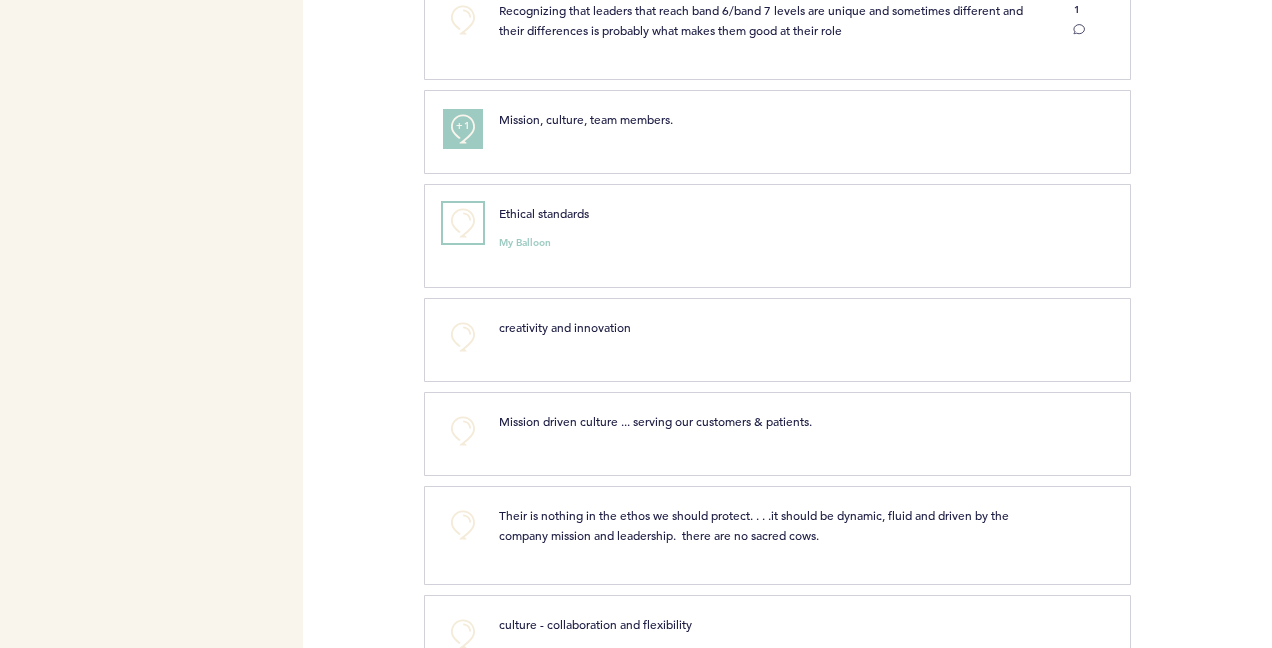 click on "+0" at bounding box center (463, 223) 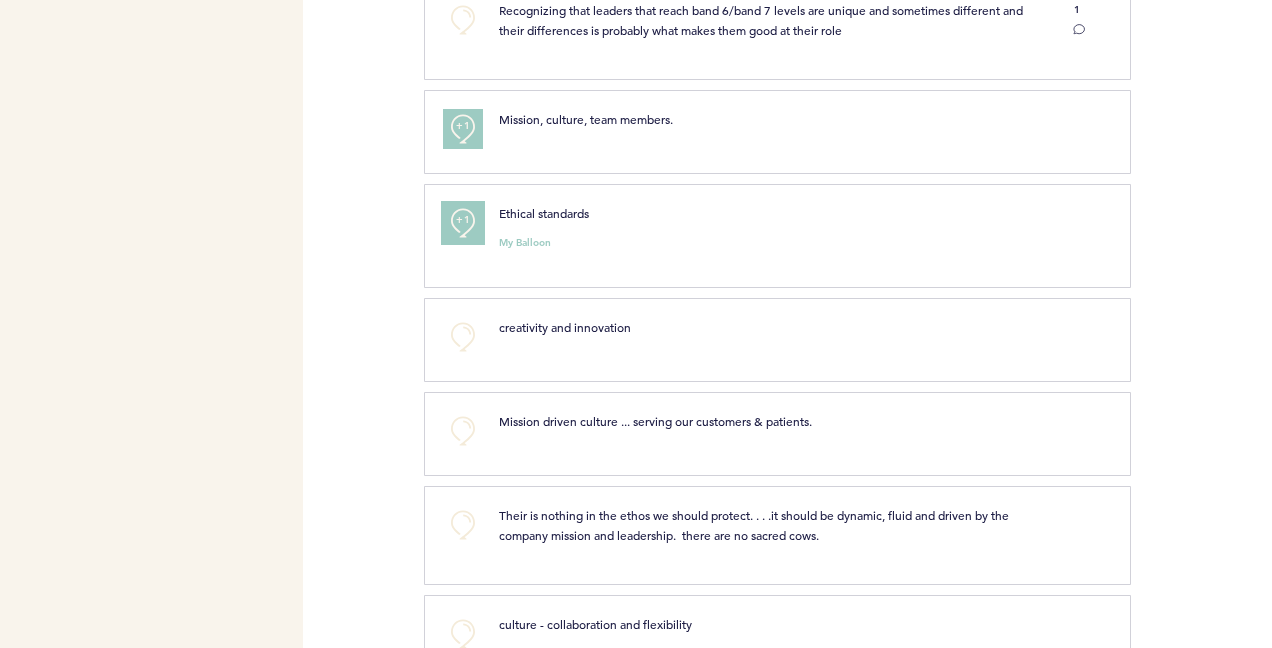click on "+1" at bounding box center (463, 220) 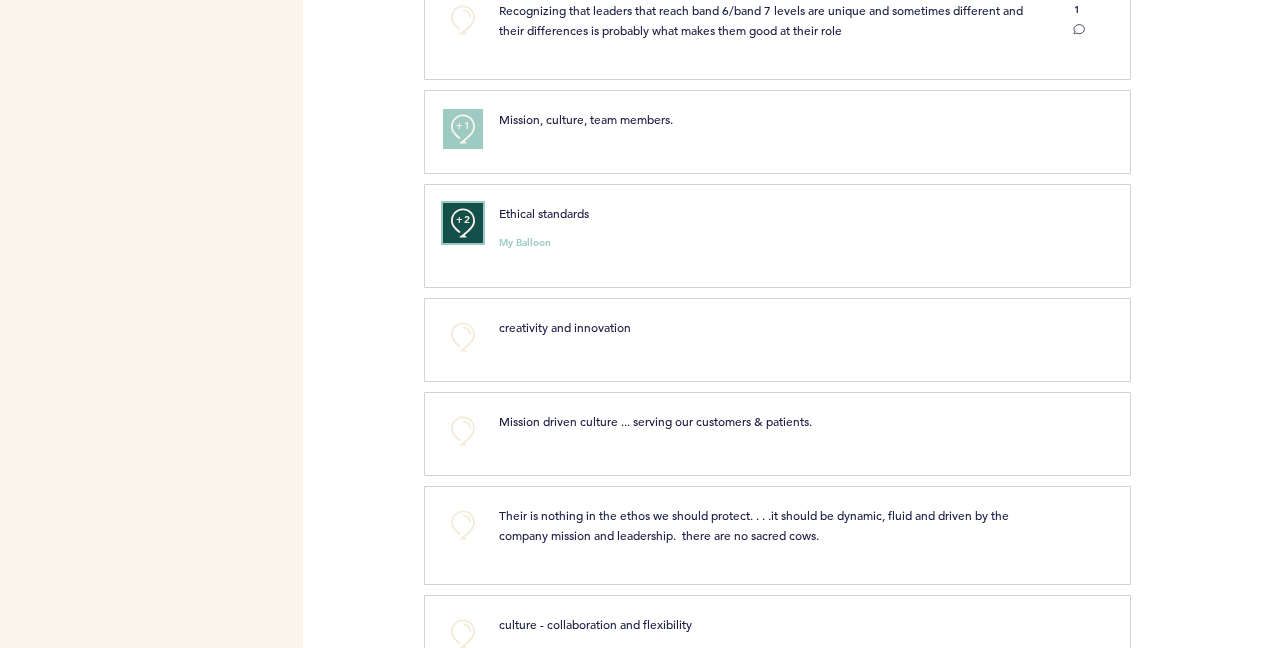 type 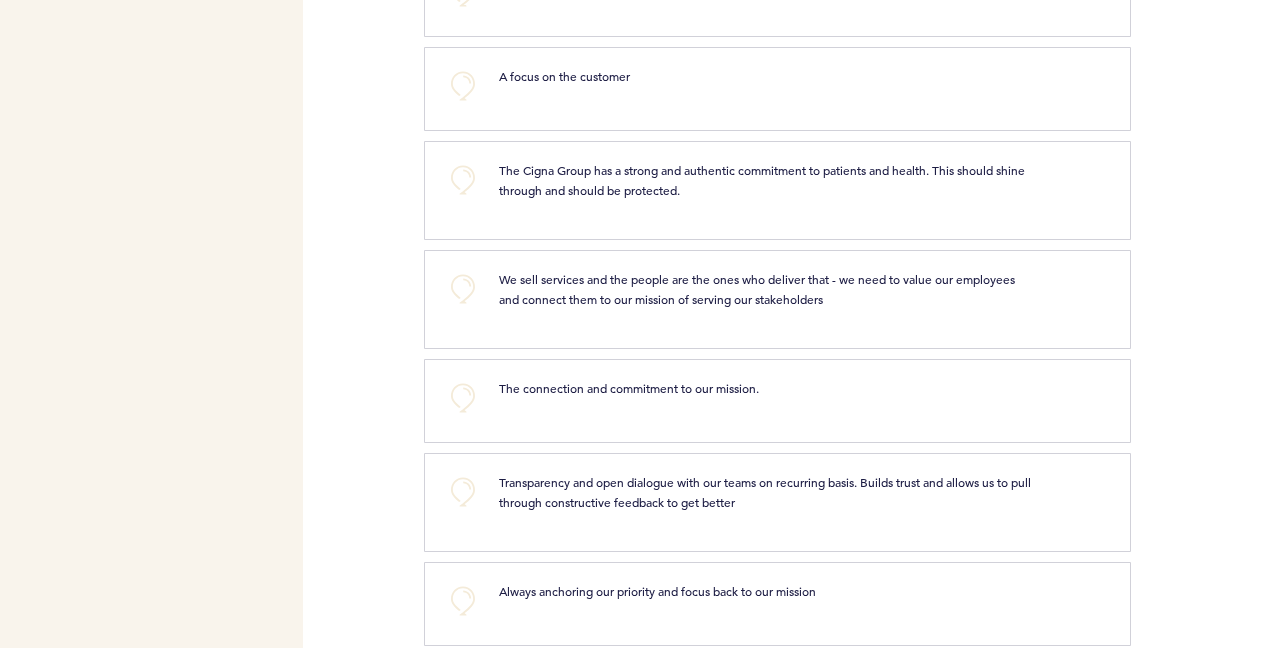 scroll, scrollTop: 1600, scrollLeft: 0, axis: vertical 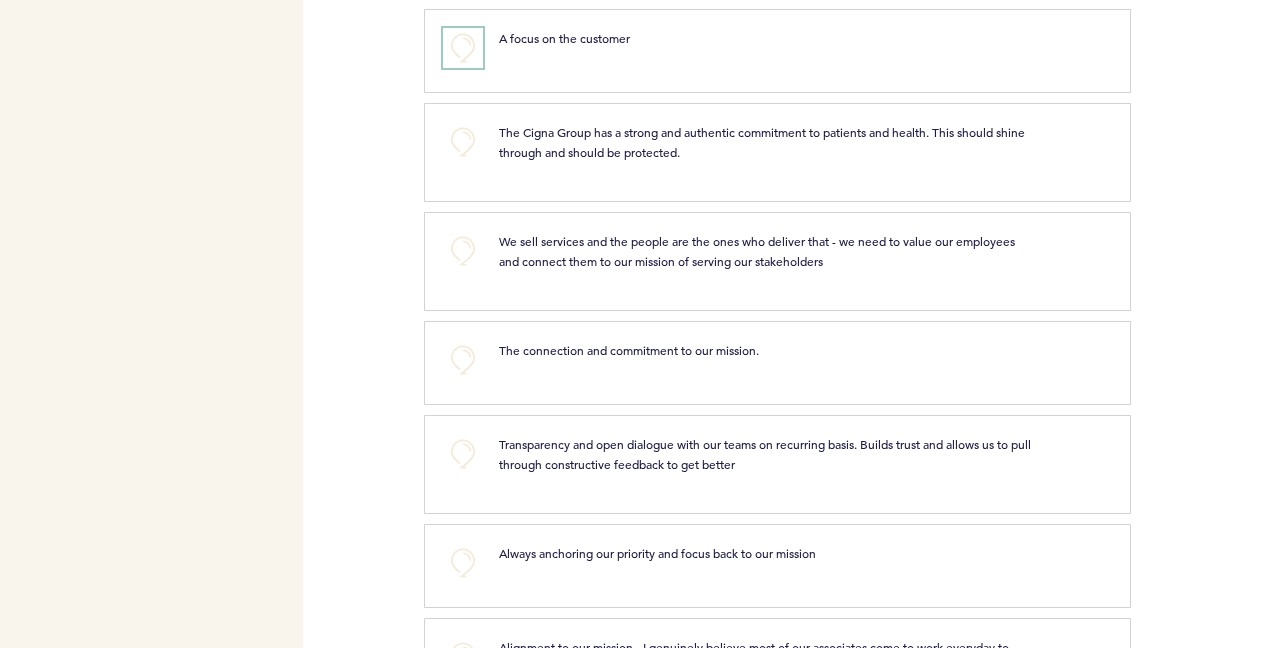 click on "+0" at bounding box center [463, 48] 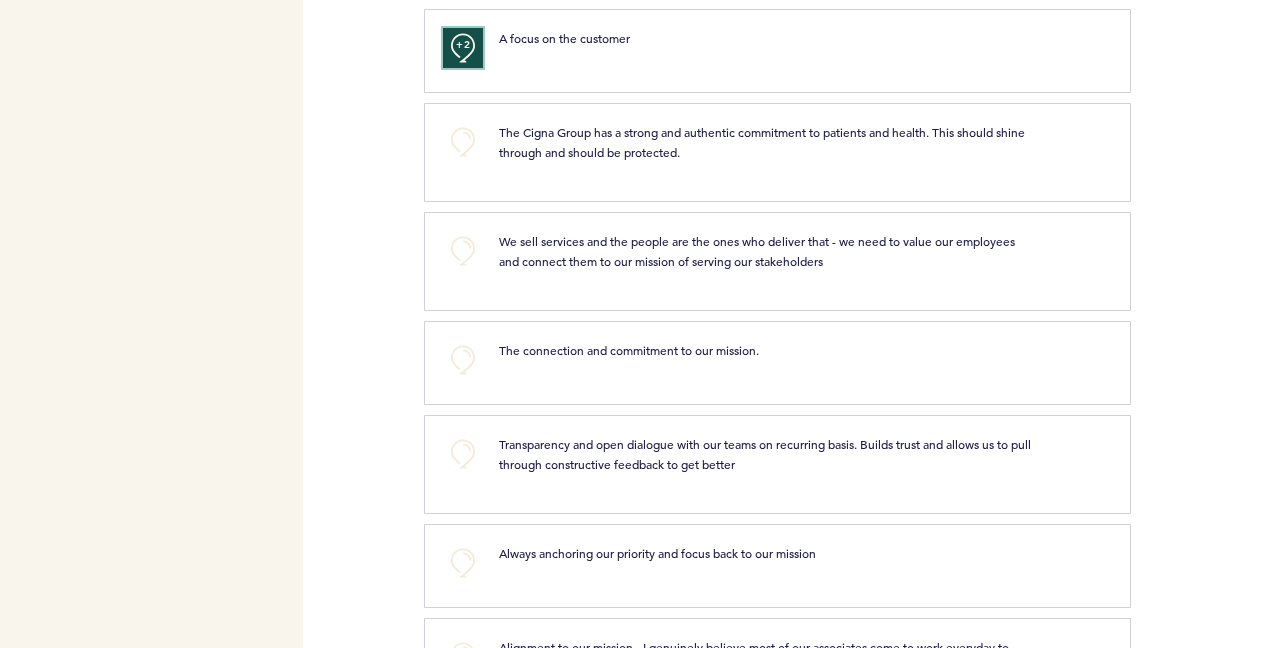type 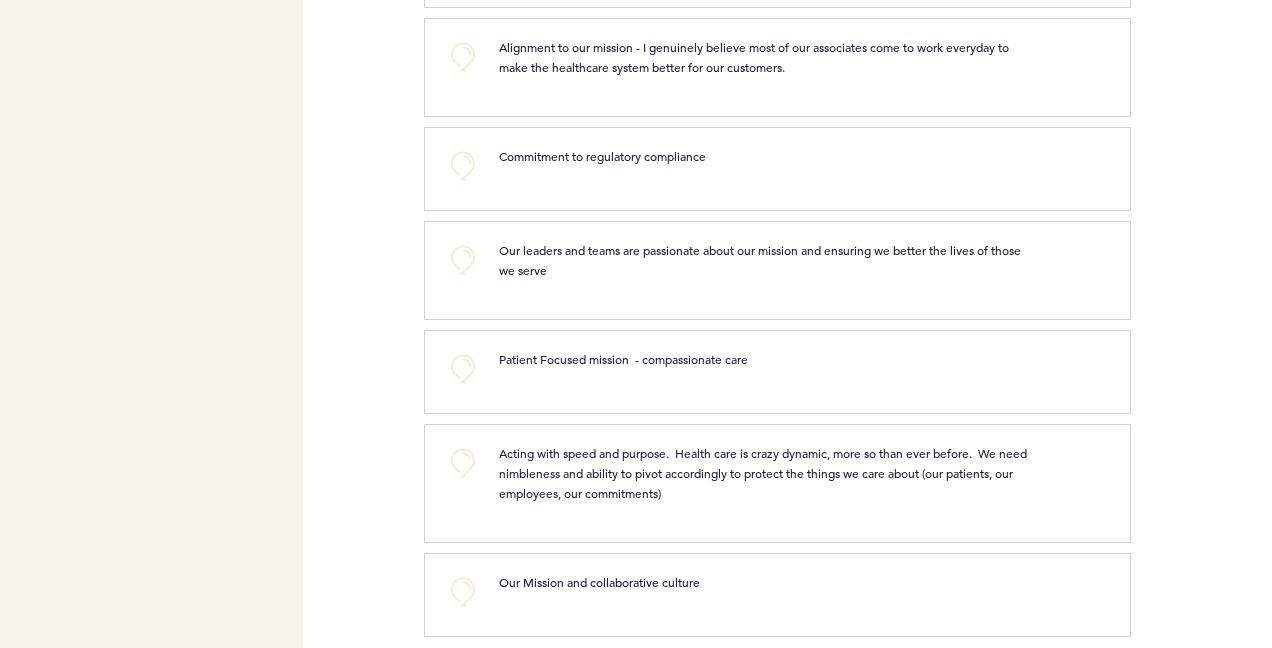 scroll, scrollTop: 2201, scrollLeft: 0, axis: vertical 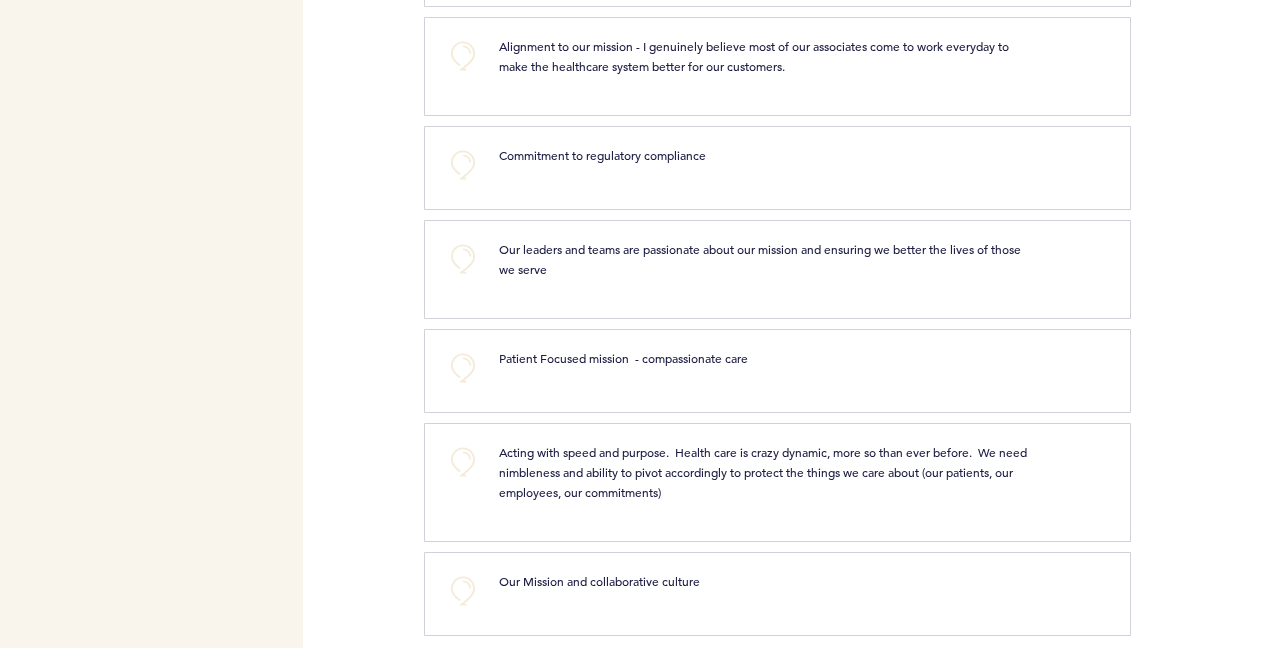 click at bounding box center [1201, 74] 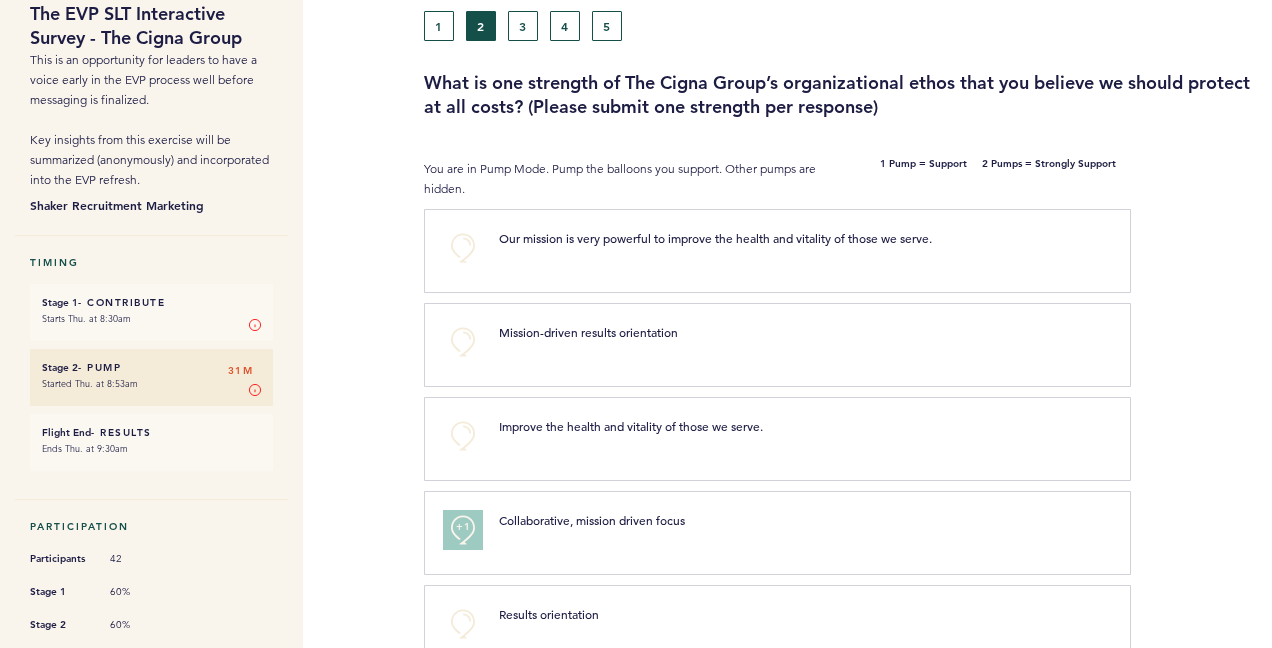 scroll, scrollTop: 0, scrollLeft: 0, axis: both 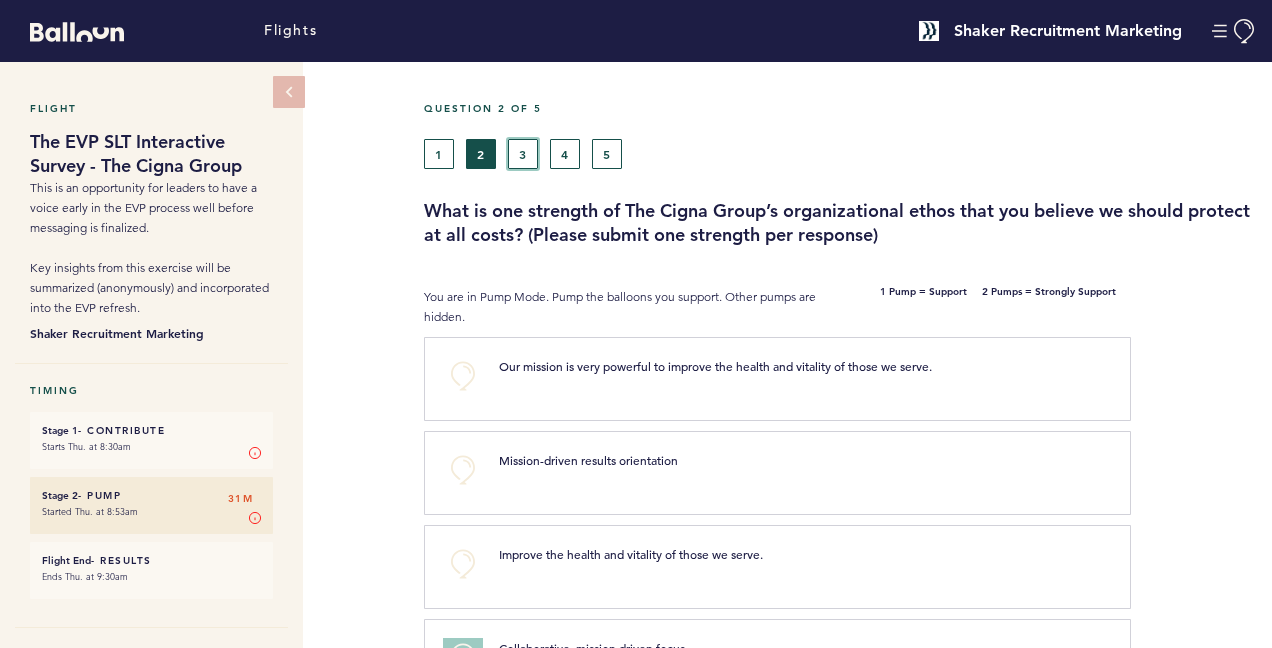 click on "3" at bounding box center (523, 154) 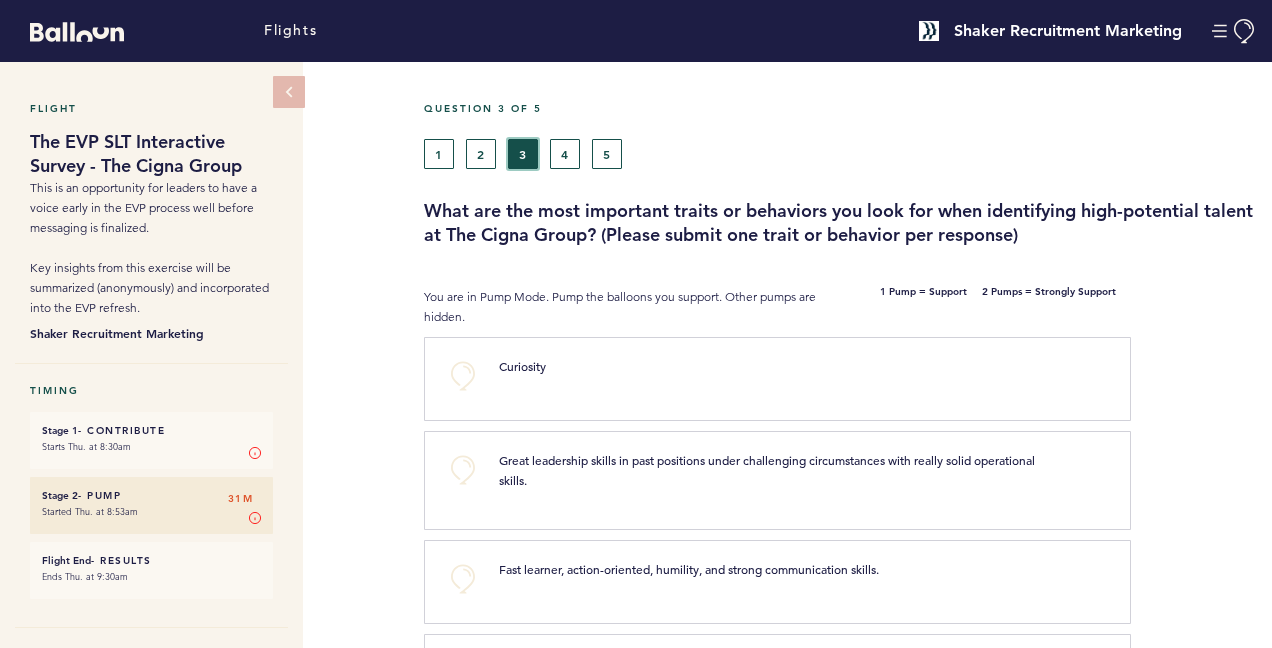 type 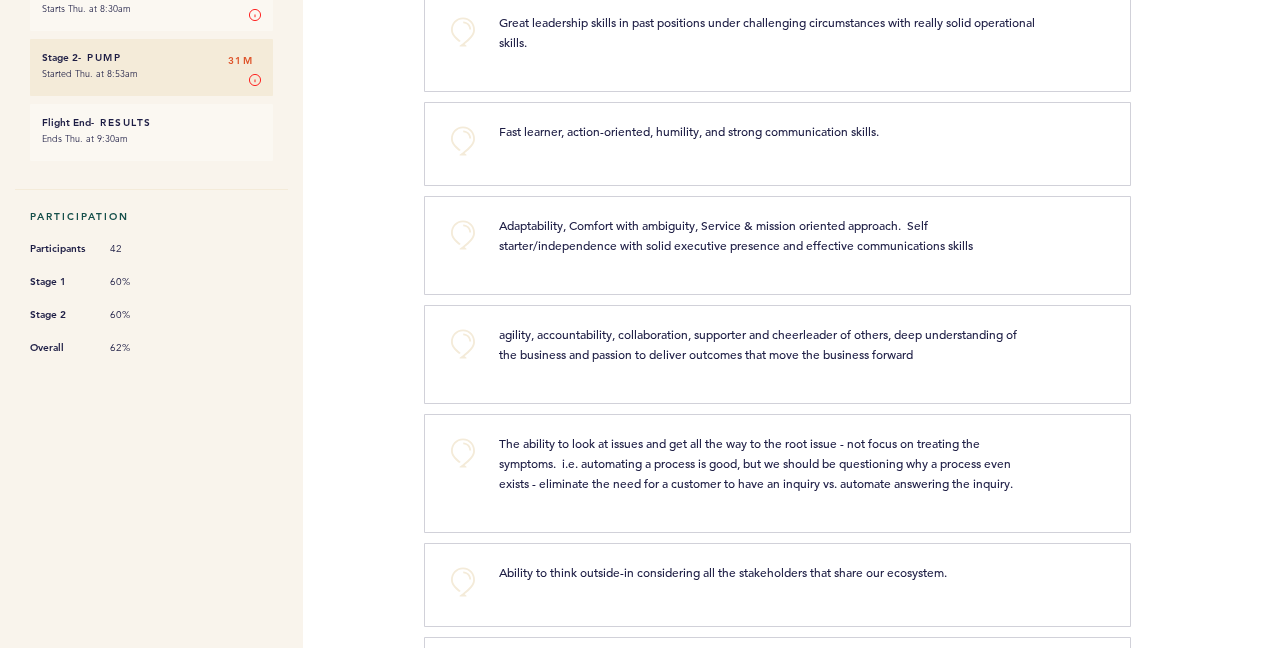 scroll, scrollTop: 440, scrollLeft: 0, axis: vertical 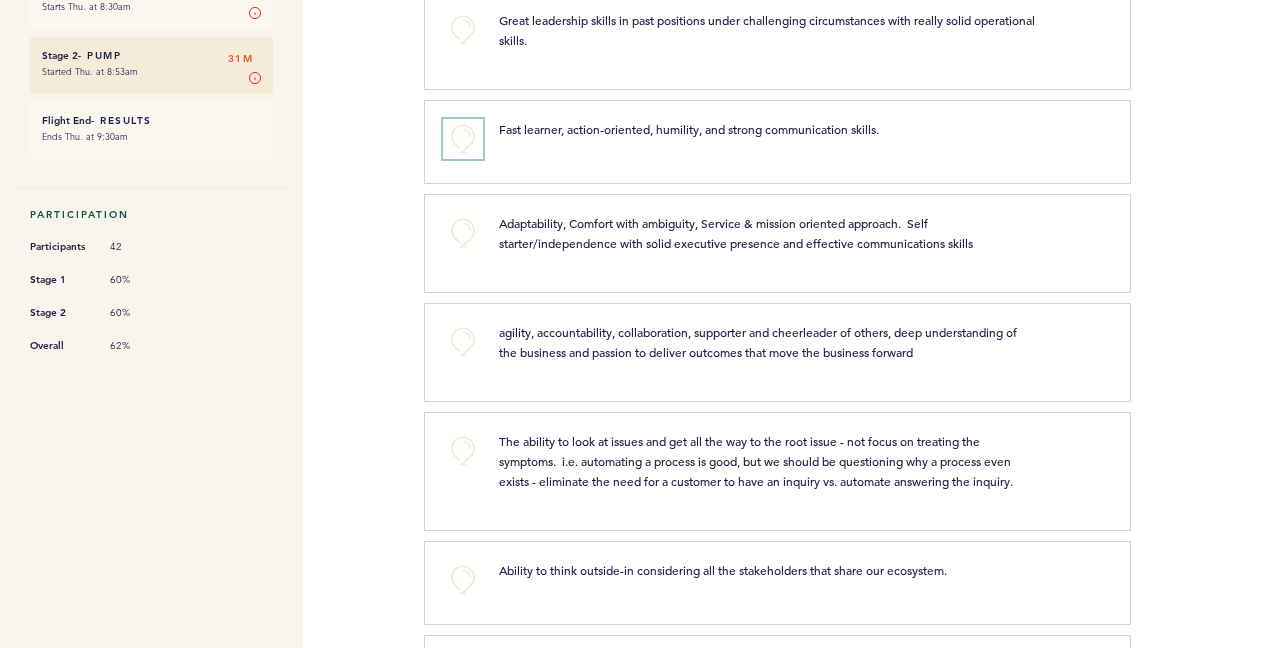 click on "+0" at bounding box center (463, 139) 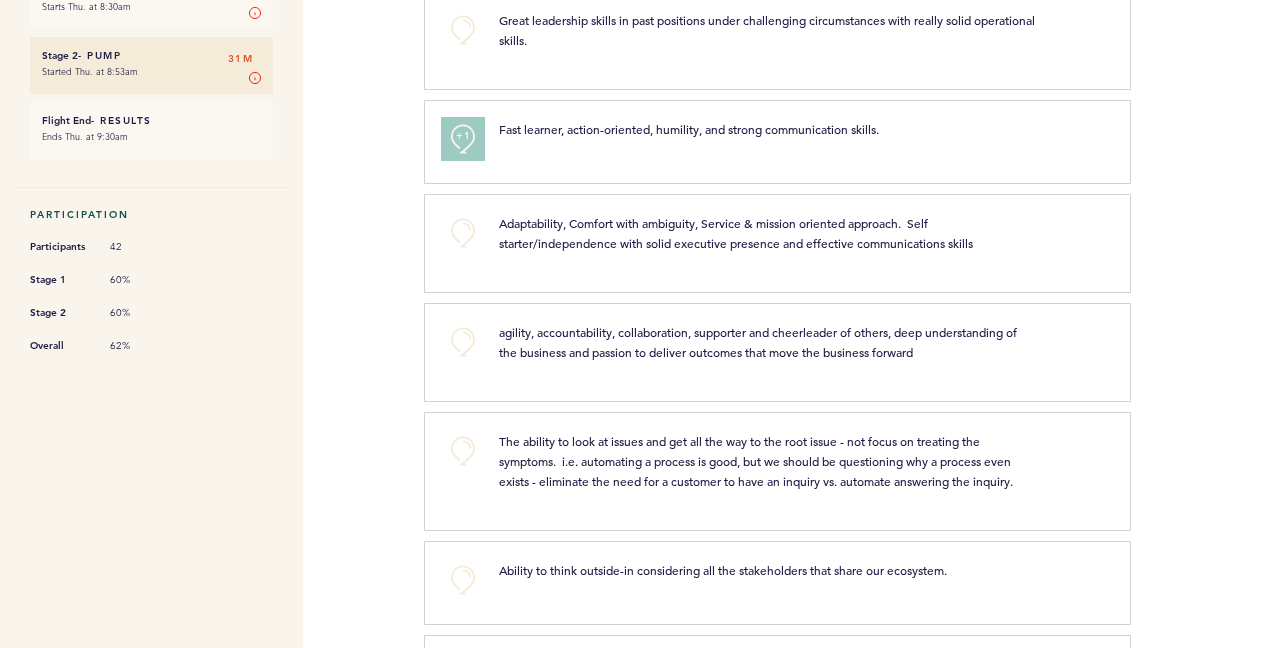 click on "+1" at bounding box center (463, 136) 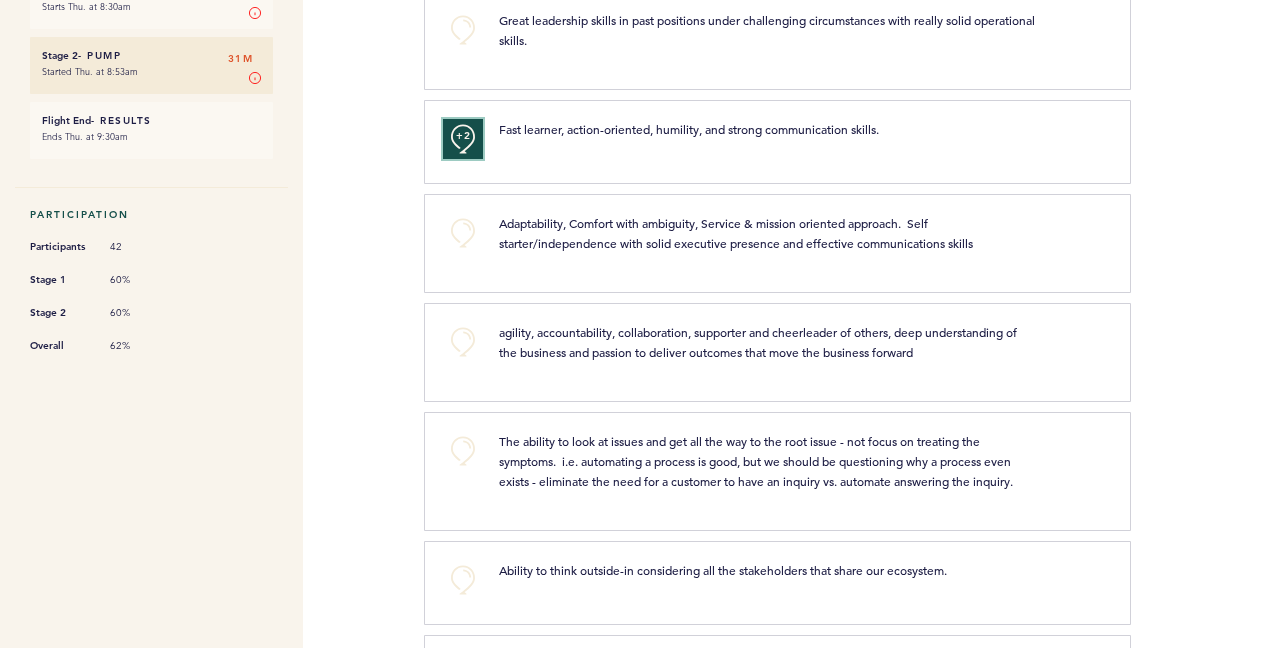 type 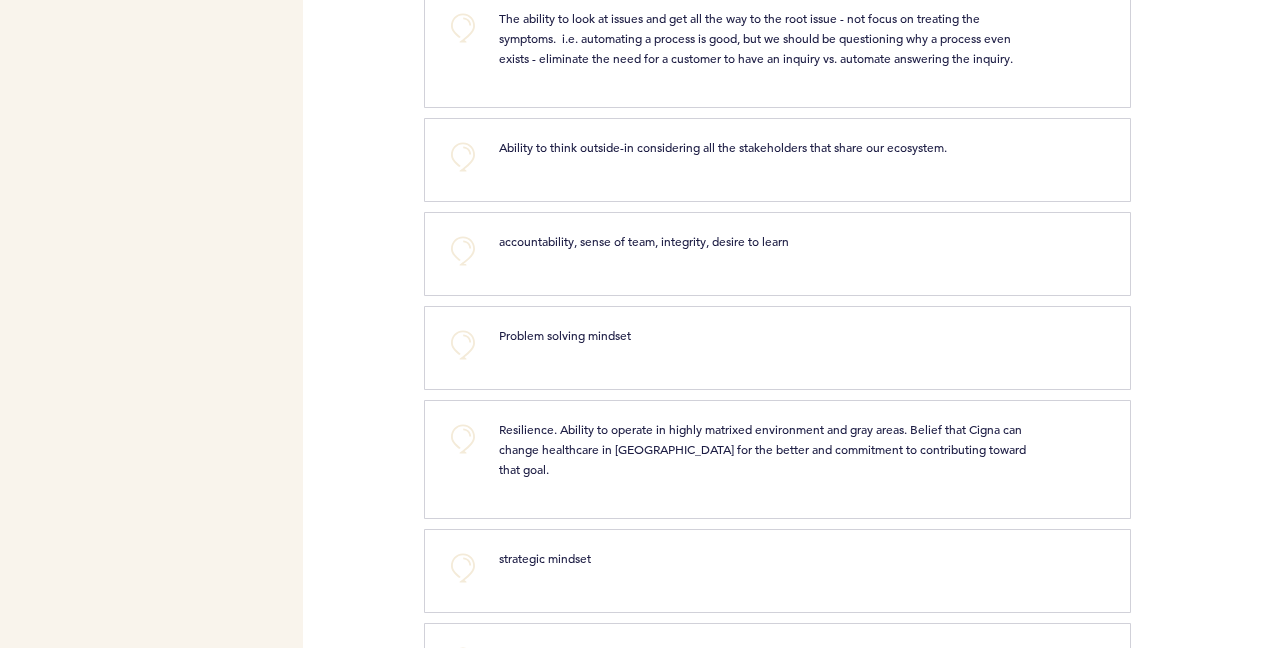 scroll, scrollTop: 880, scrollLeft: 0, axis: vertical 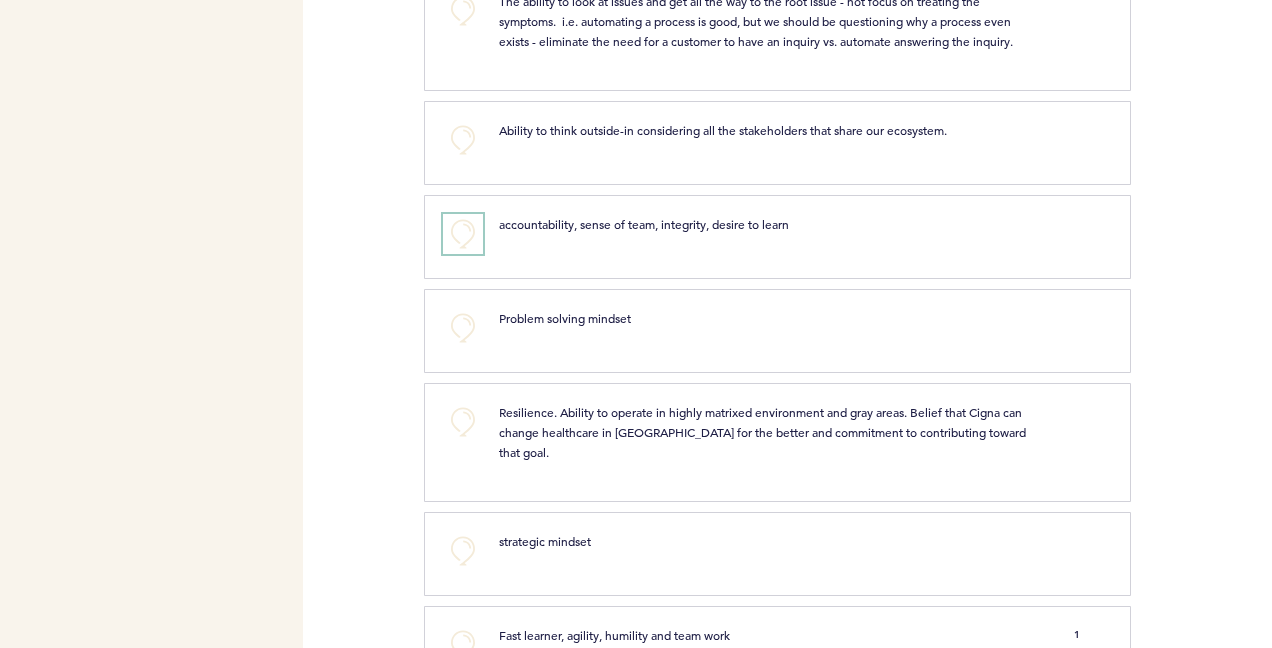 click on "+0" at bounding box center (463, 234) 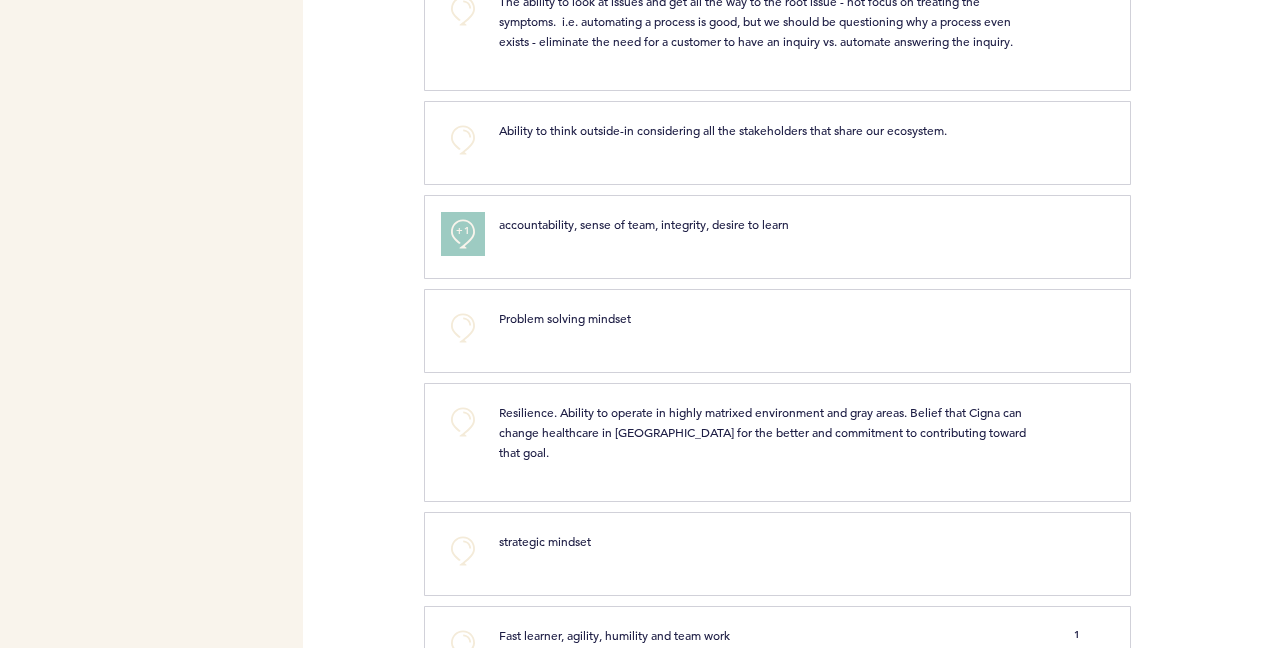 type 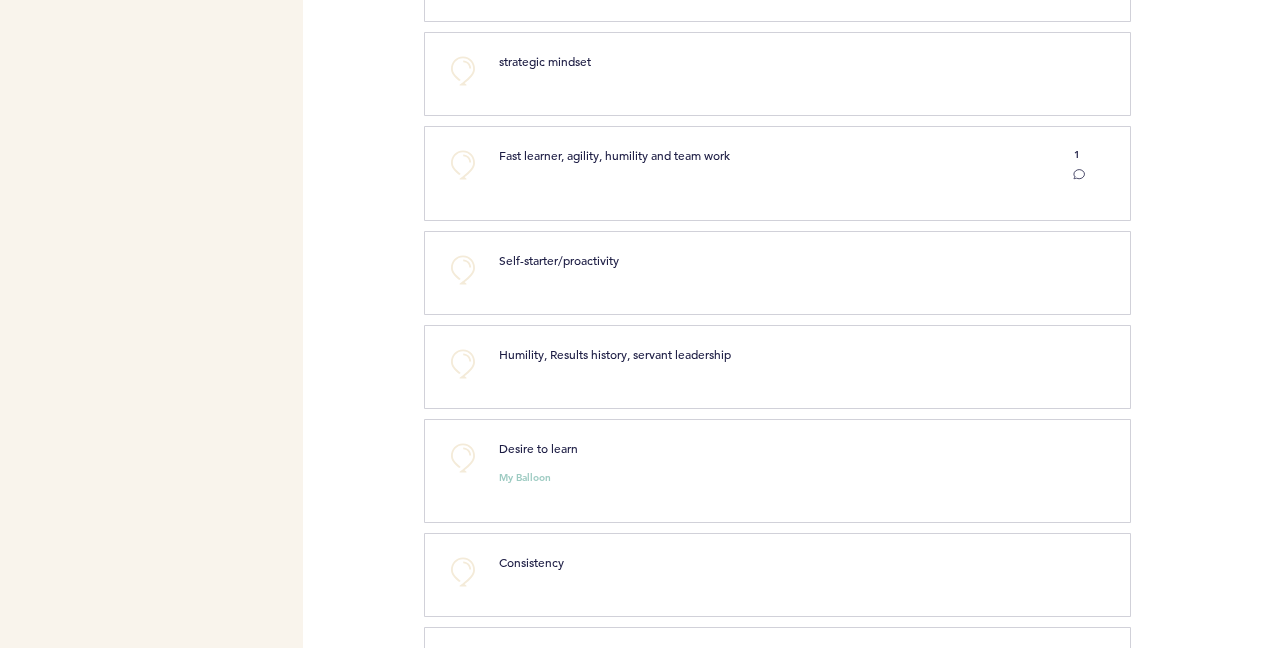 scroll, scrollTop: 1400, scrollLeft: 0, axis: vertical 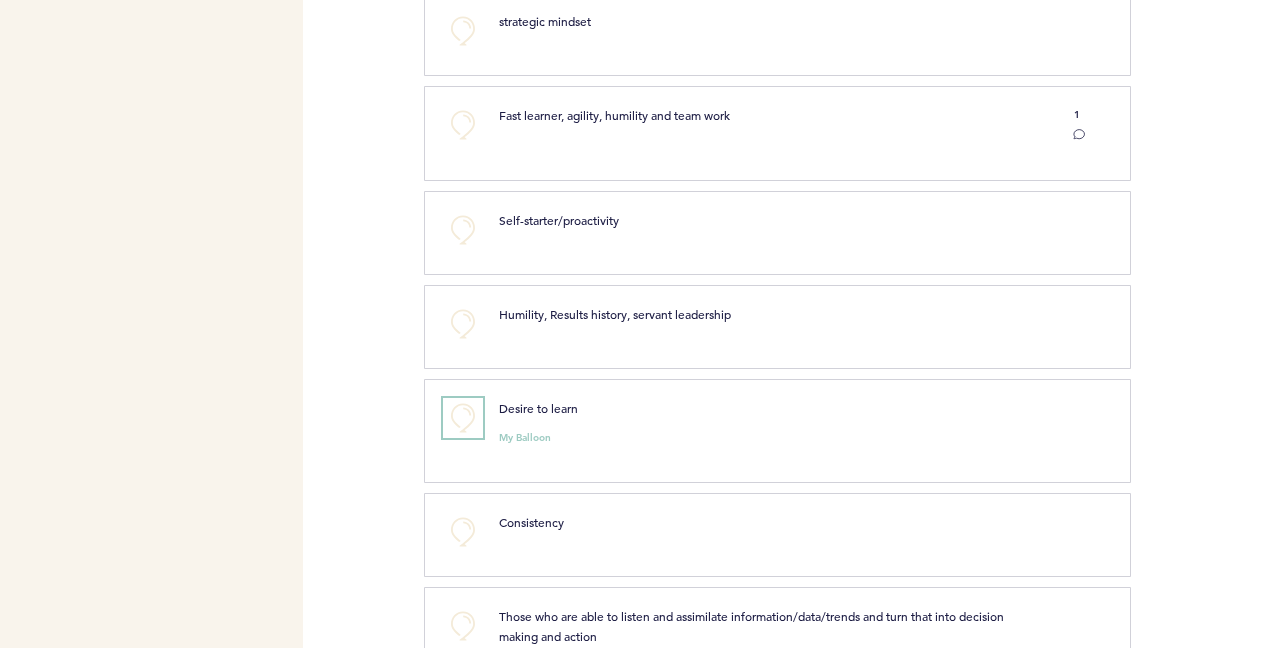 click on "+0" at bounding box center (463, 418) 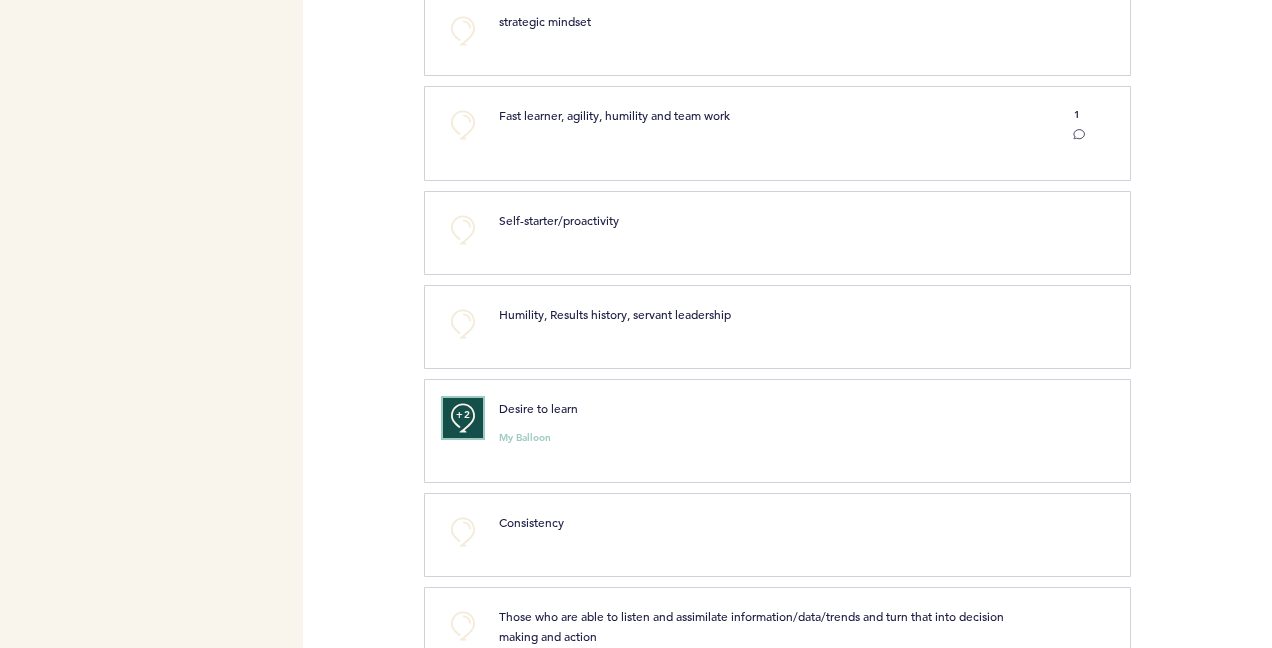 type 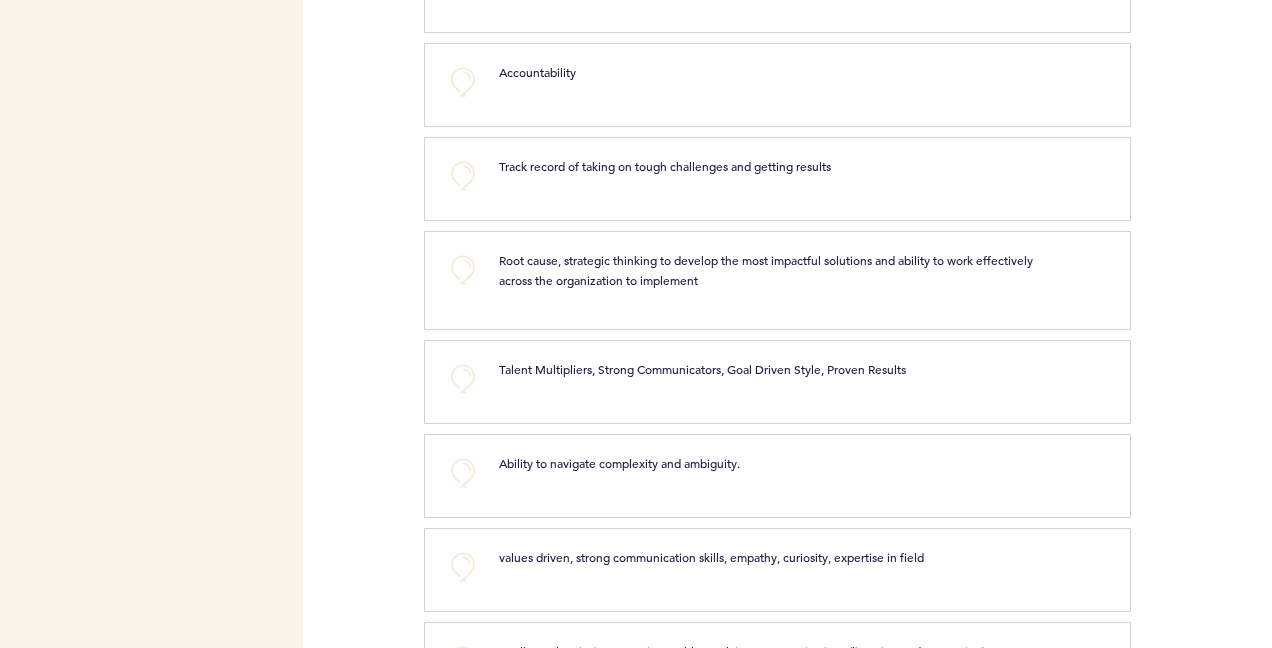 scroll, scrollTop: 2160, scrollLeft: 0, axis: vertical 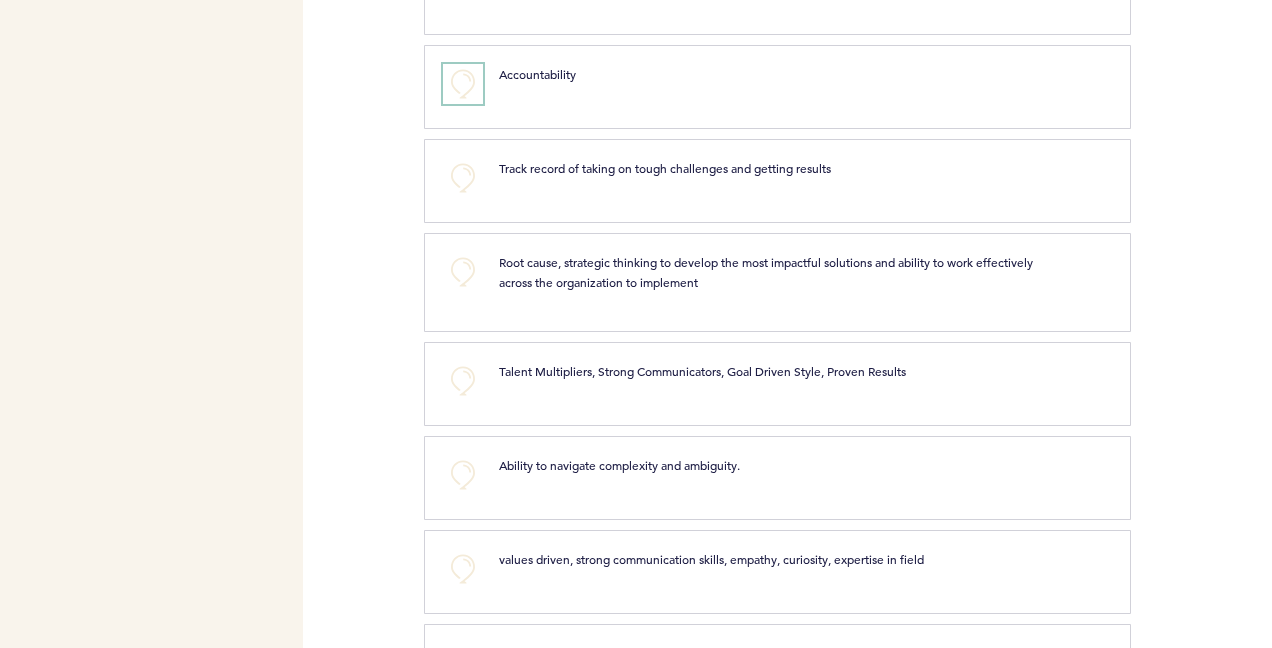 click on "+0" at bounding box center (463, 84) 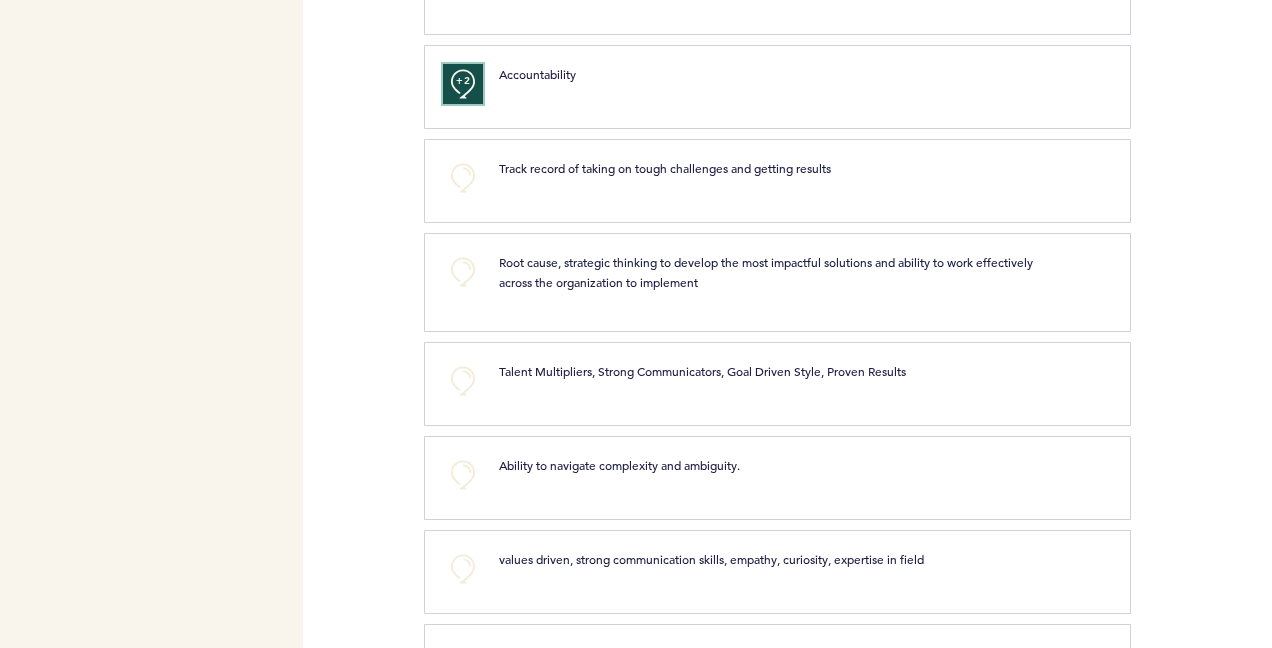 type 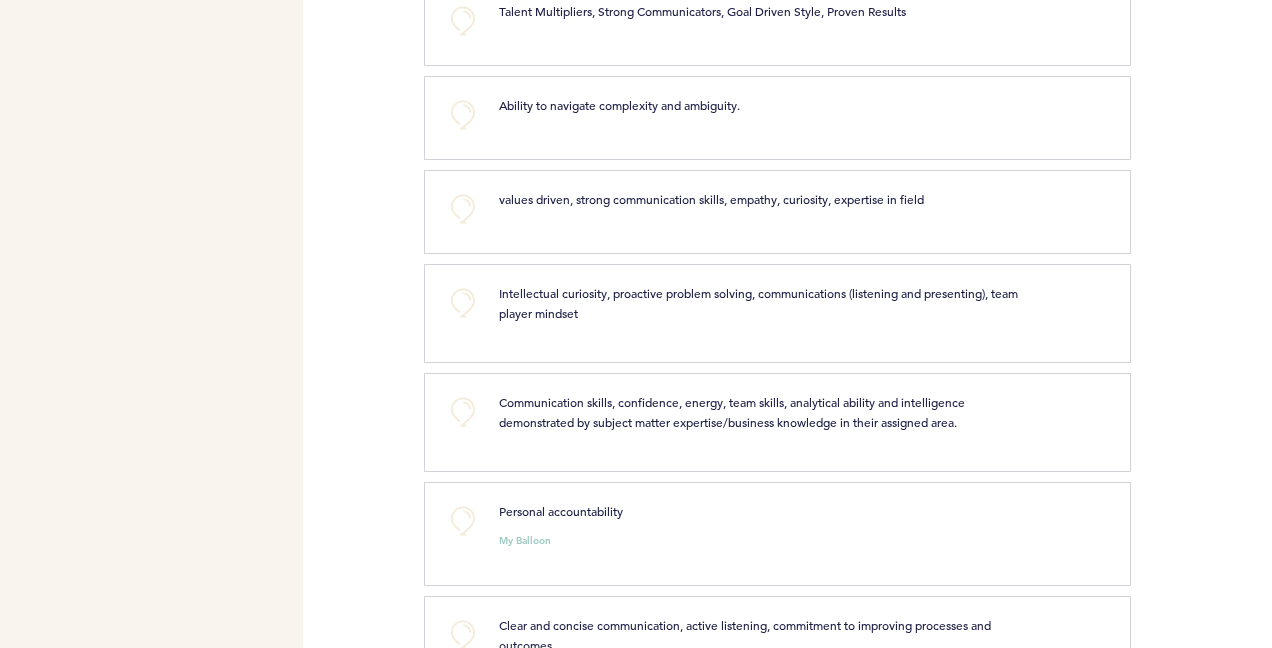 scroll, scrollTop: 2556, scrollLeft: 0, axis: vertical 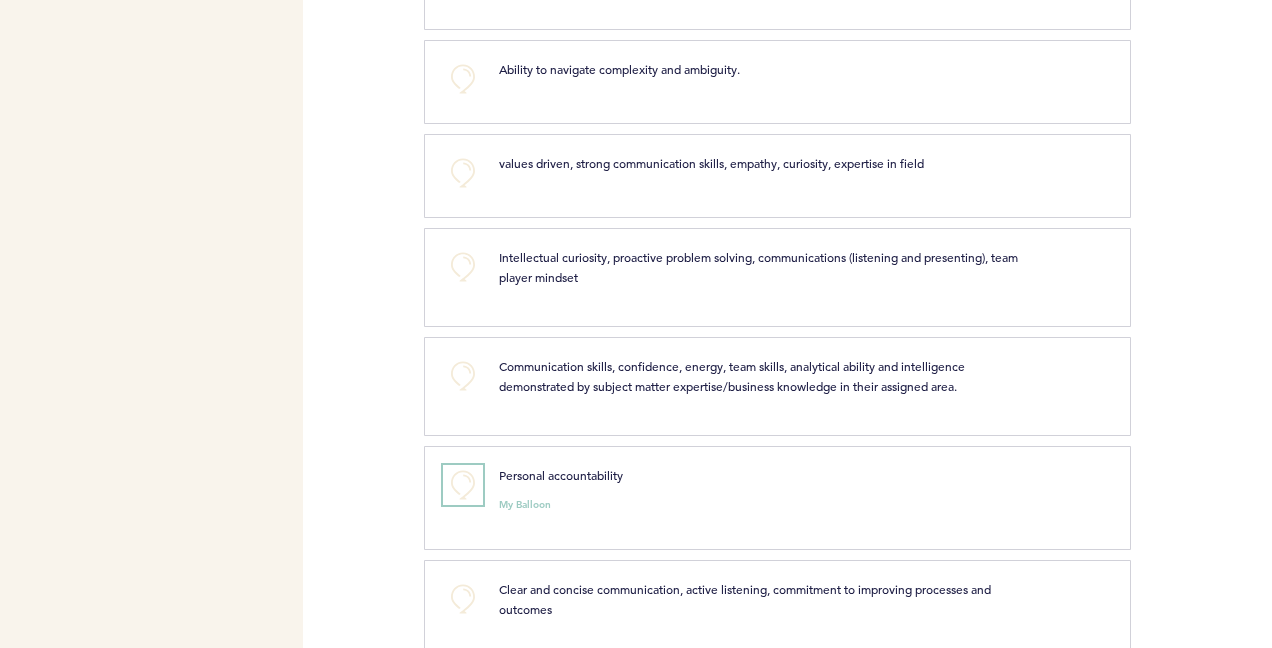 click on "+0" at bounding box center (463, 485) 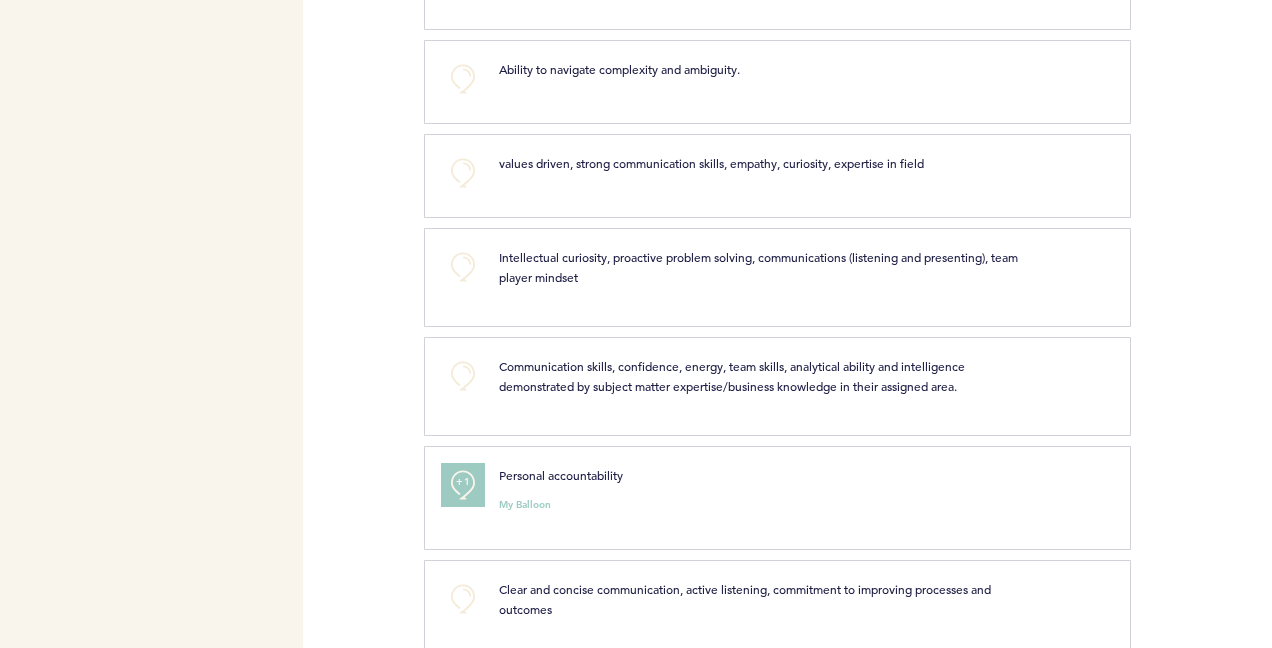 click on "+1" at bounding box center [463, 482] 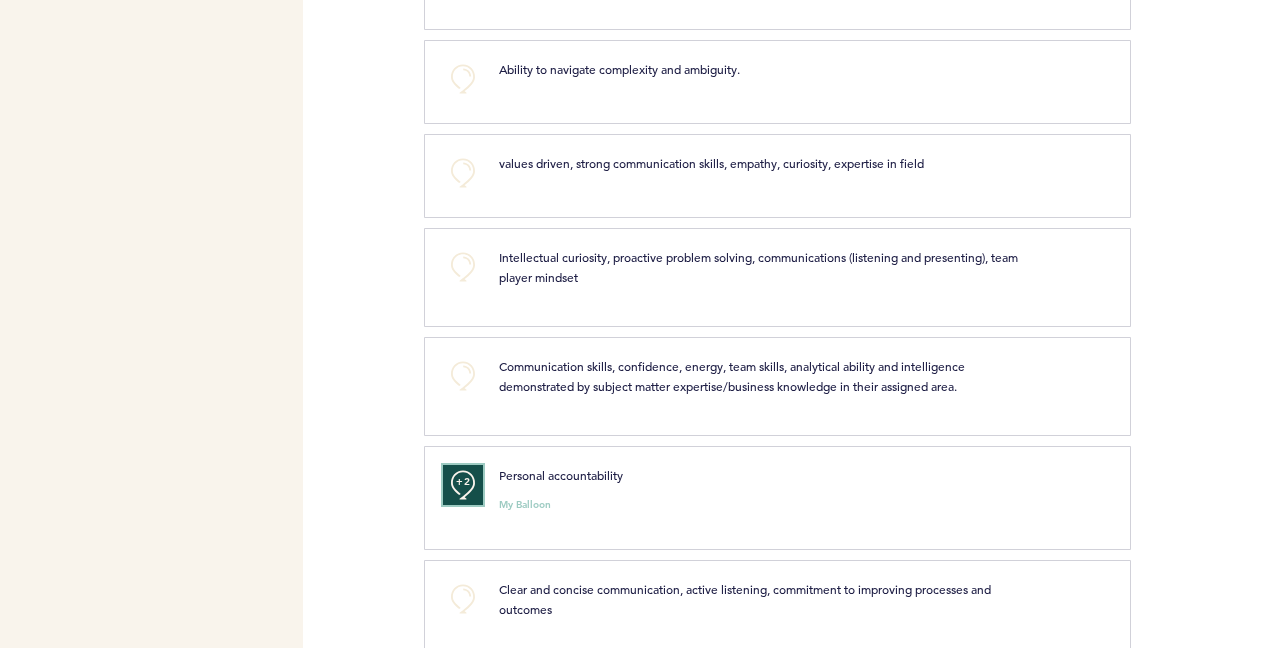 type 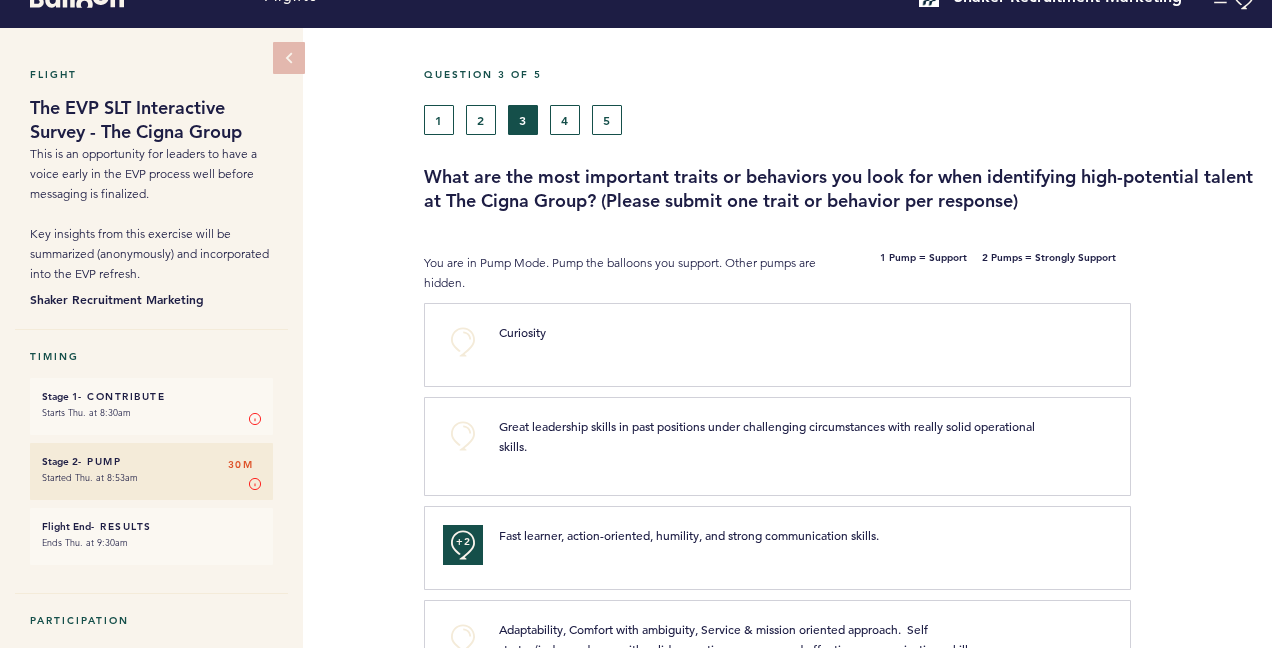 scroll, scrollTop: 0, scrollLeft: 0, axis: both 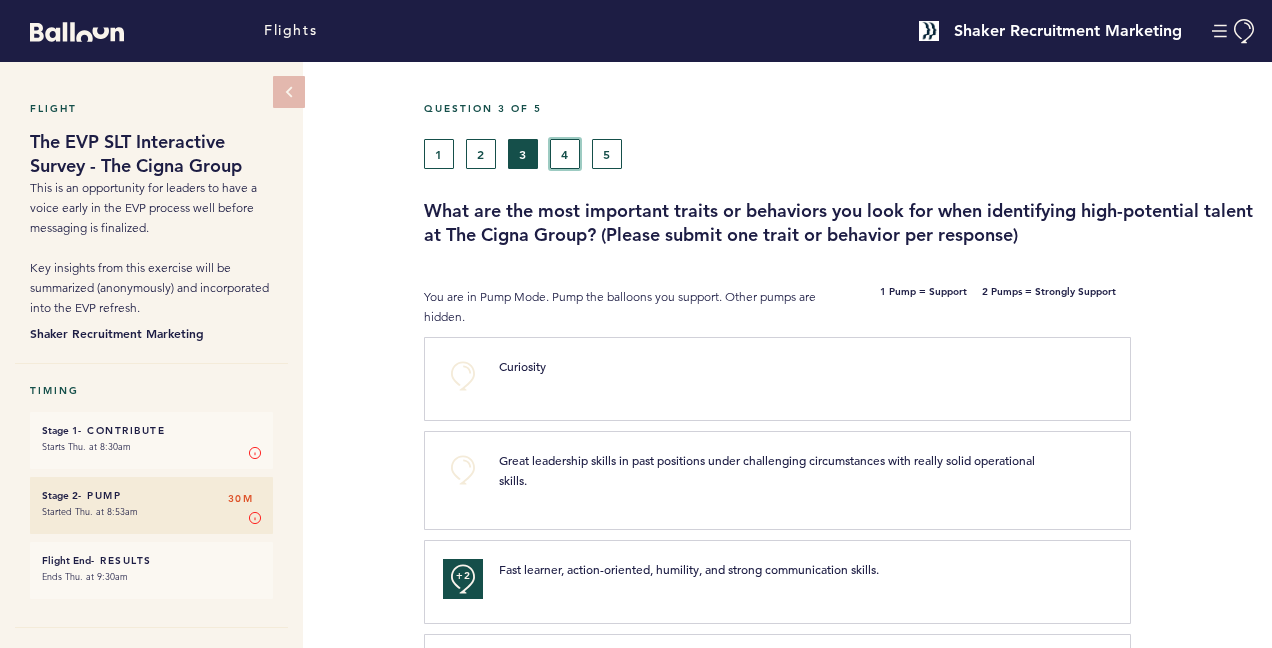 click on "4" at bounding box center (565, 154) 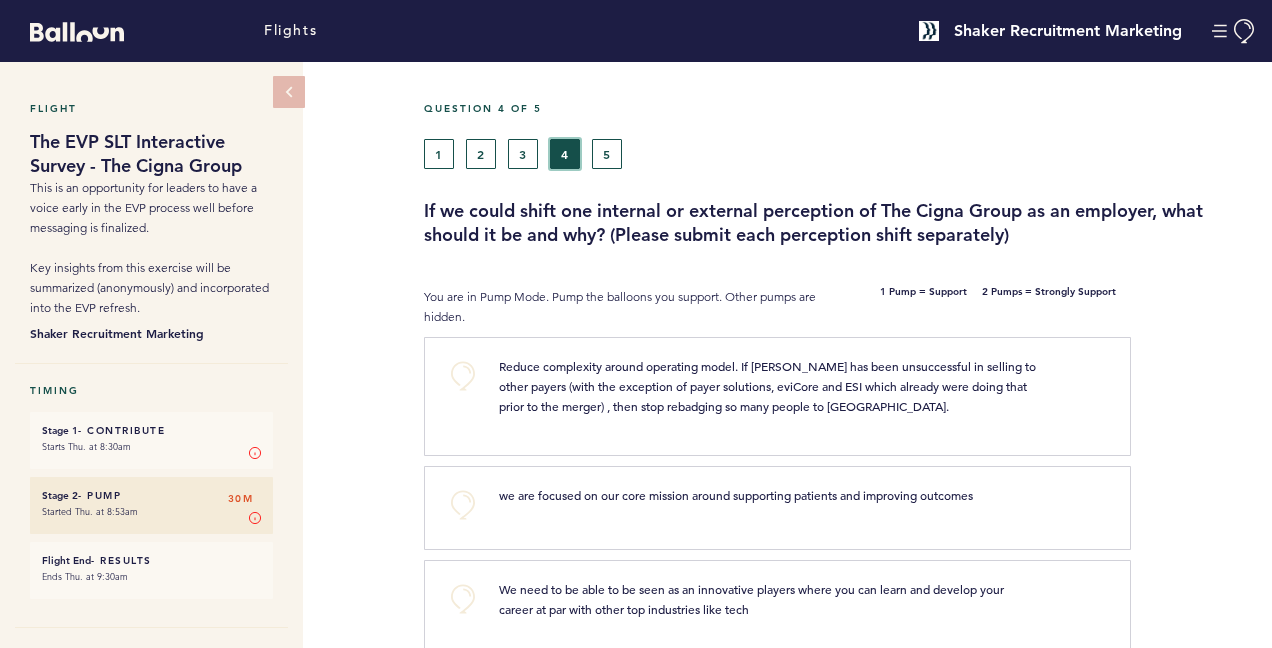 type 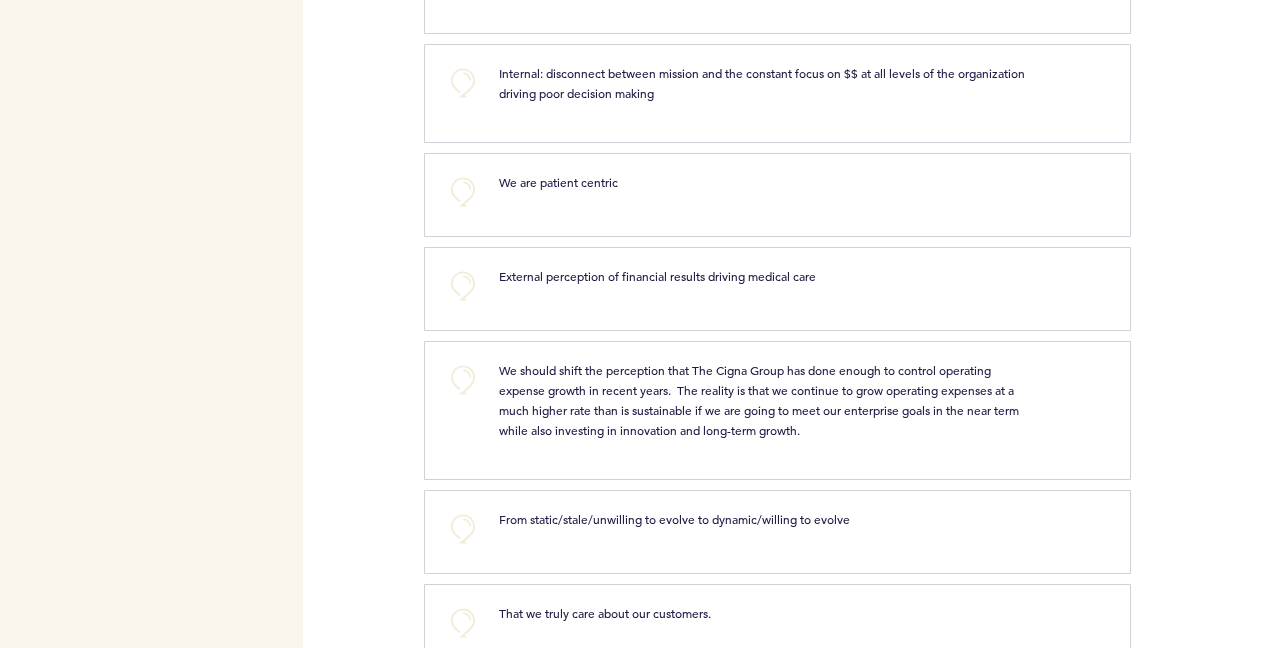 scroll, scrollTop: 1240, scrollLeft: 0, axis: vertical 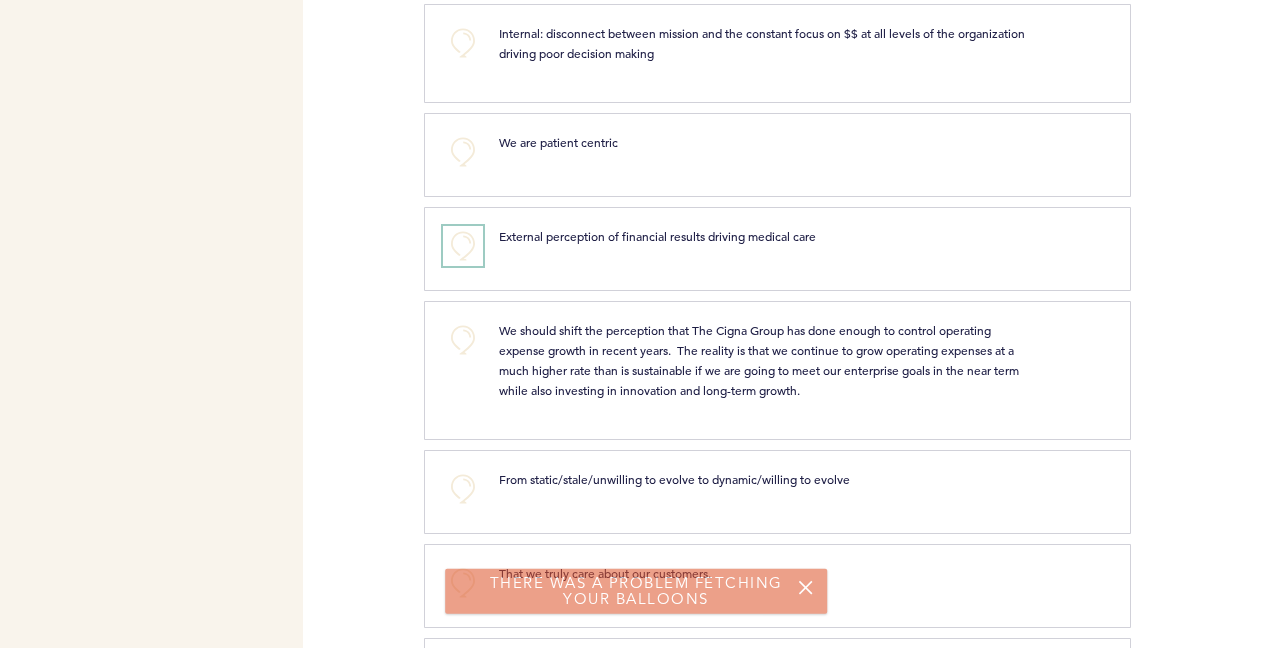 click on "+0" at bounding box center (463, 246) 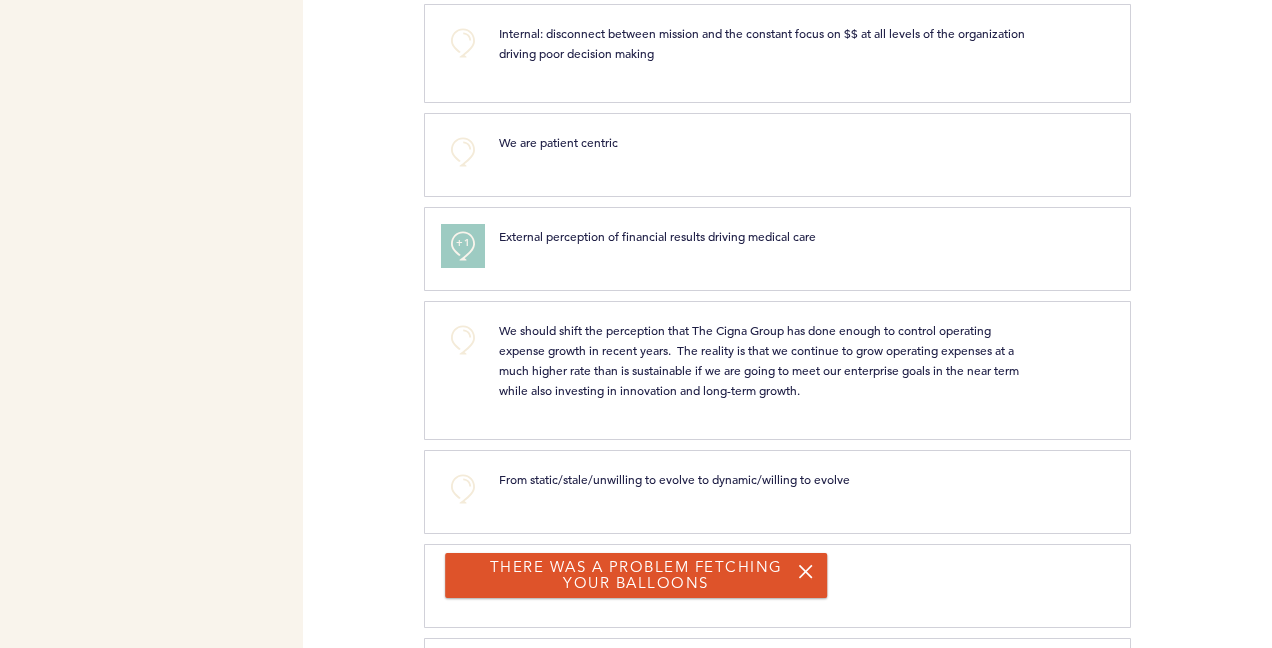 type 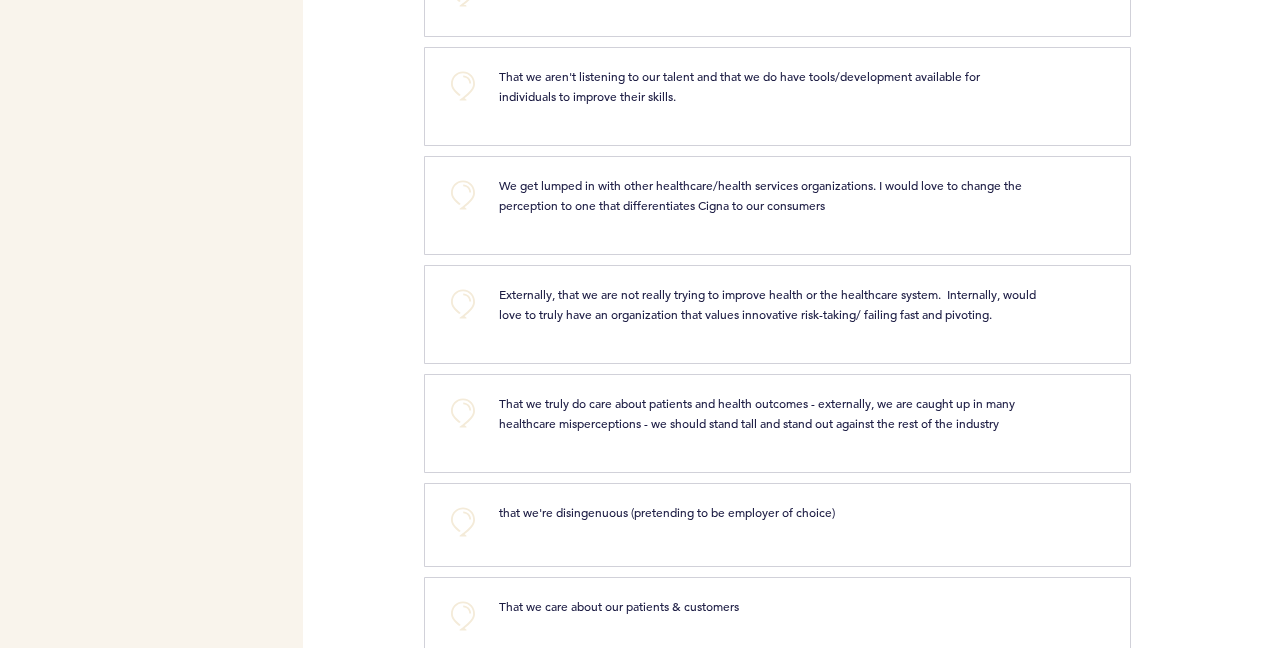 scroll, scrollTop: 2280, scrollLeft: 0, axis: vertical 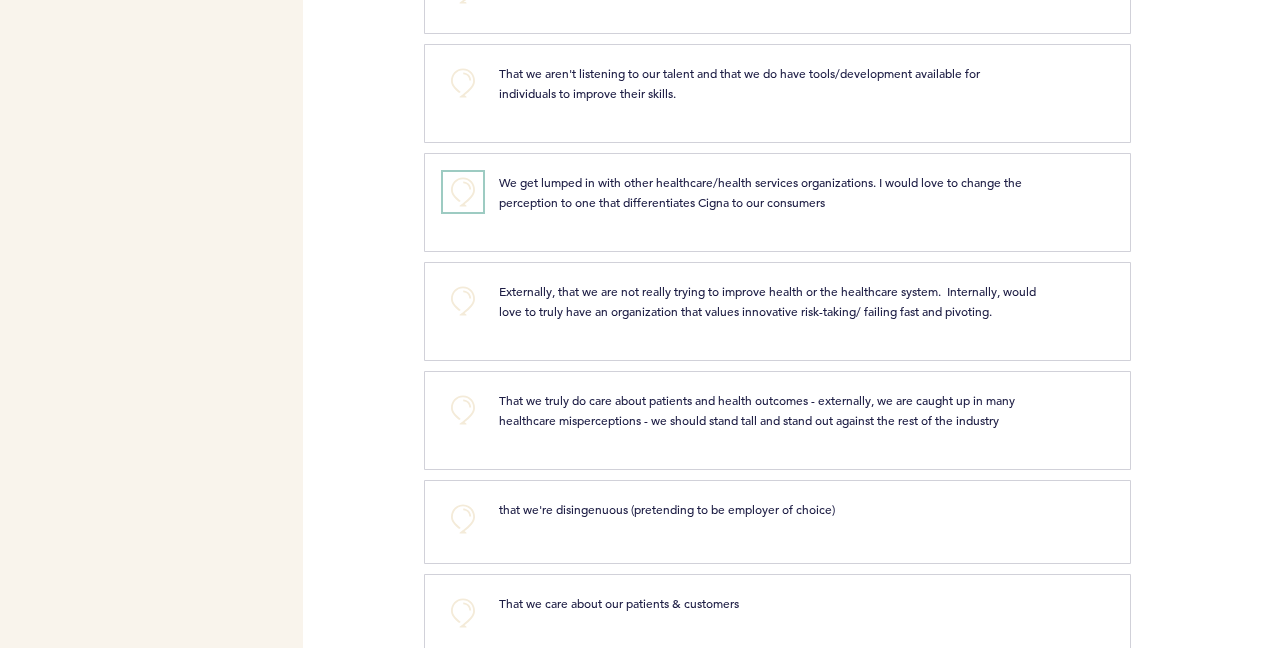 click on "+0" at bounding box center [463, 192] 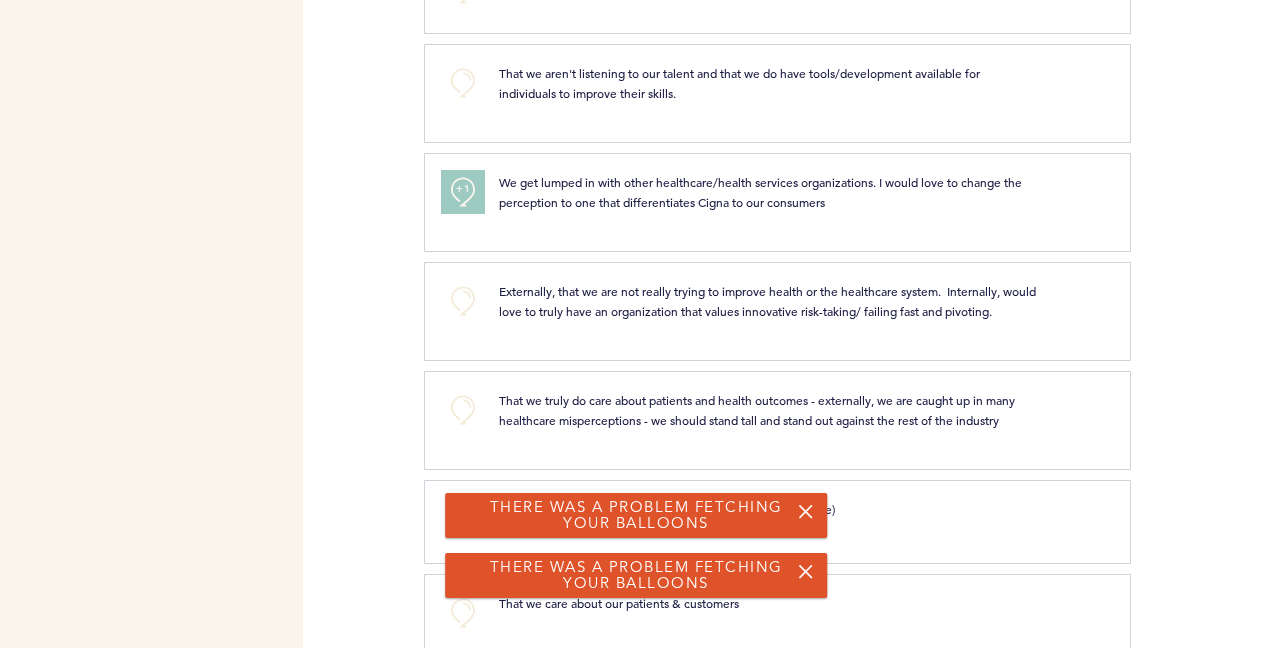 type 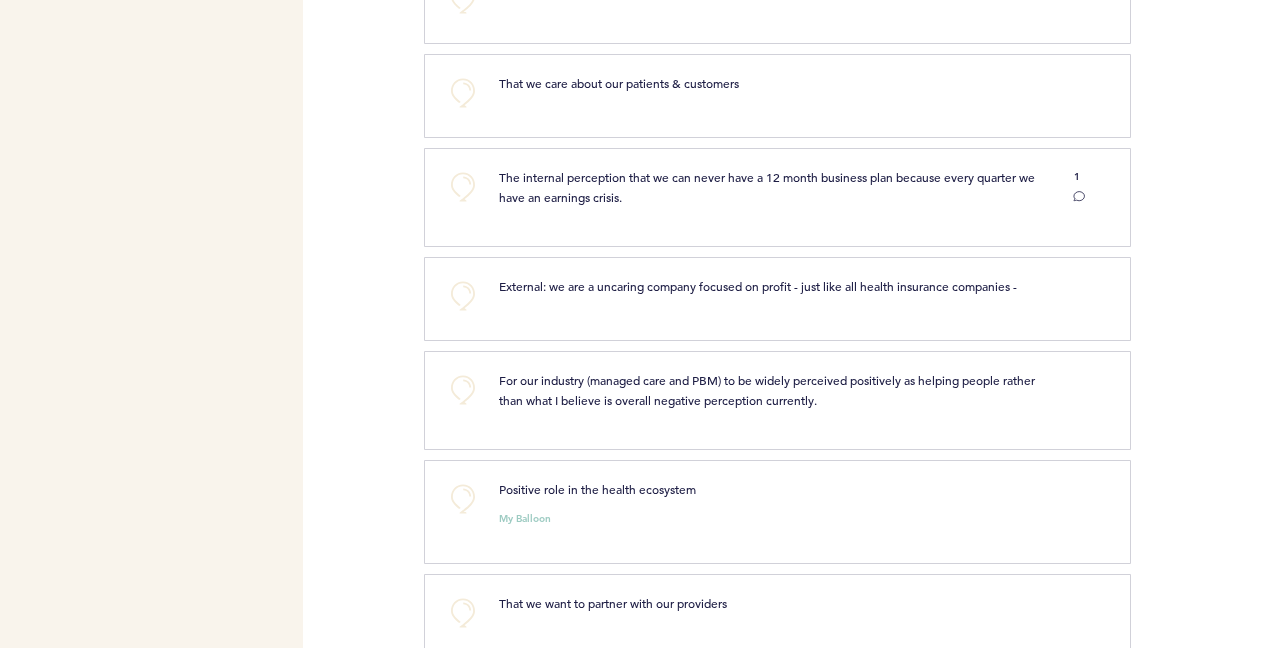 scroll, scrollTop: 2819, scrollLeft: 0, axis: vertical 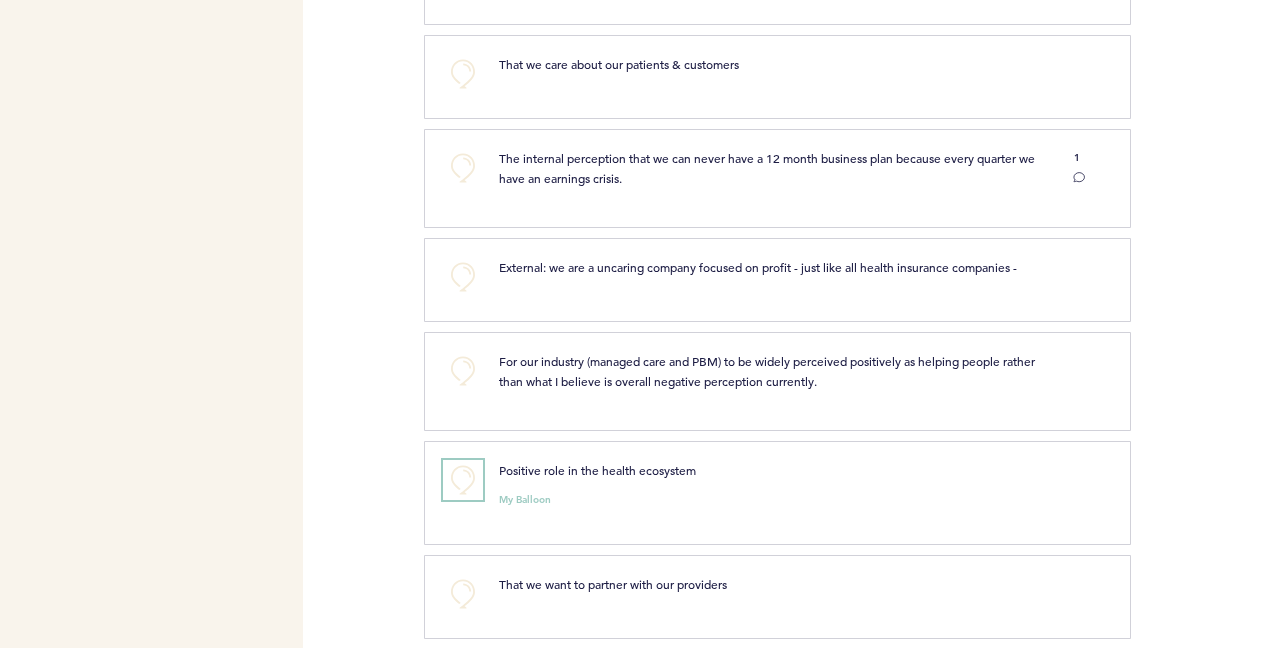 click on "+0" at bounding box center [463, 480] 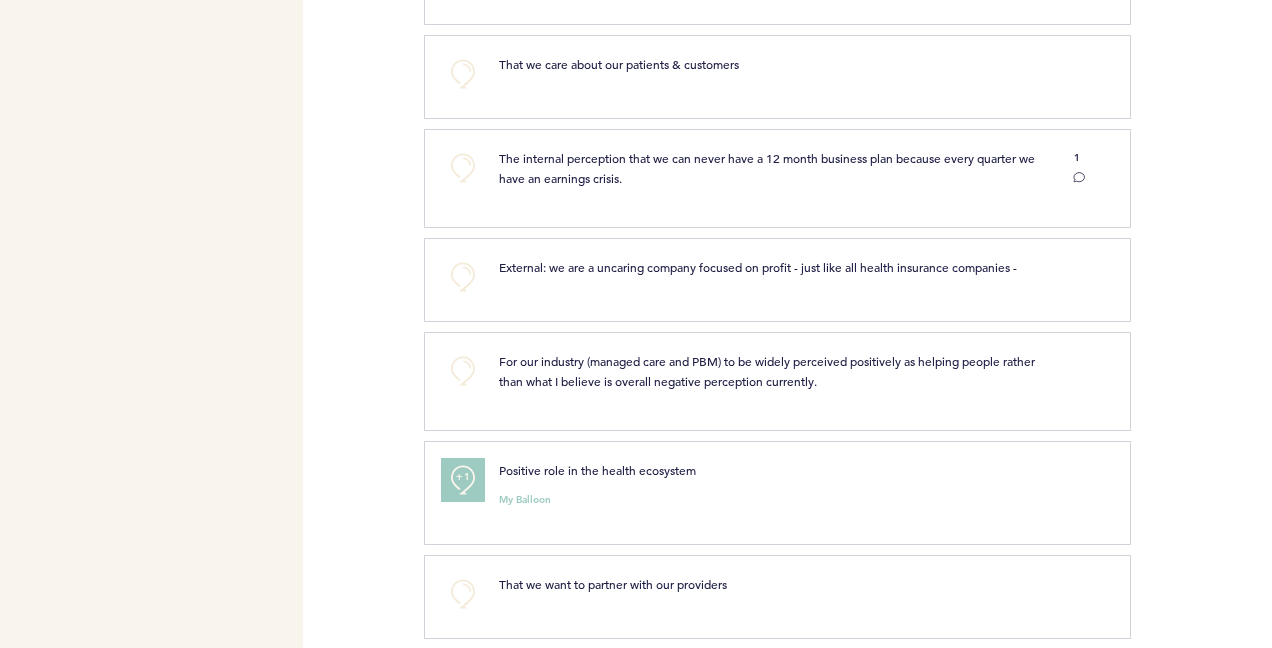 click on "+1" at bounding box center (463, 480) 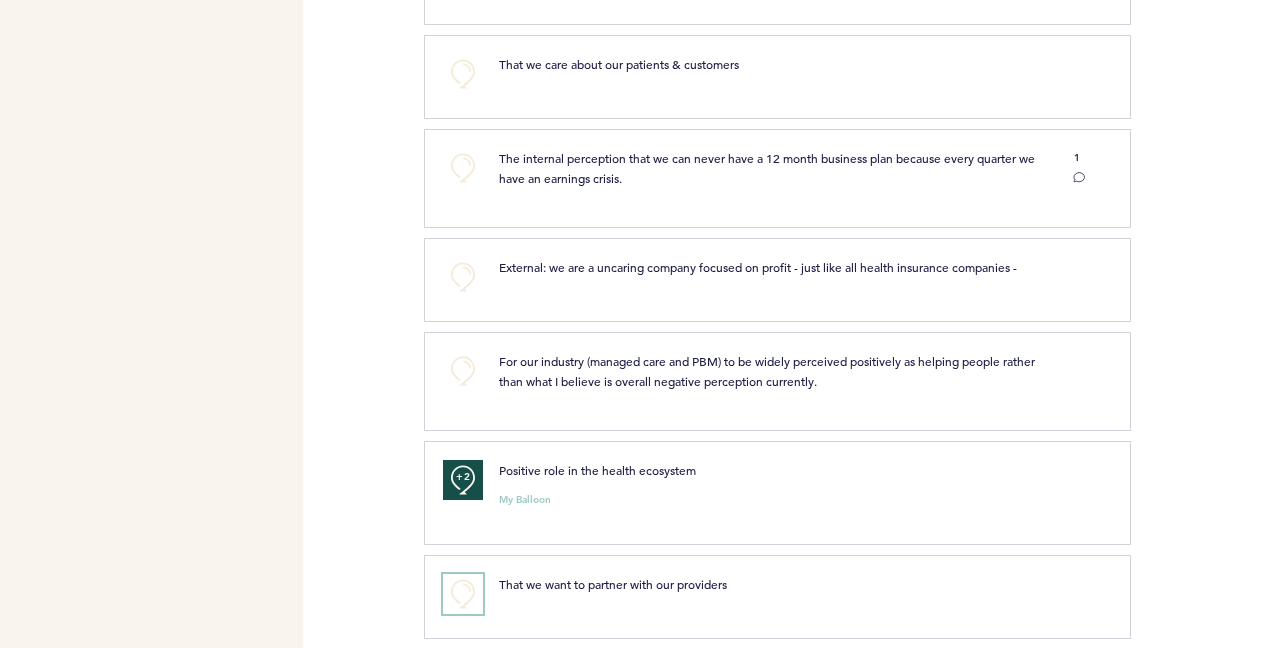 click on "+0" at bounding box center (463, 594) 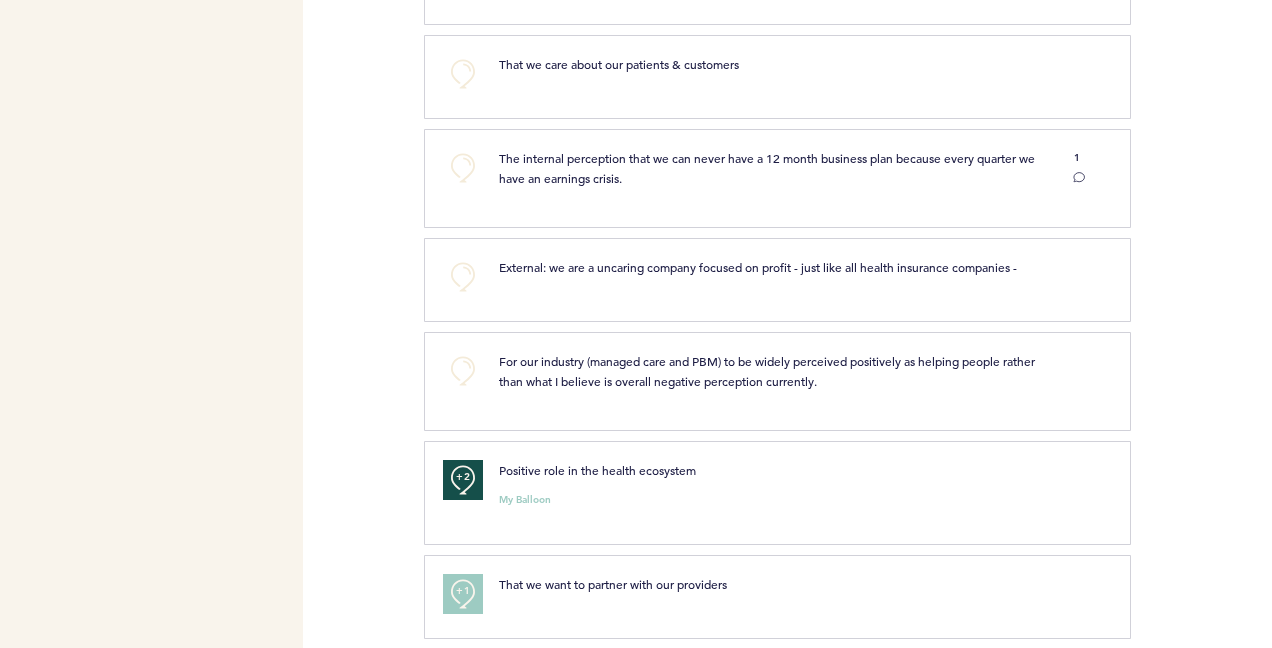 click at bounding box center [1201, 84] 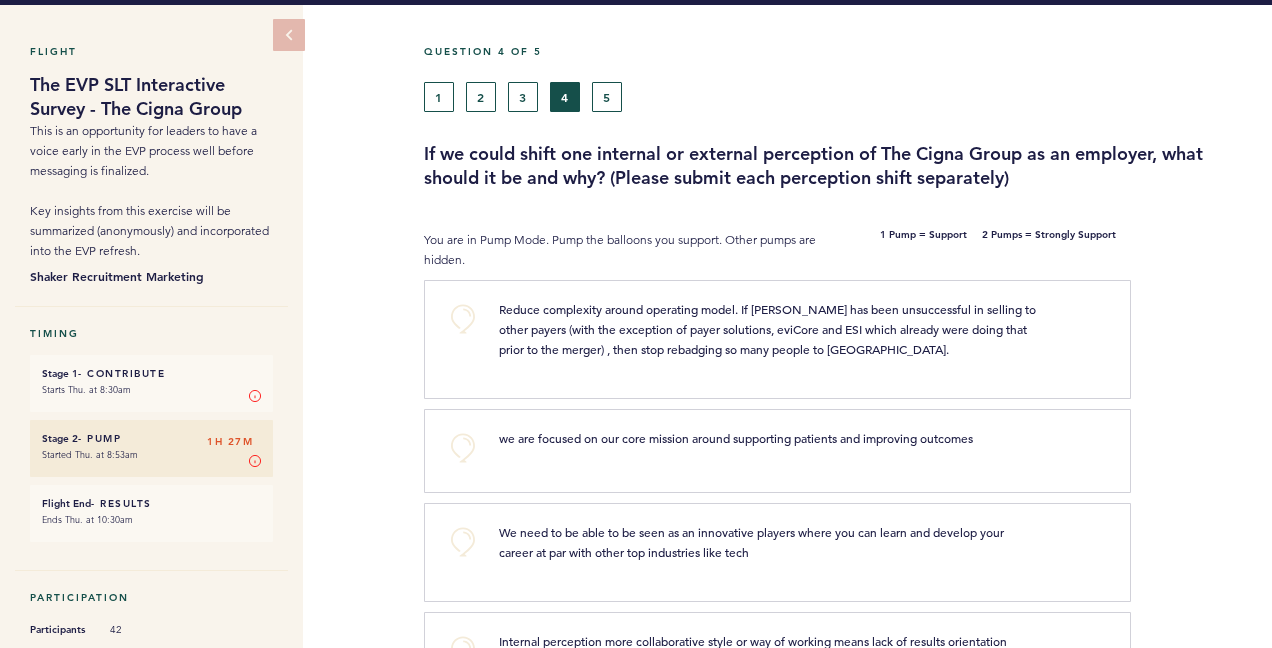 scroll, scrollTop: 0, scrollLeft: 0, axis: both 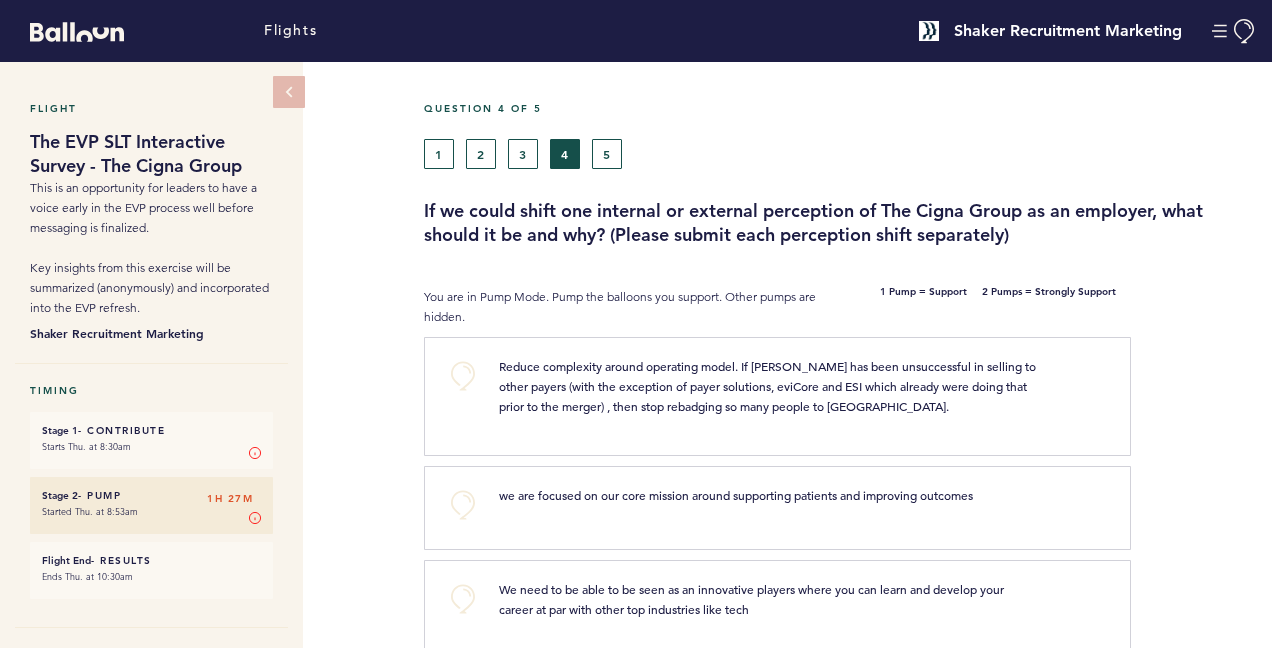 click on "Ends Thu. at 10:30am" at bounding box center [151, 577] 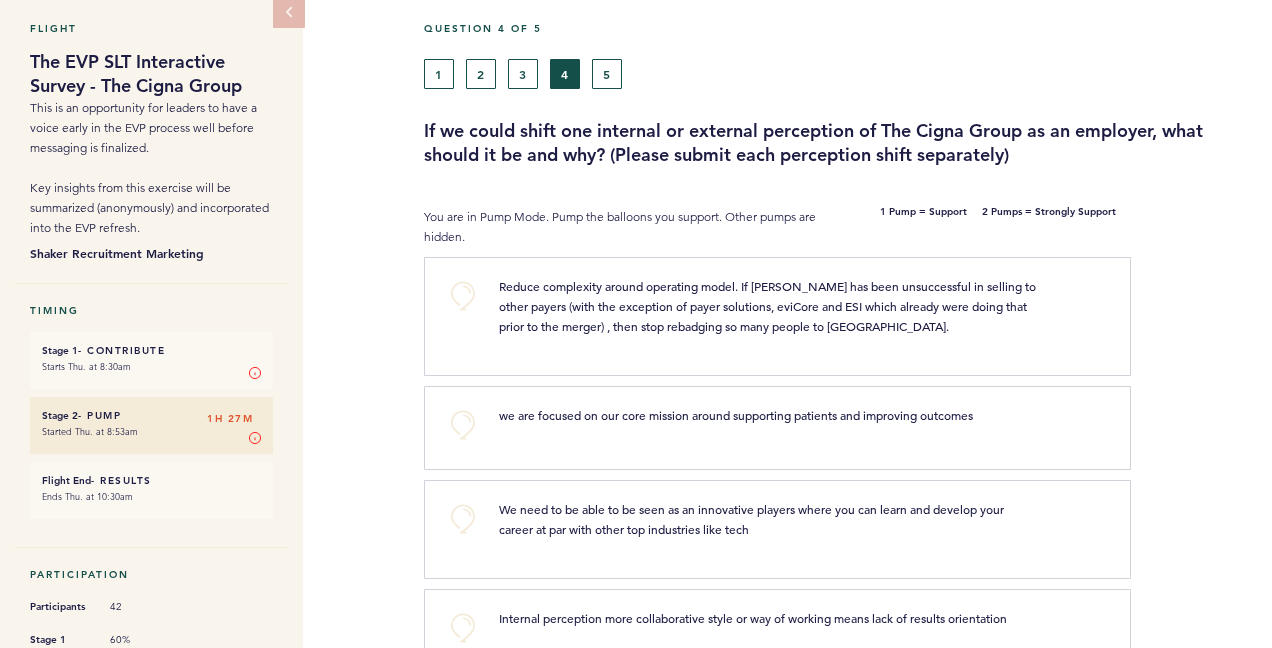 scroll, scrollTop: 0, scrollLeft: 0, axis: both 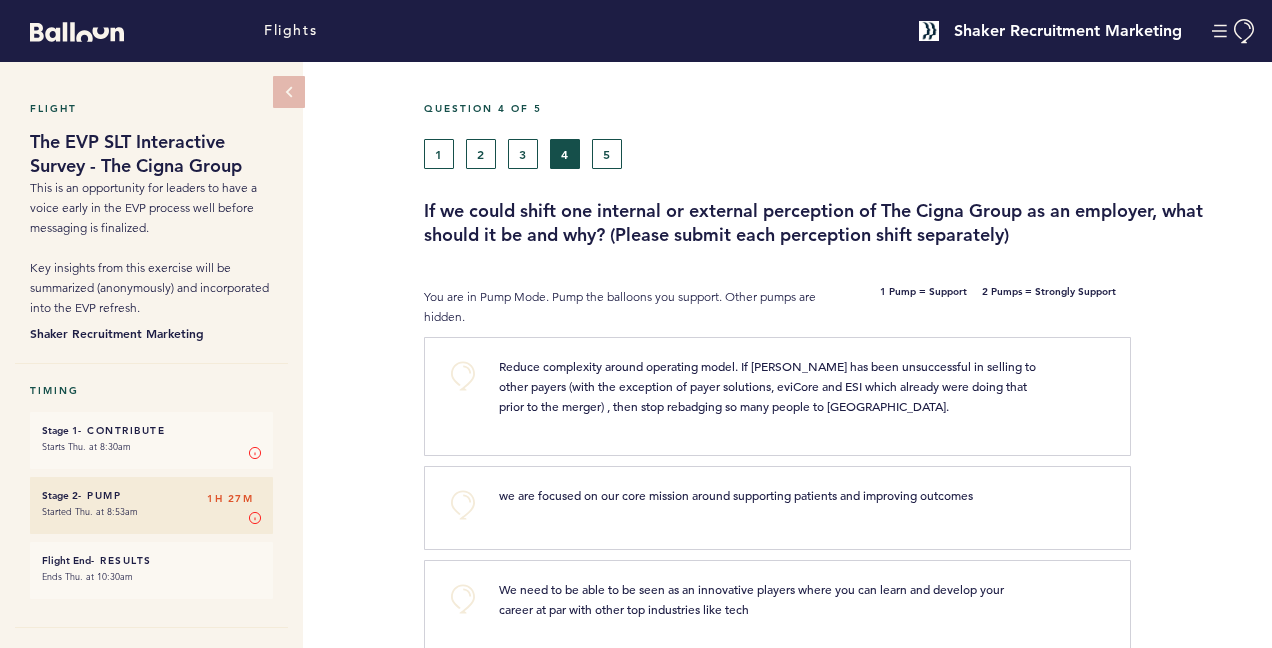 click on "1   2   3   4   5" at bounding box center (840, 154) 